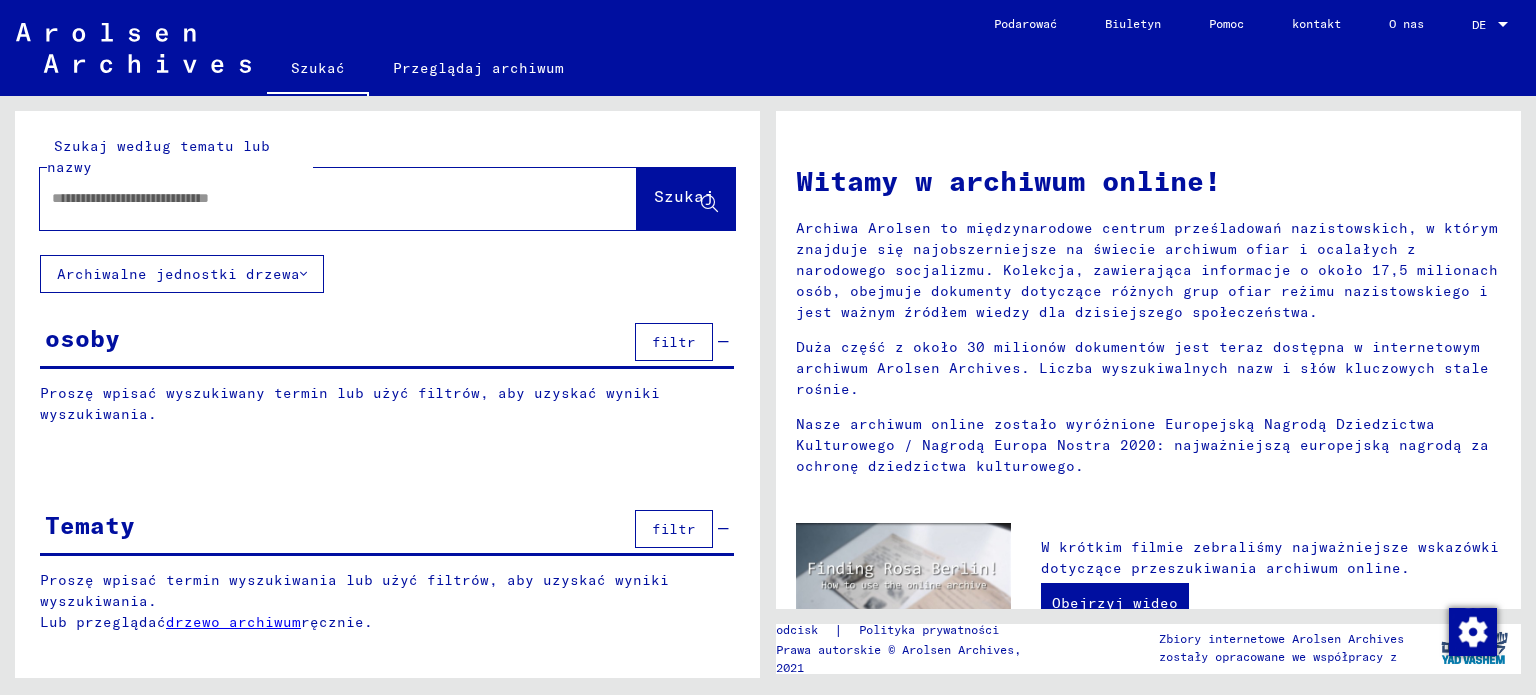 scroll, scrollTop: 0, scrollLeft: 0, axis: both 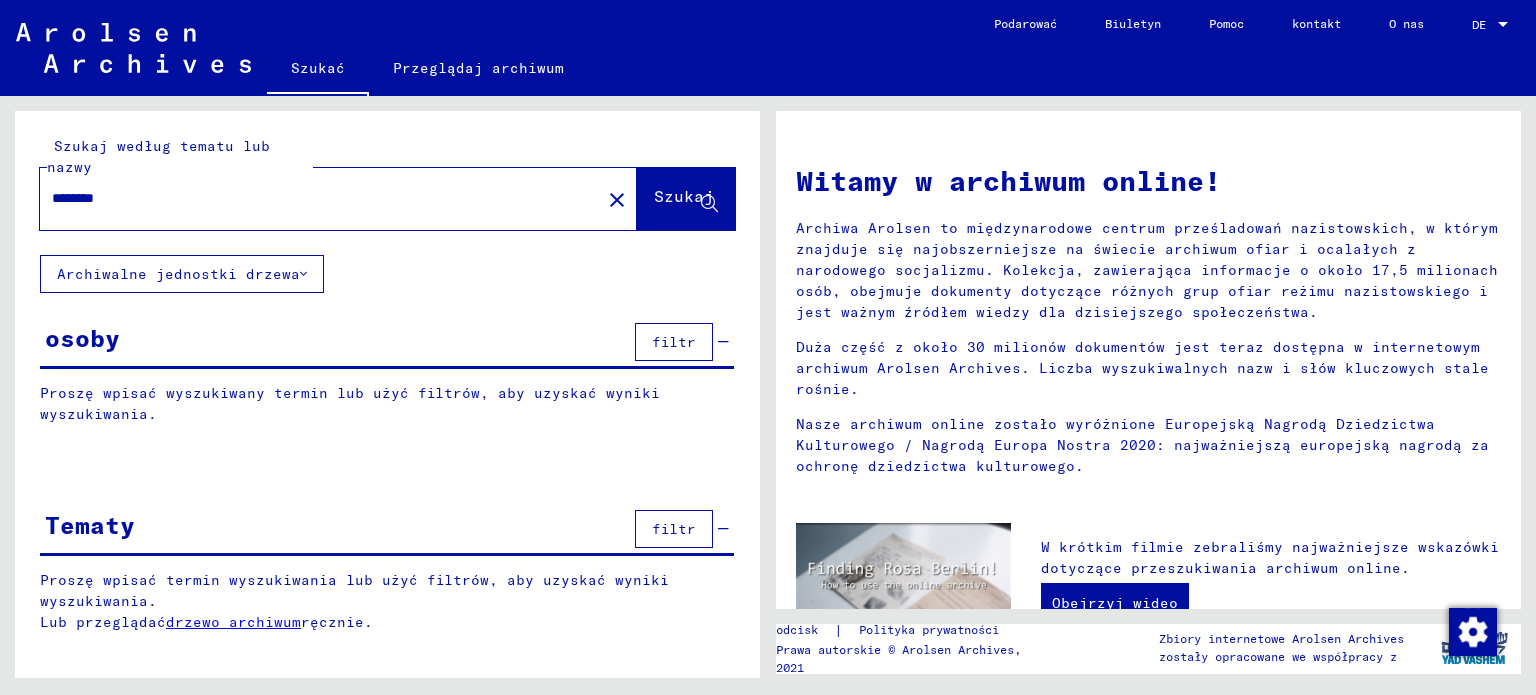 type on "*******" 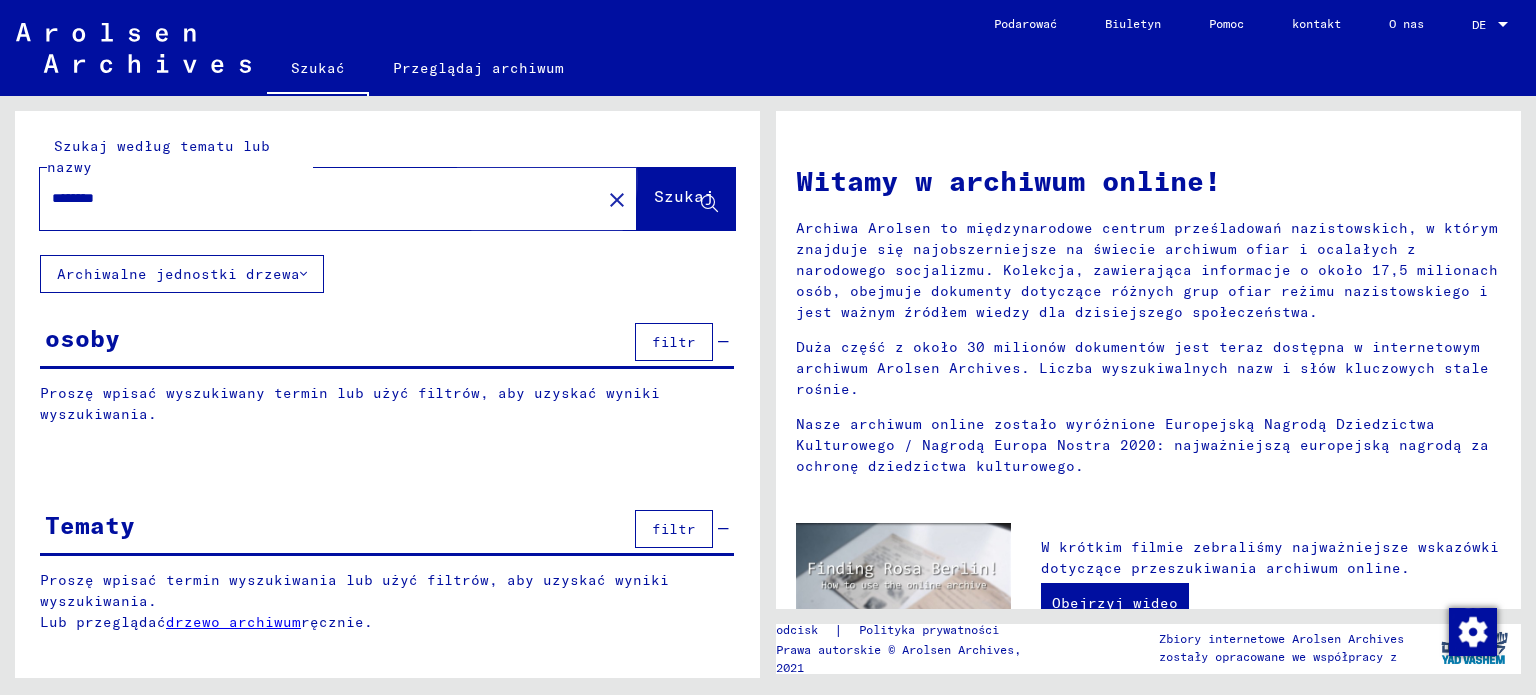 click on "Szukaj" 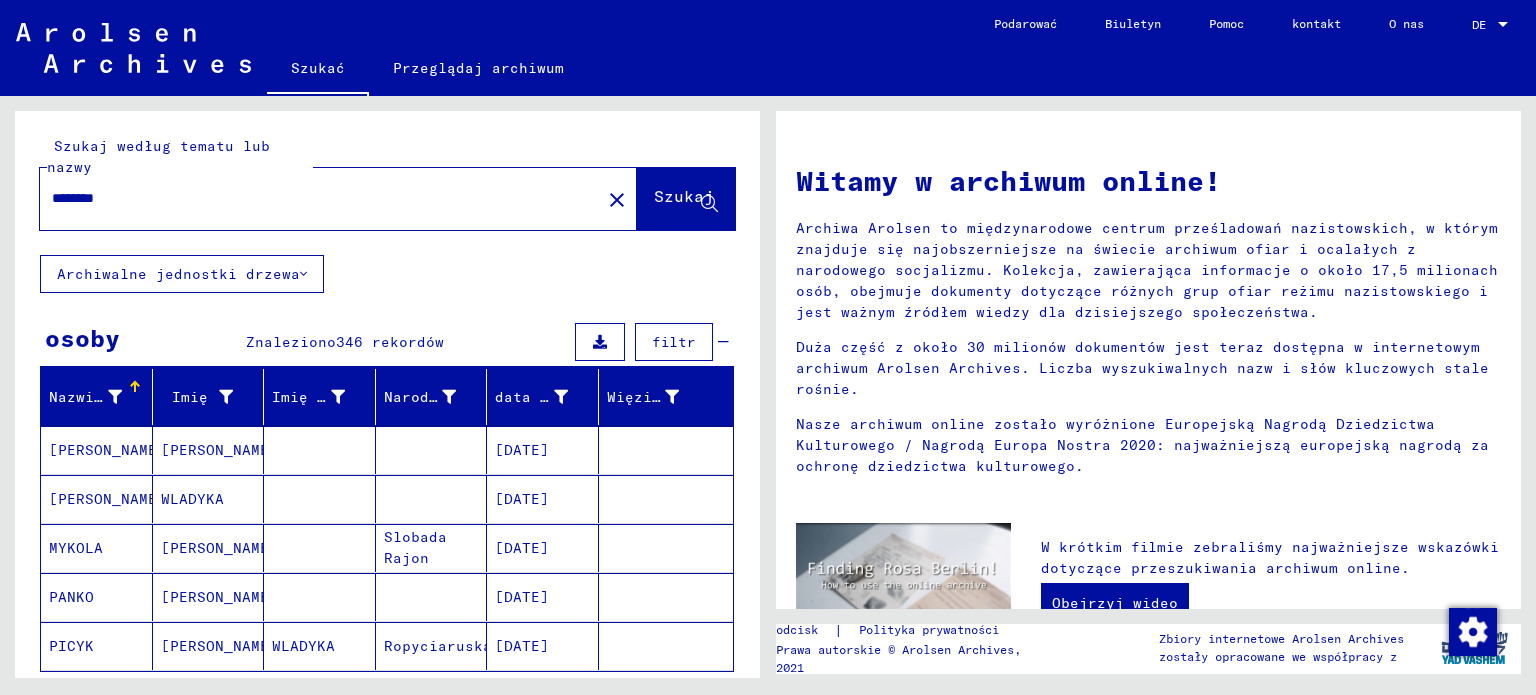 click on "Archiwalne jednostki drzewa" 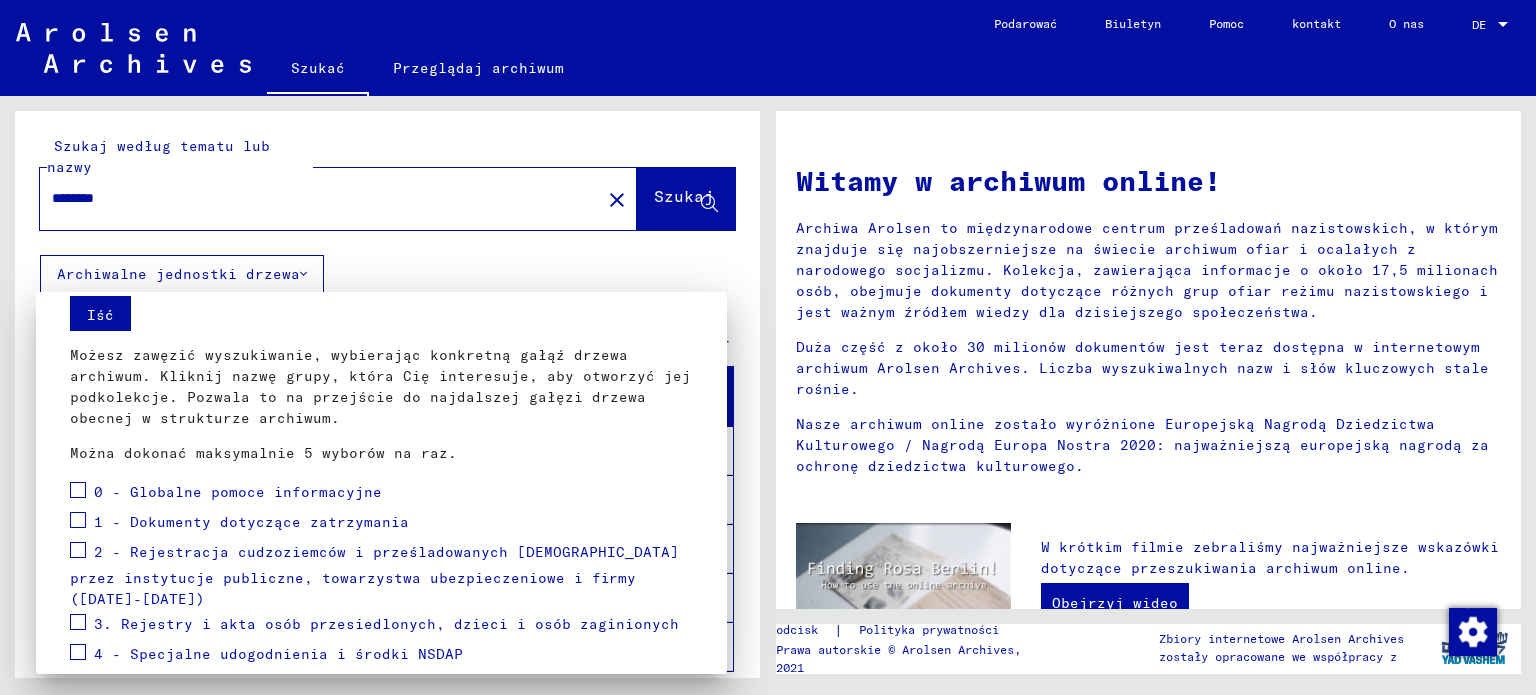 scroll, scrollTop: 100, scrollLeft: 0, axis: vertical 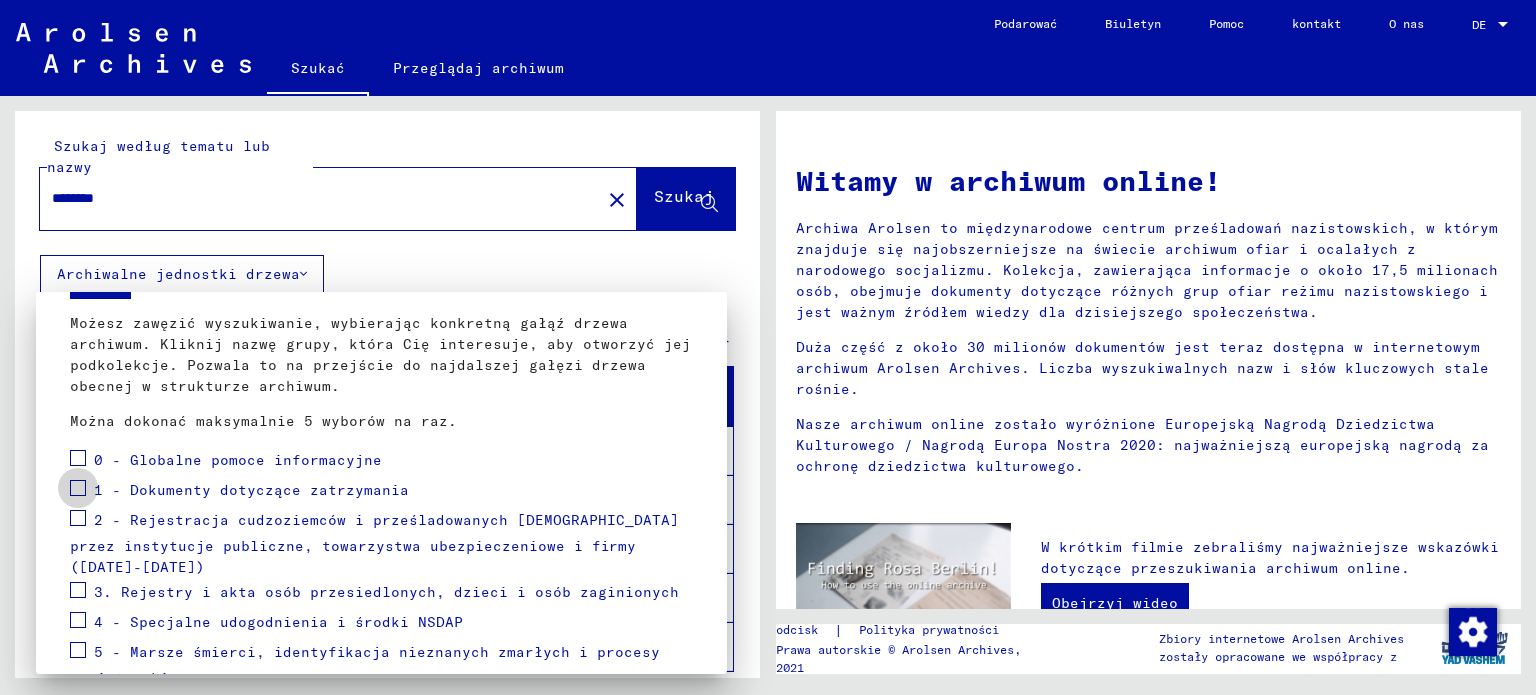 click at bounding box center [78, 488] 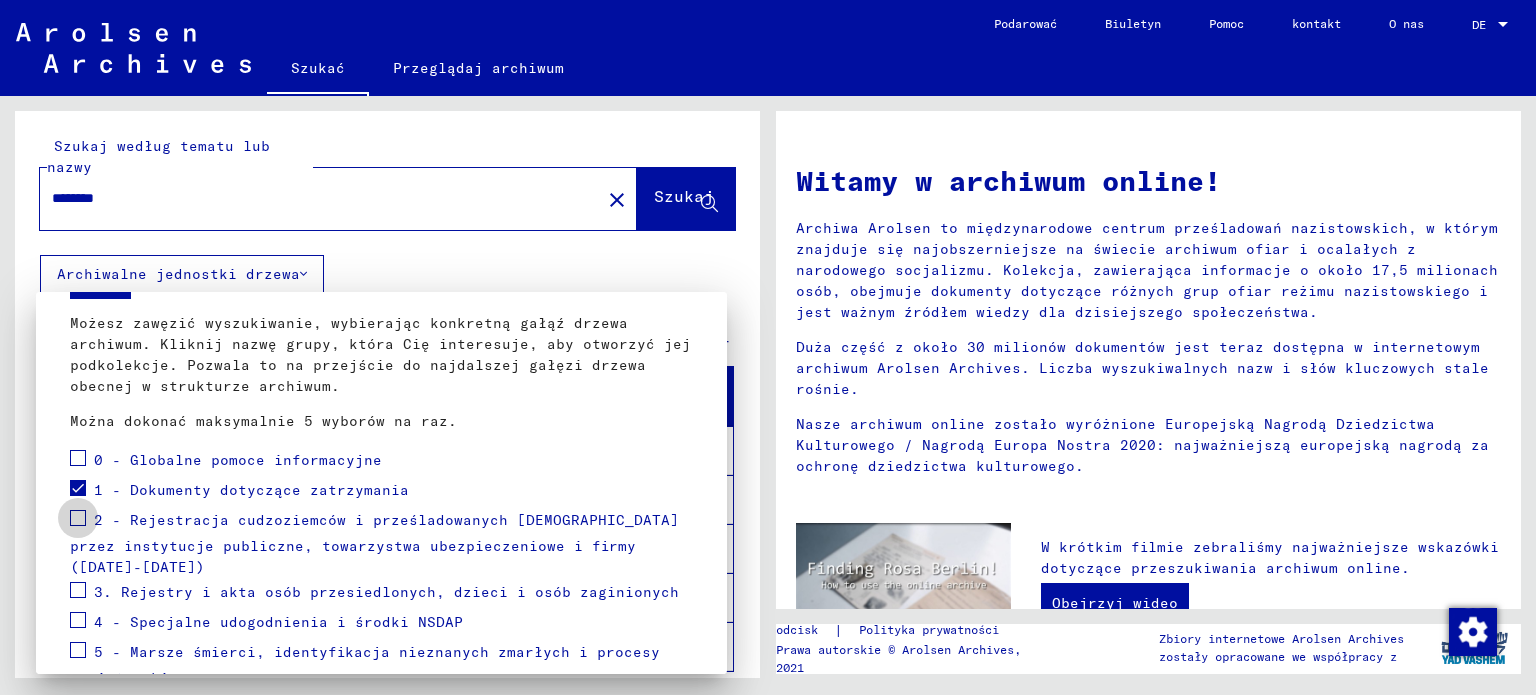 click at bounding box center (78, 518) 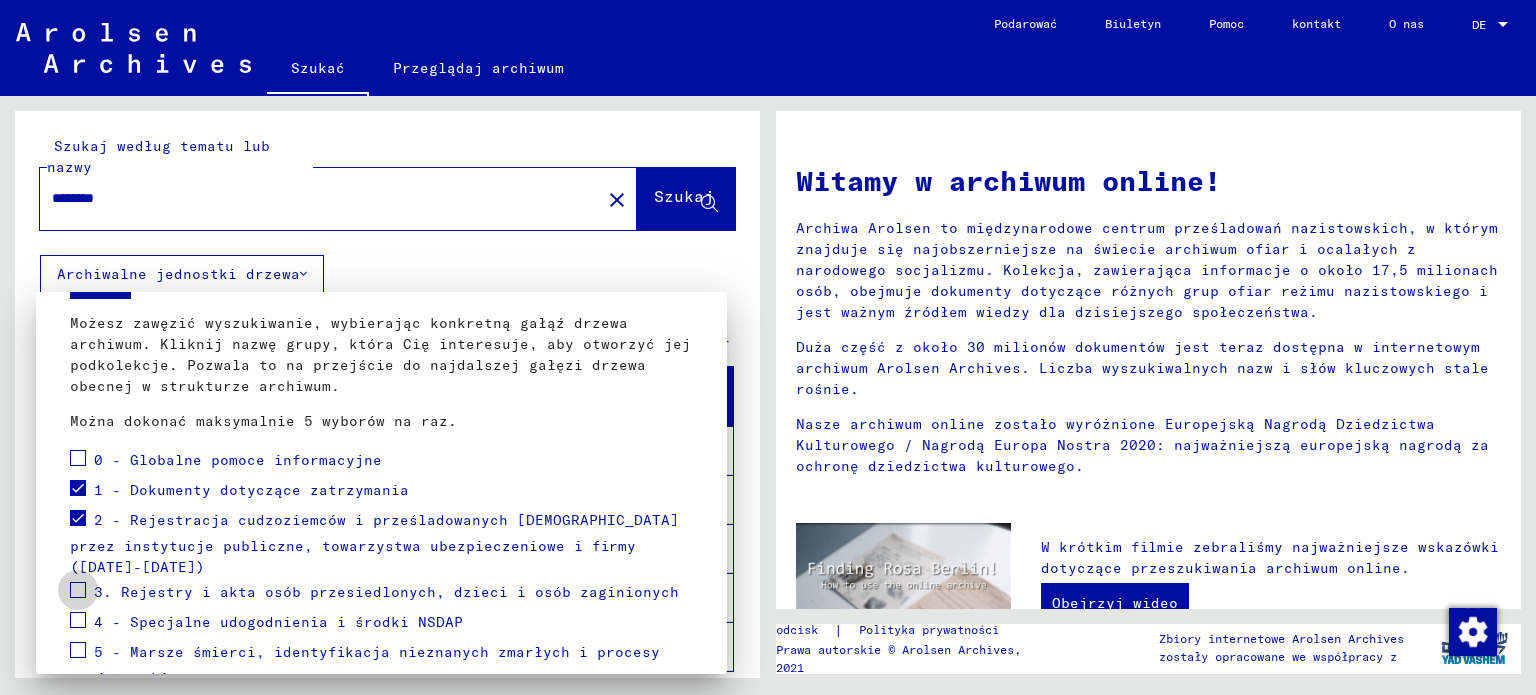 click at bounding box center (78, 590) 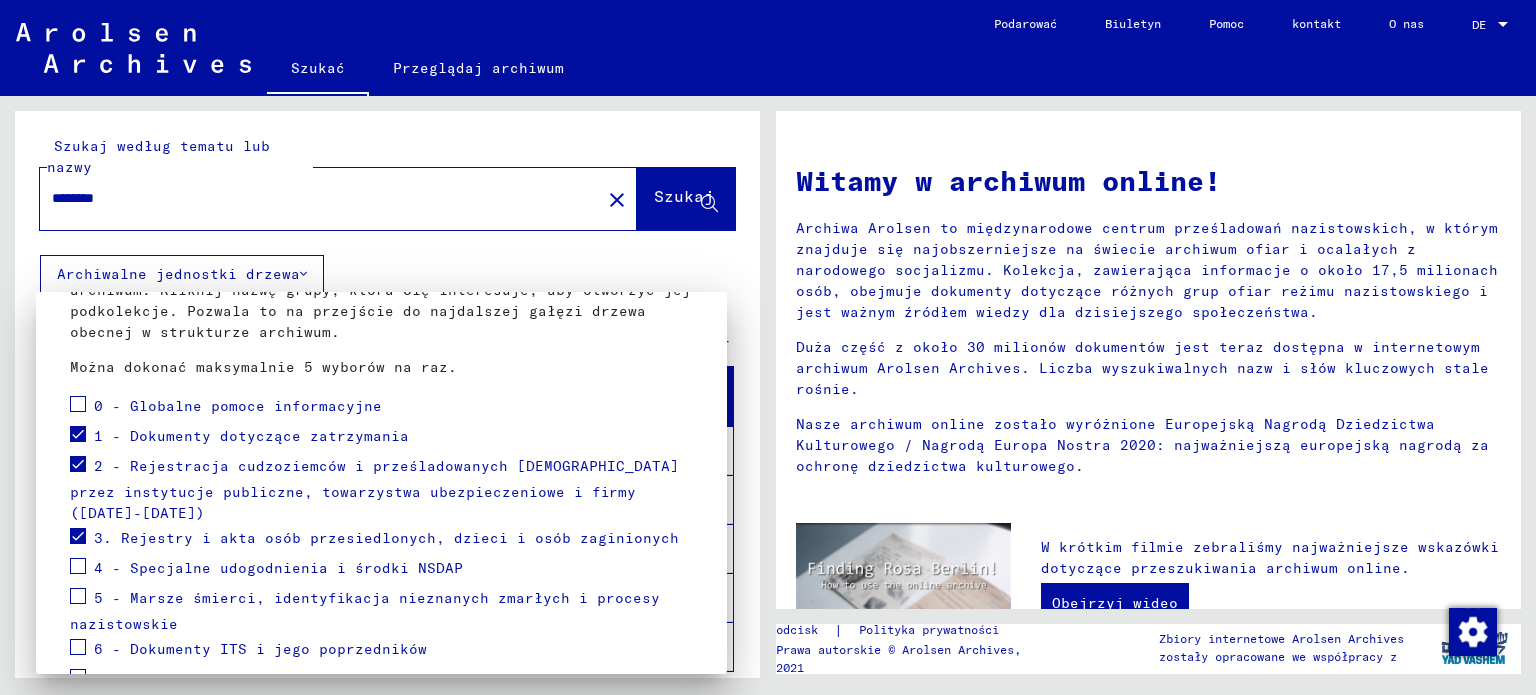 scroll, scrollTop: 268, scrollLeft: 0, axis: vertical 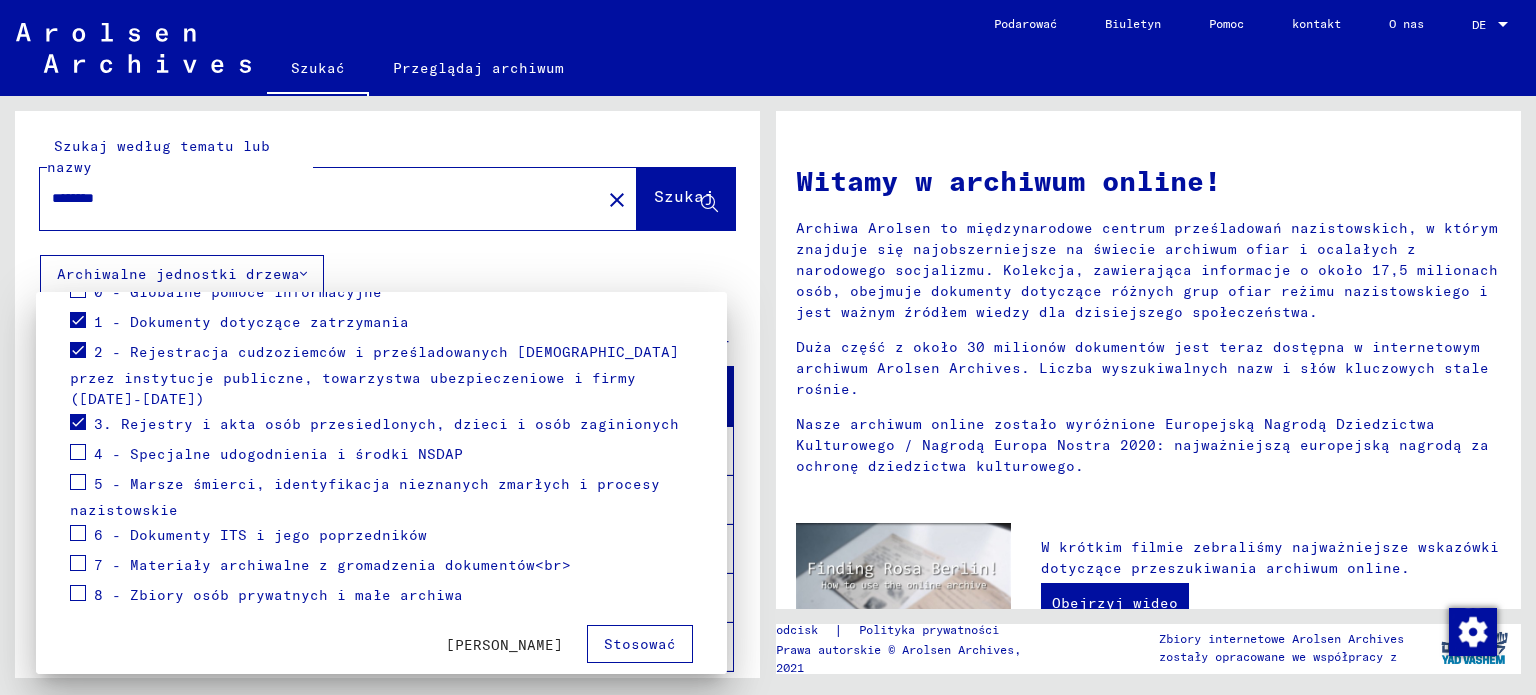 click at bounding box center [78, 482] 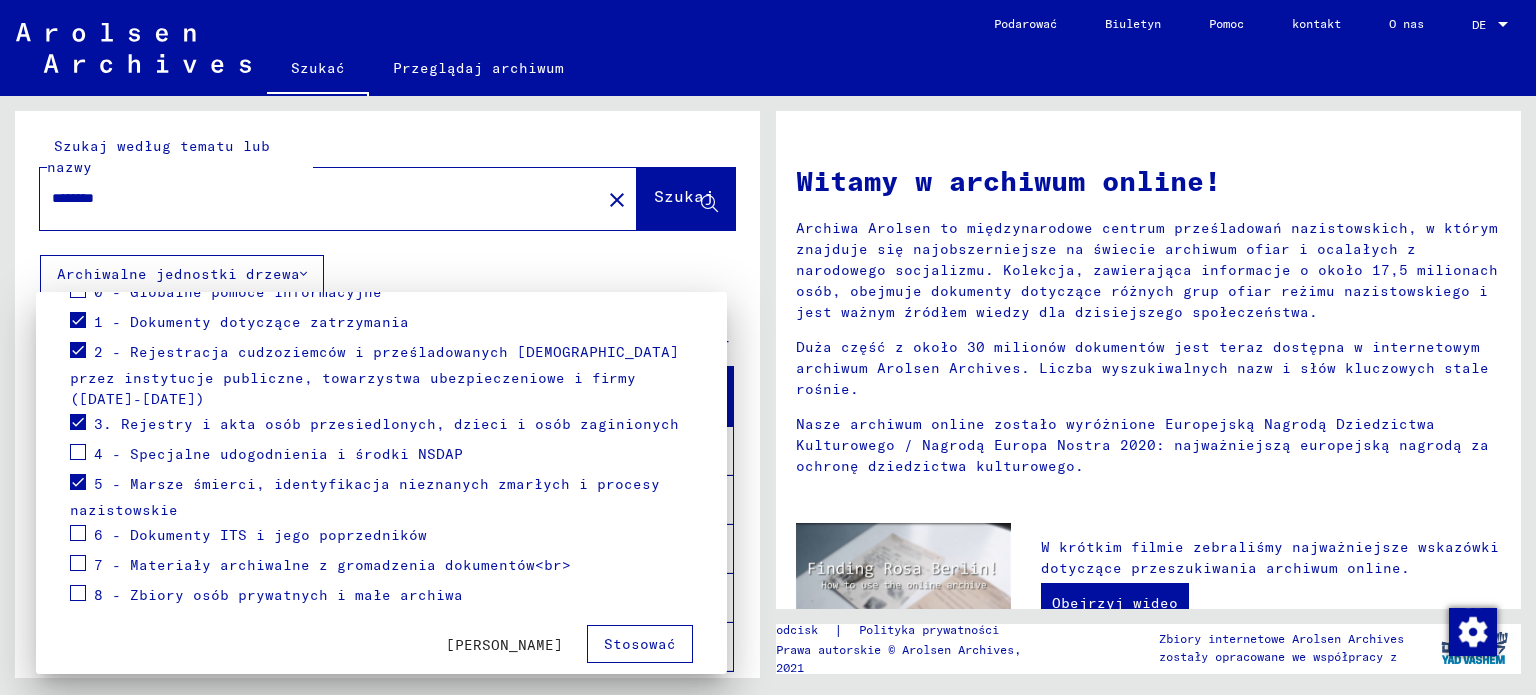click at bounding box center [78, 563] 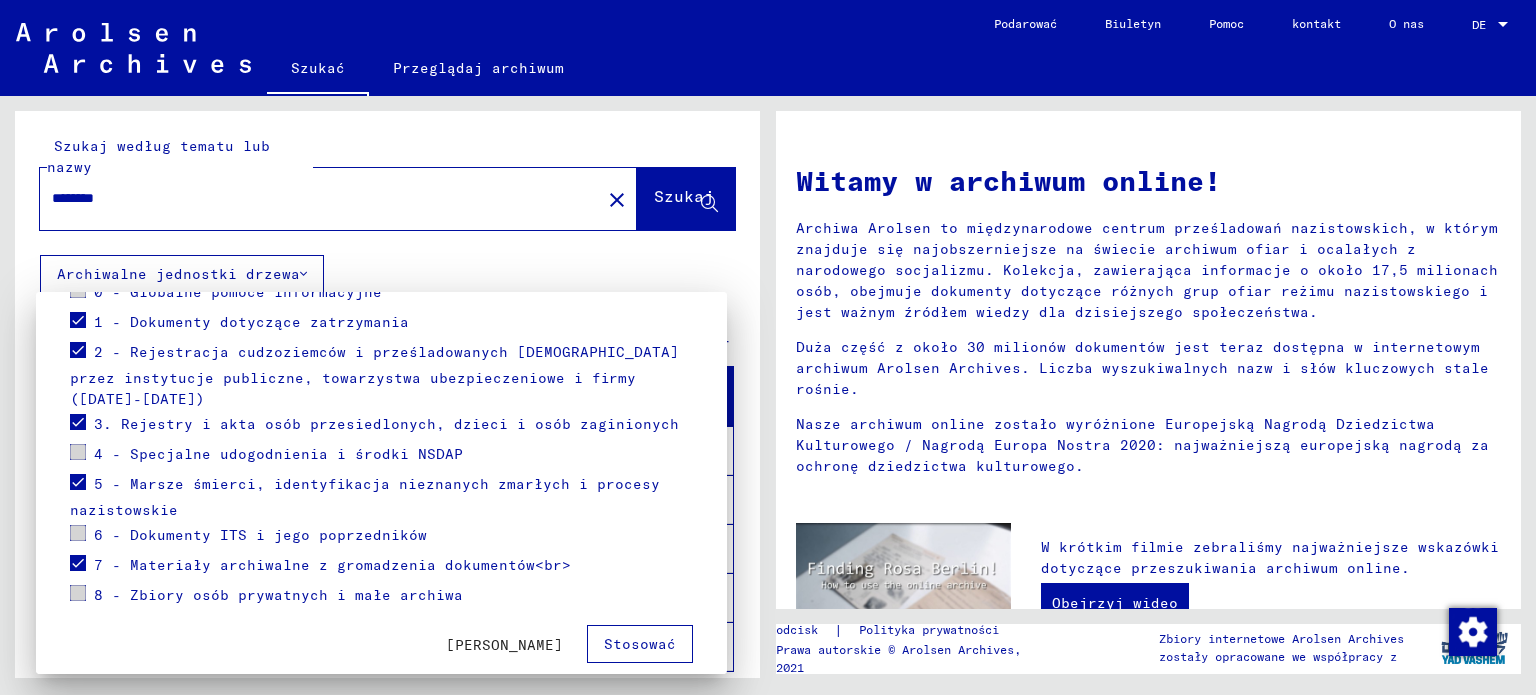 click at bounding box center [78, 350] 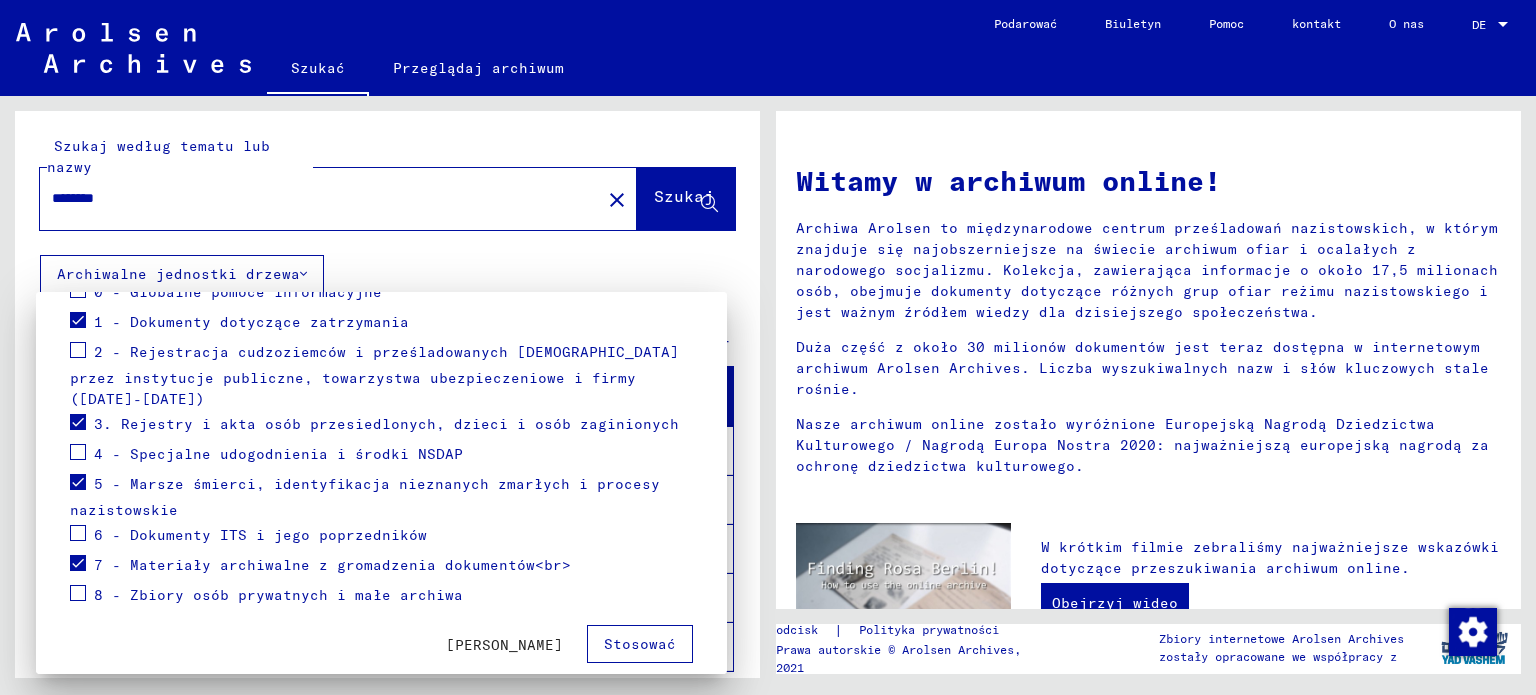 click at bounding box center (78, 593) 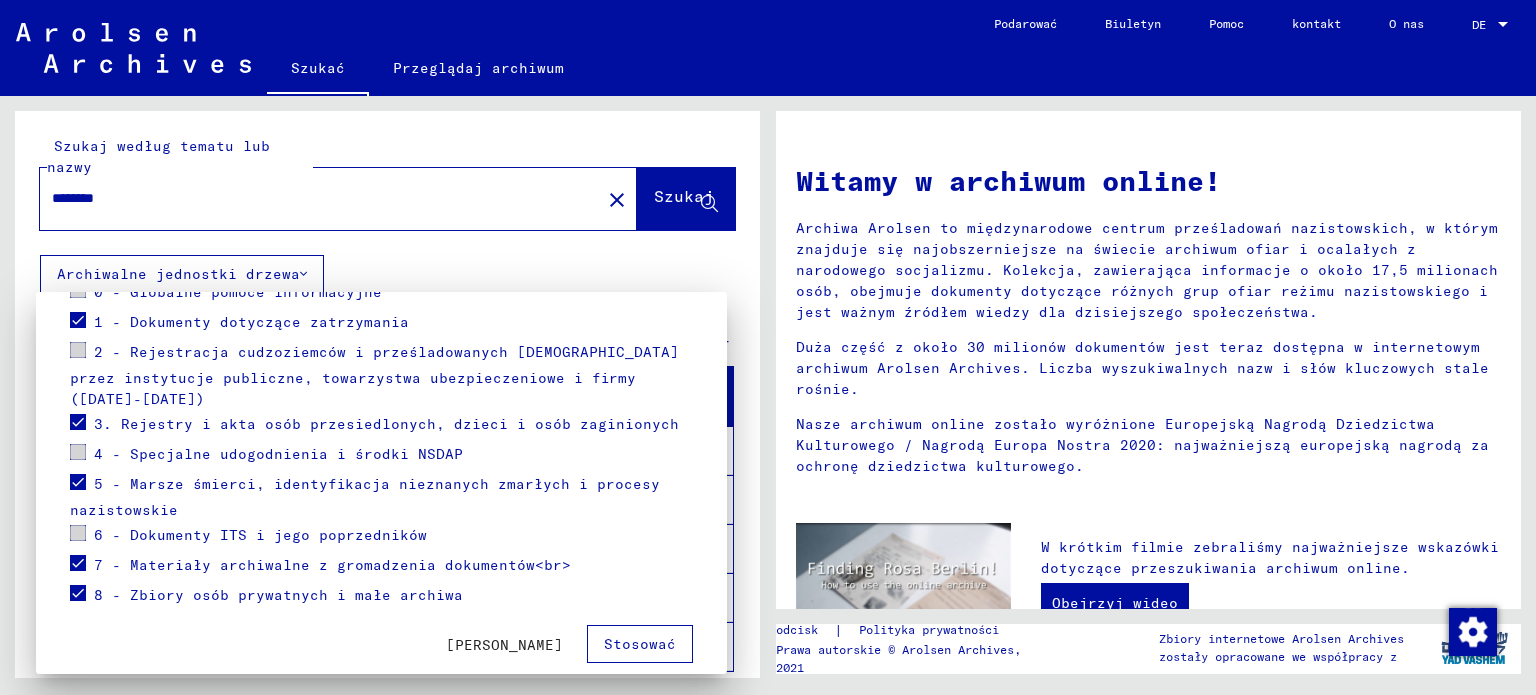 click on "Stosować" at bounding box center [640, 644] 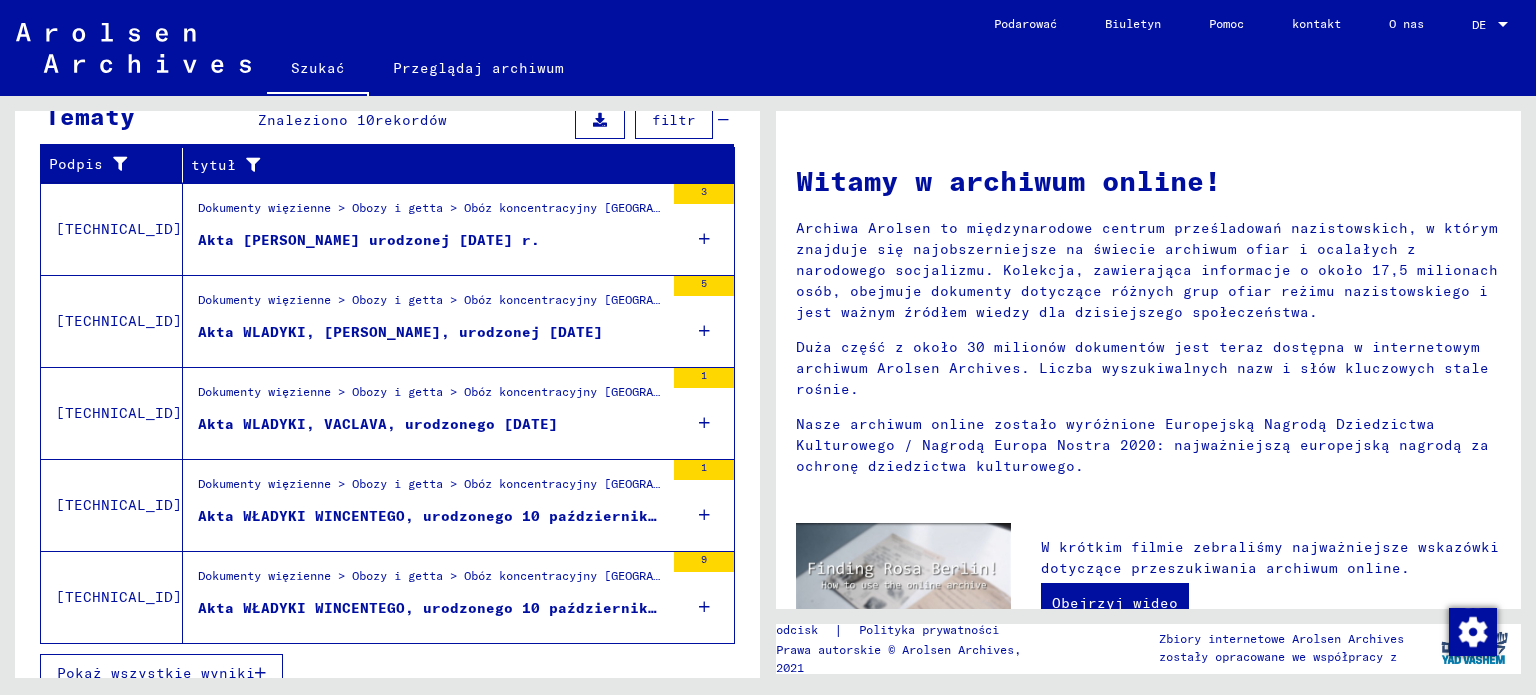 scroll, scrollTop: 717, scrollLeft: 0, axis: vertical 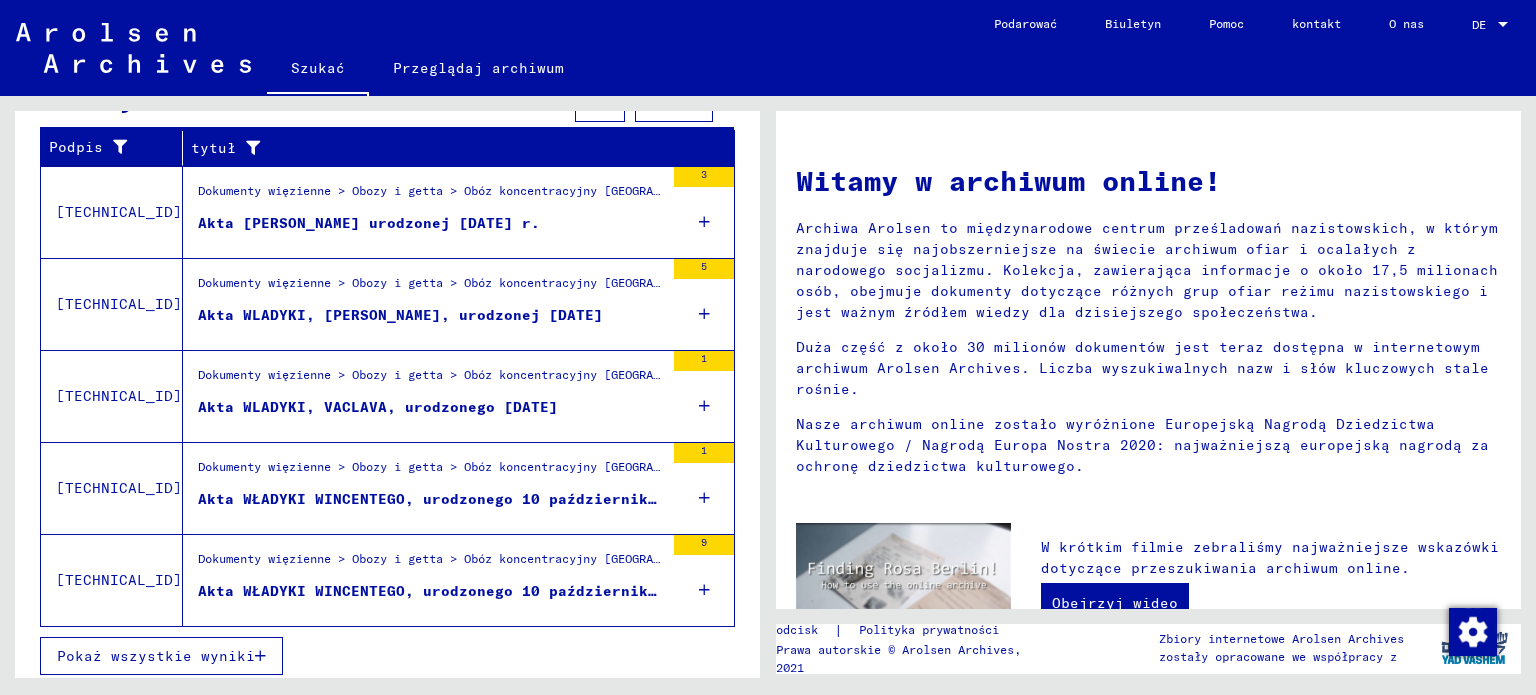 click on "Pokaż wszystkie wyniki" at bounding box center (156, 656) 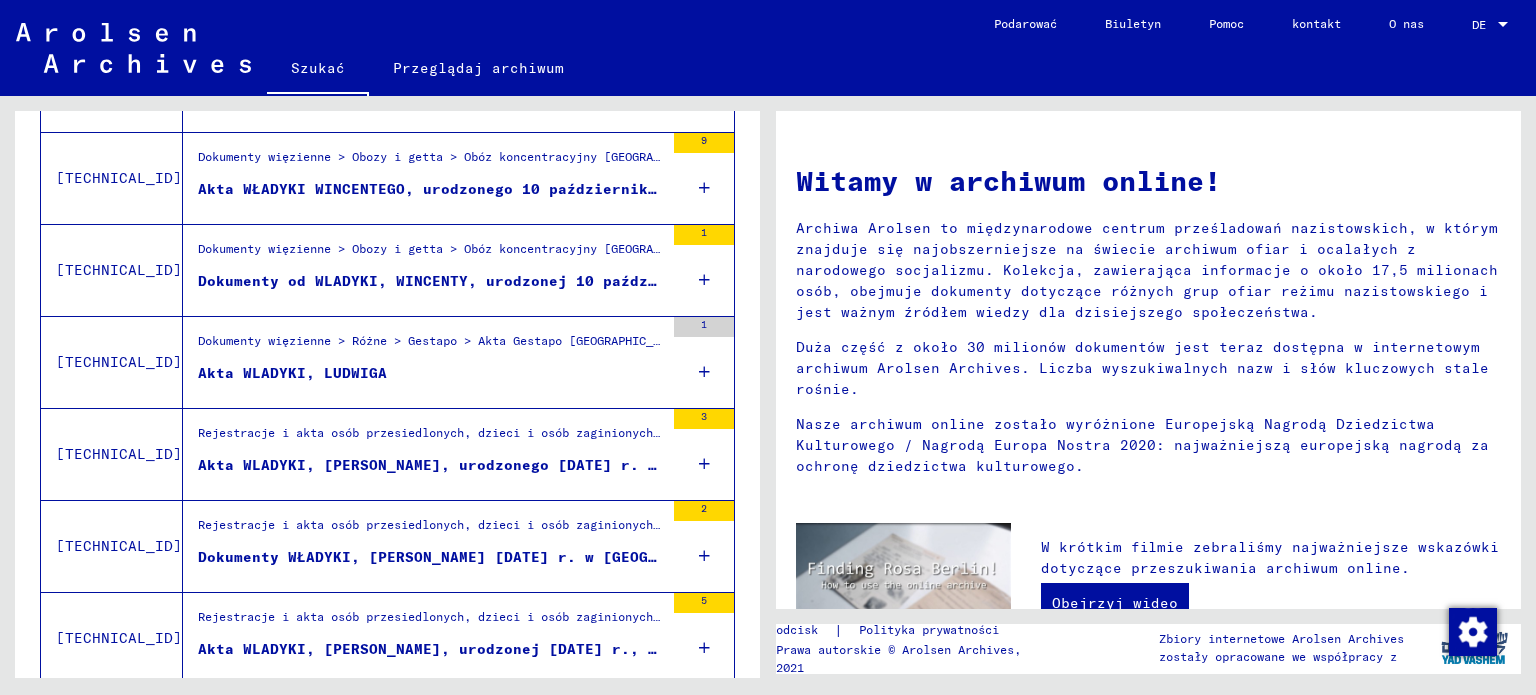 scroll, scrollTop: 858, scrollLeft: 0, axis: vertical 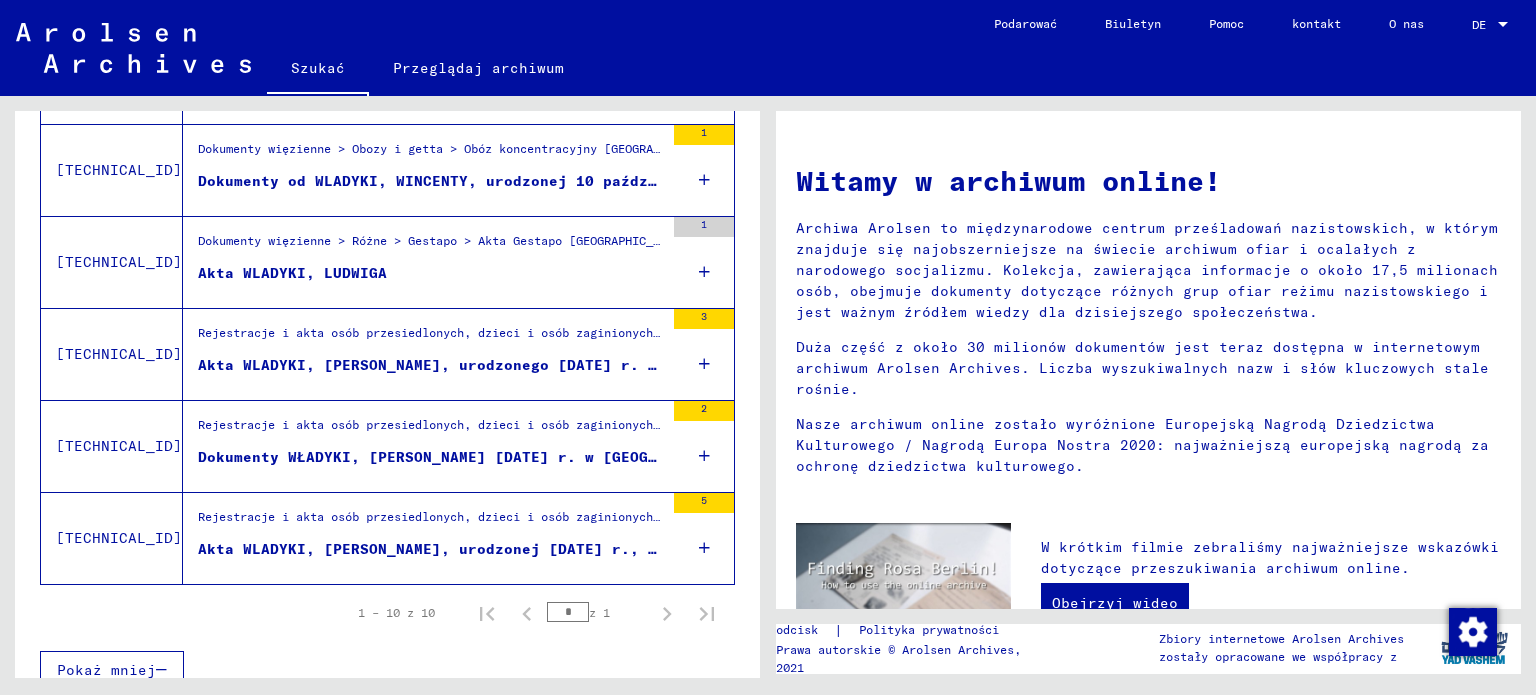click on "Akta WLADYKI, [PERSON_NAME], urodzonej [DATE] r., urodzonej w [GEOGRAPHIC_DATA]" at bounding box center [553, 549] 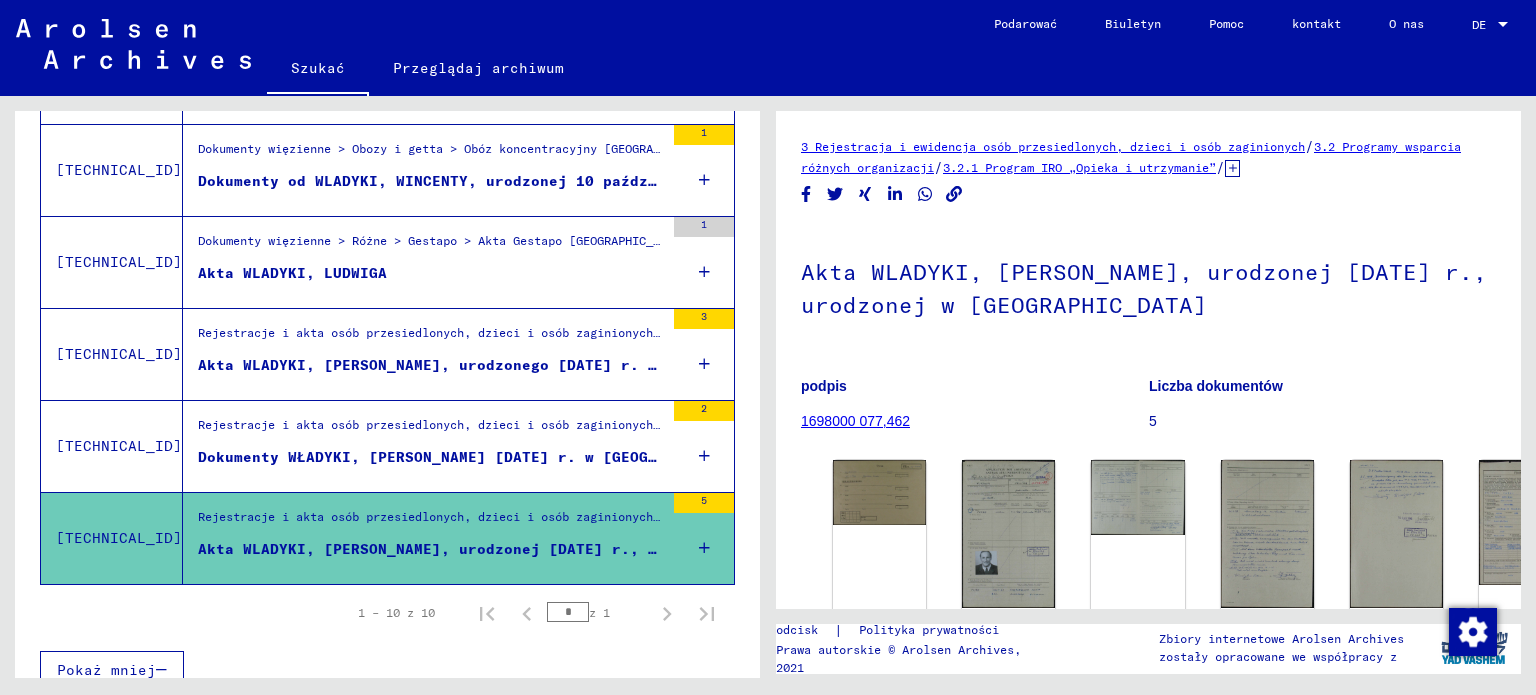 scroll, scrollTop: 0, scrollLeft: 0, axis: both 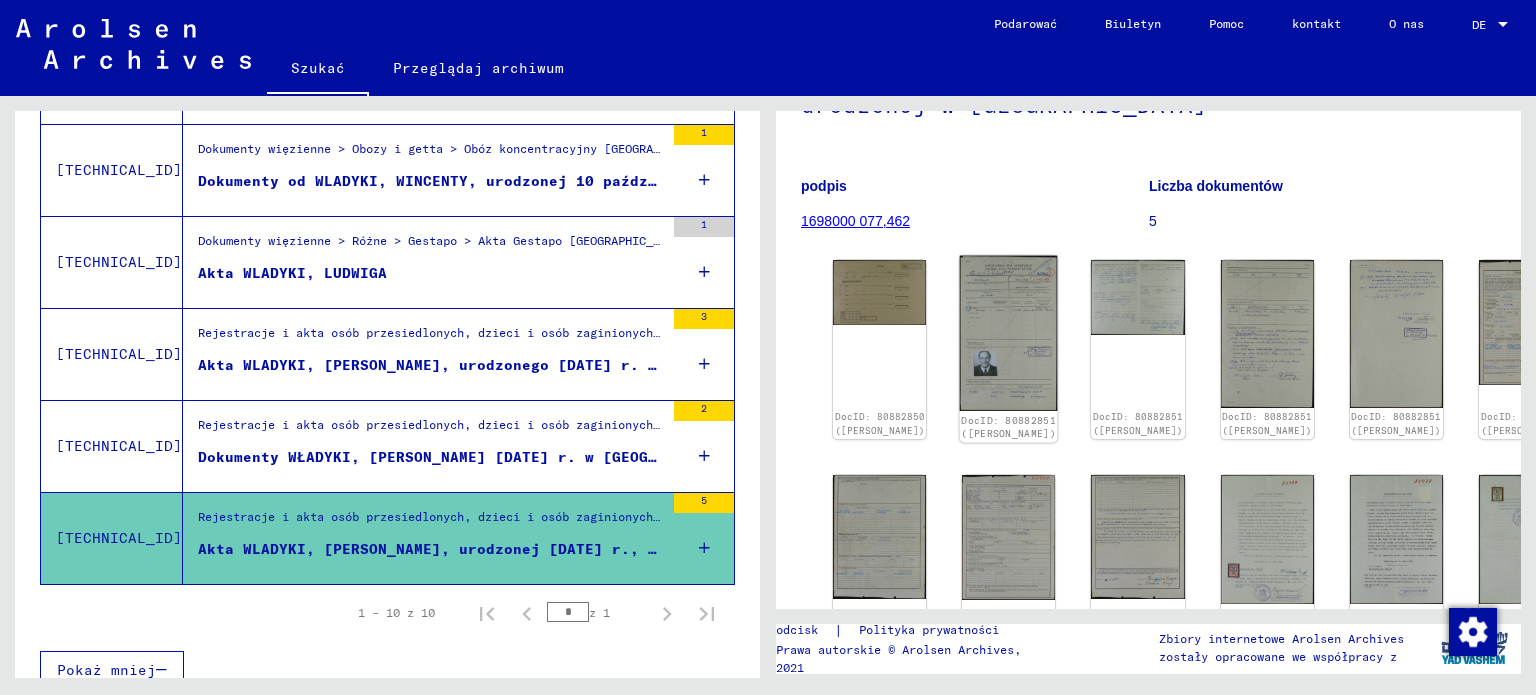 click 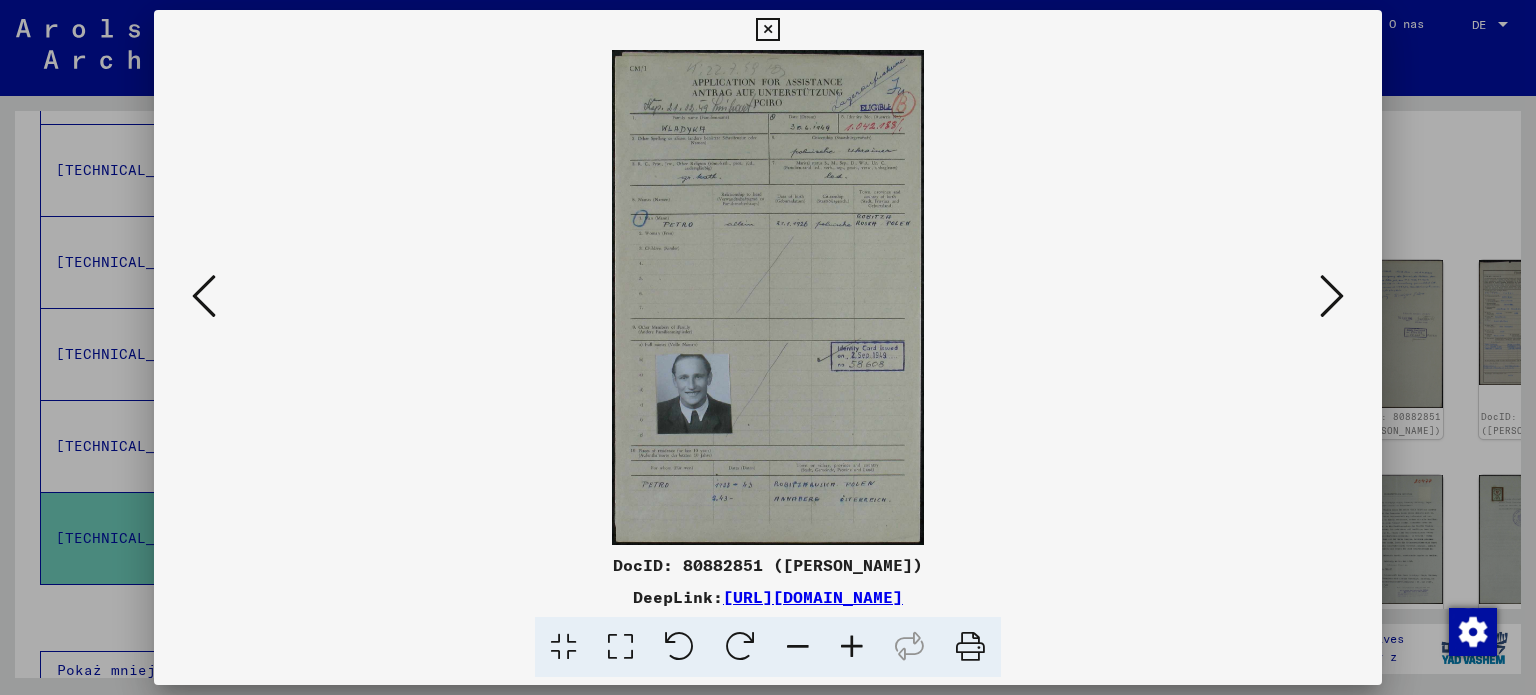 click at bounding box center (768, 297) 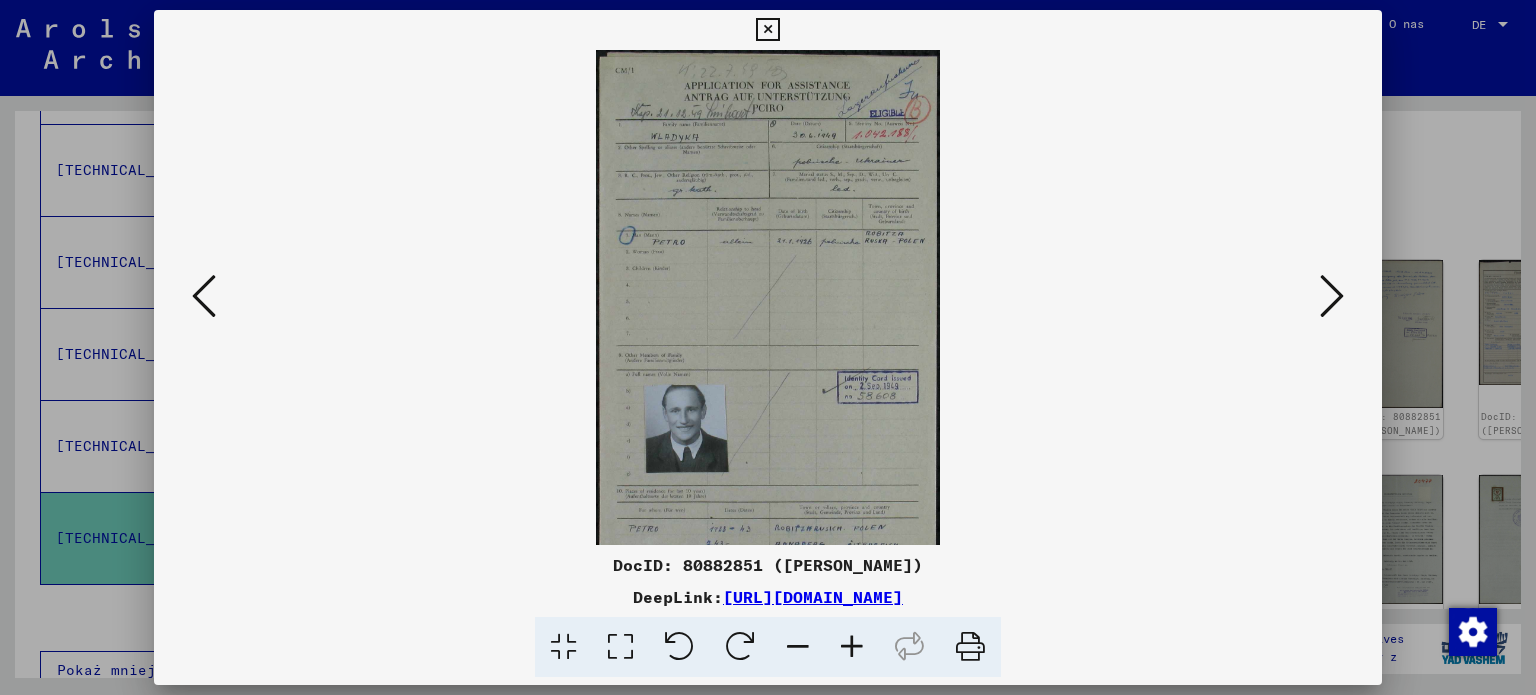 click at bounding box center (852, 647) 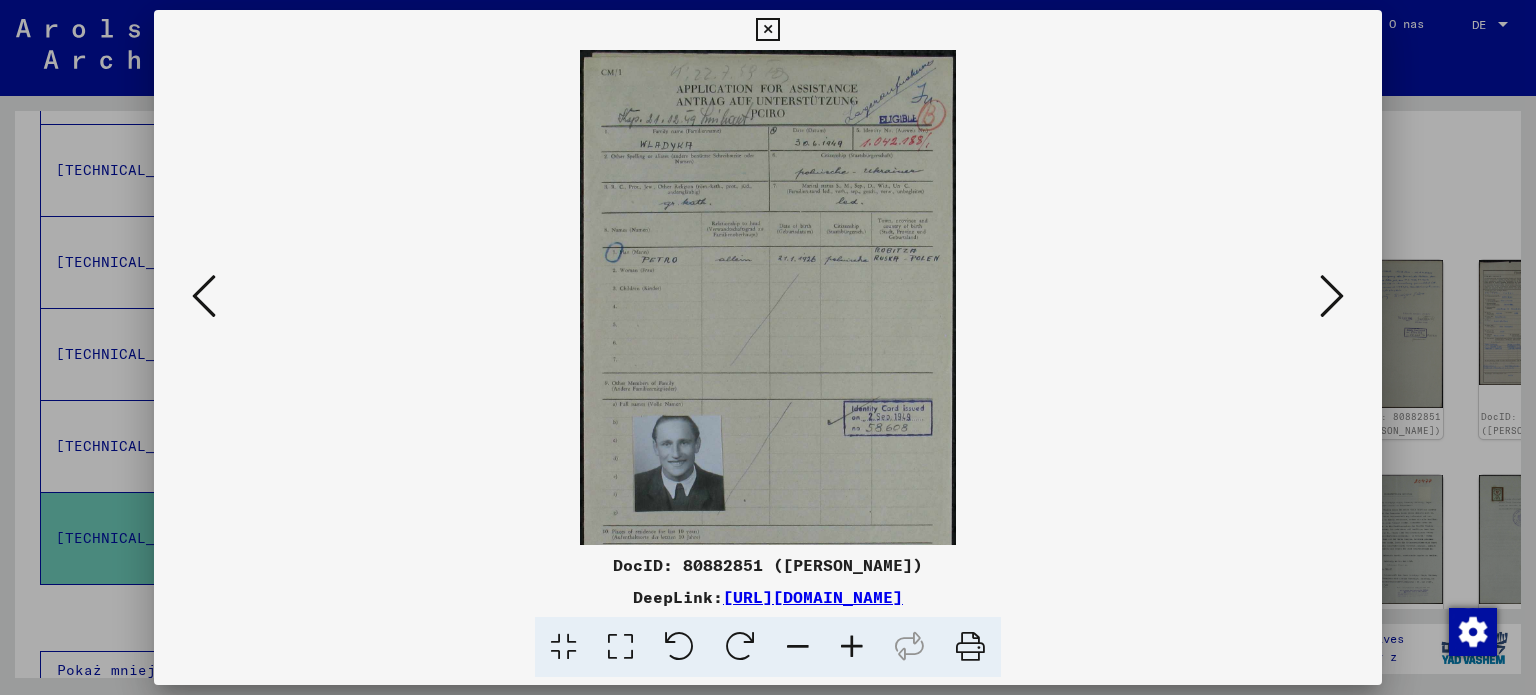 click at bounding box center (852, 647) 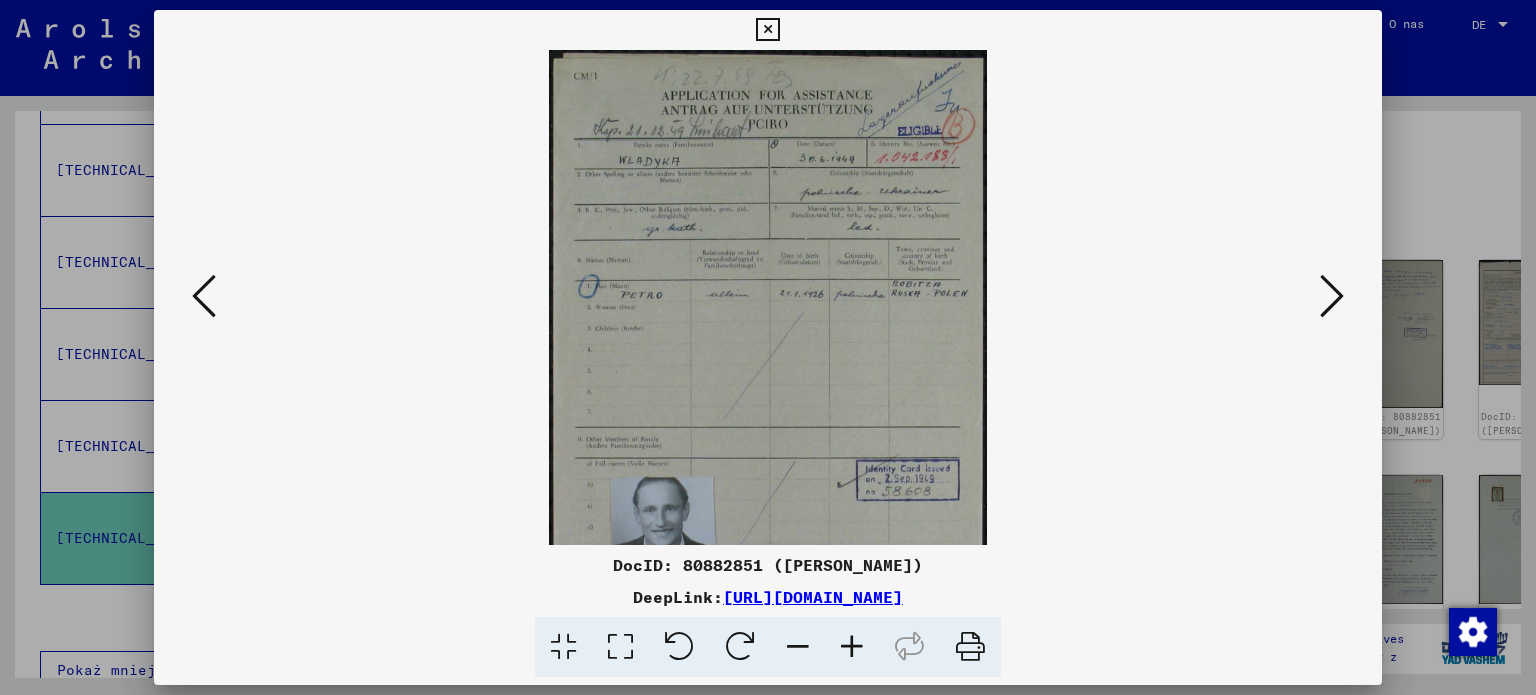 click at bounding box center [852, 647] 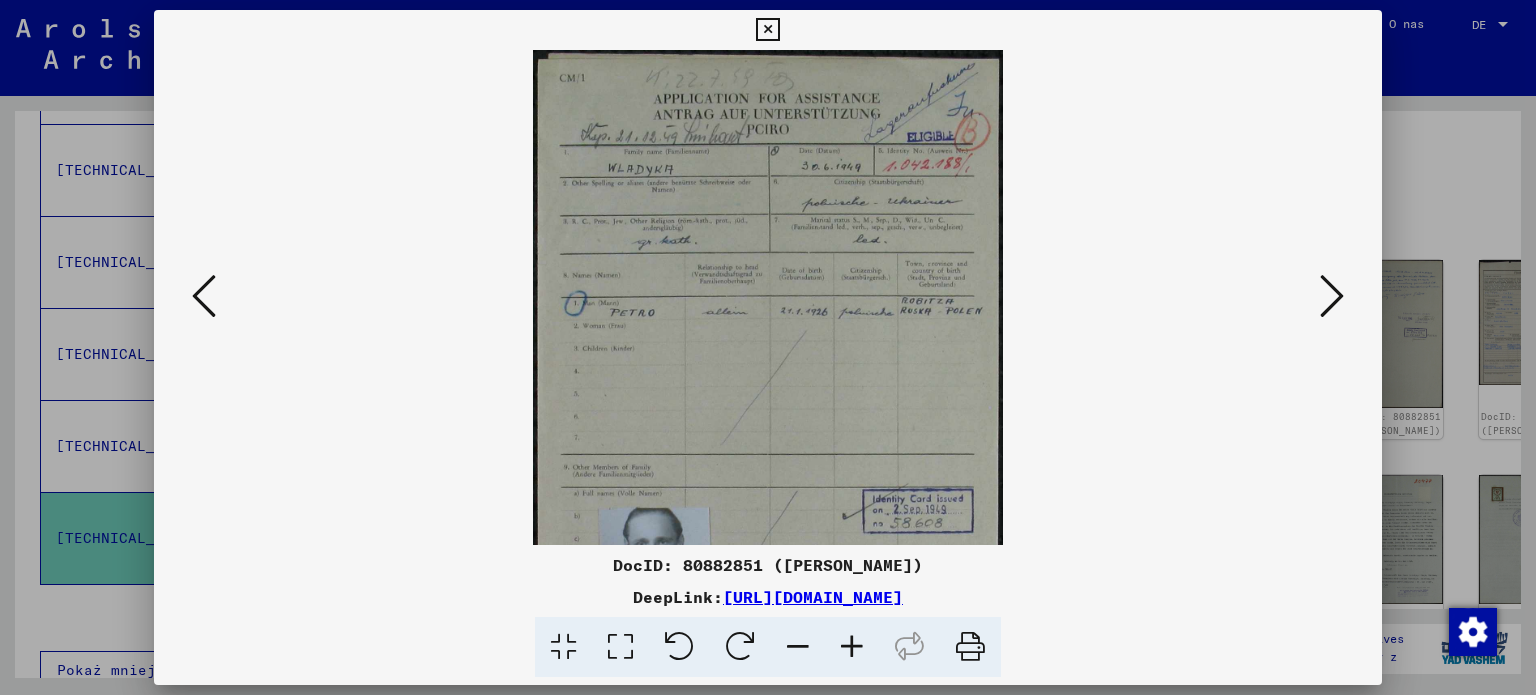 click at bounding box center (852, 647) 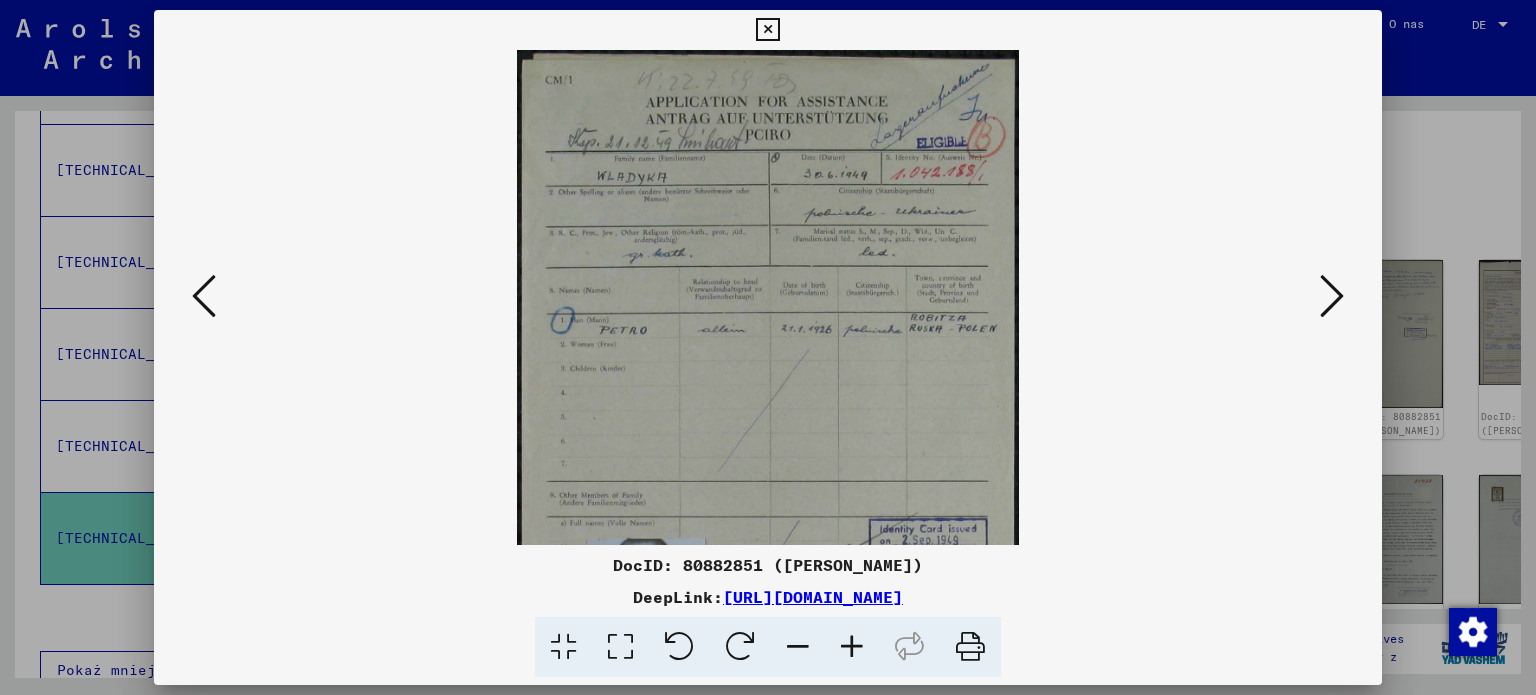 click at bounding box center (852, 647) 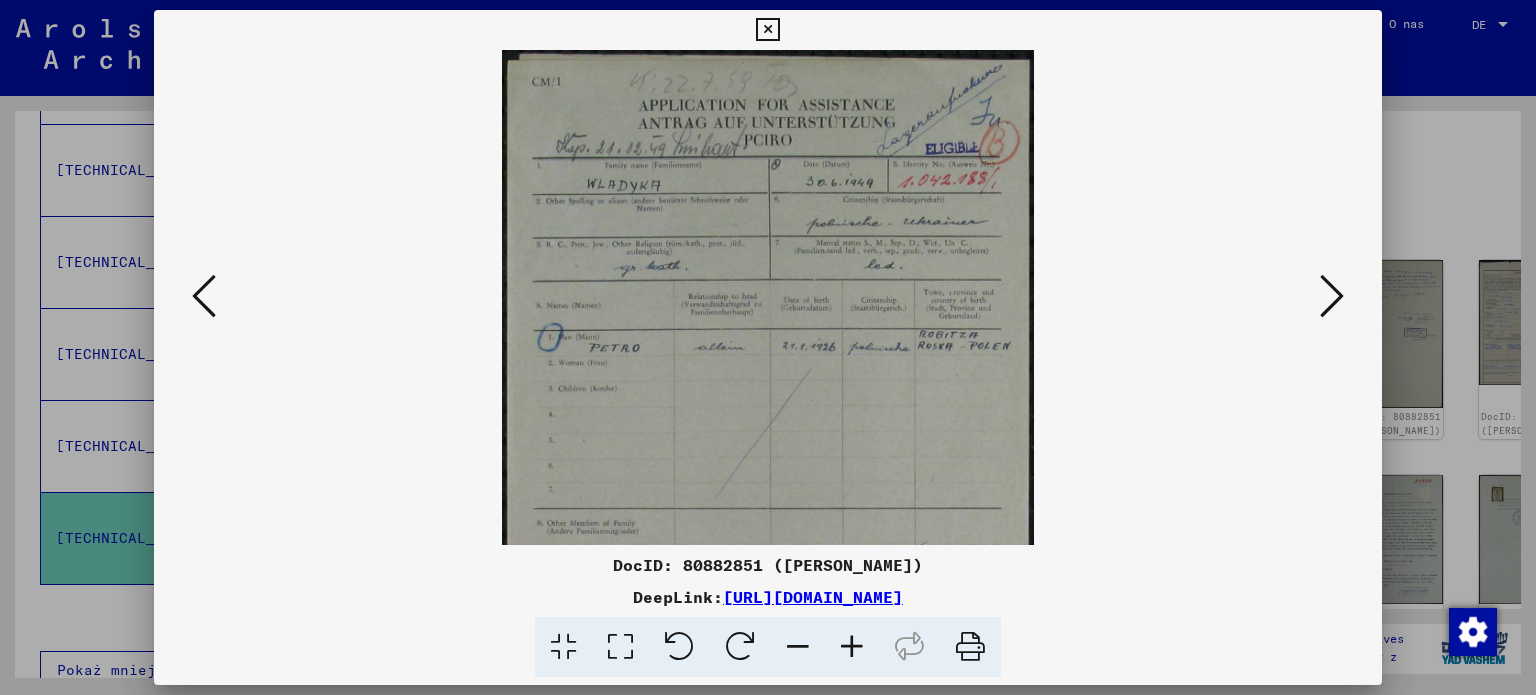 click at bounding box center [852, 647] 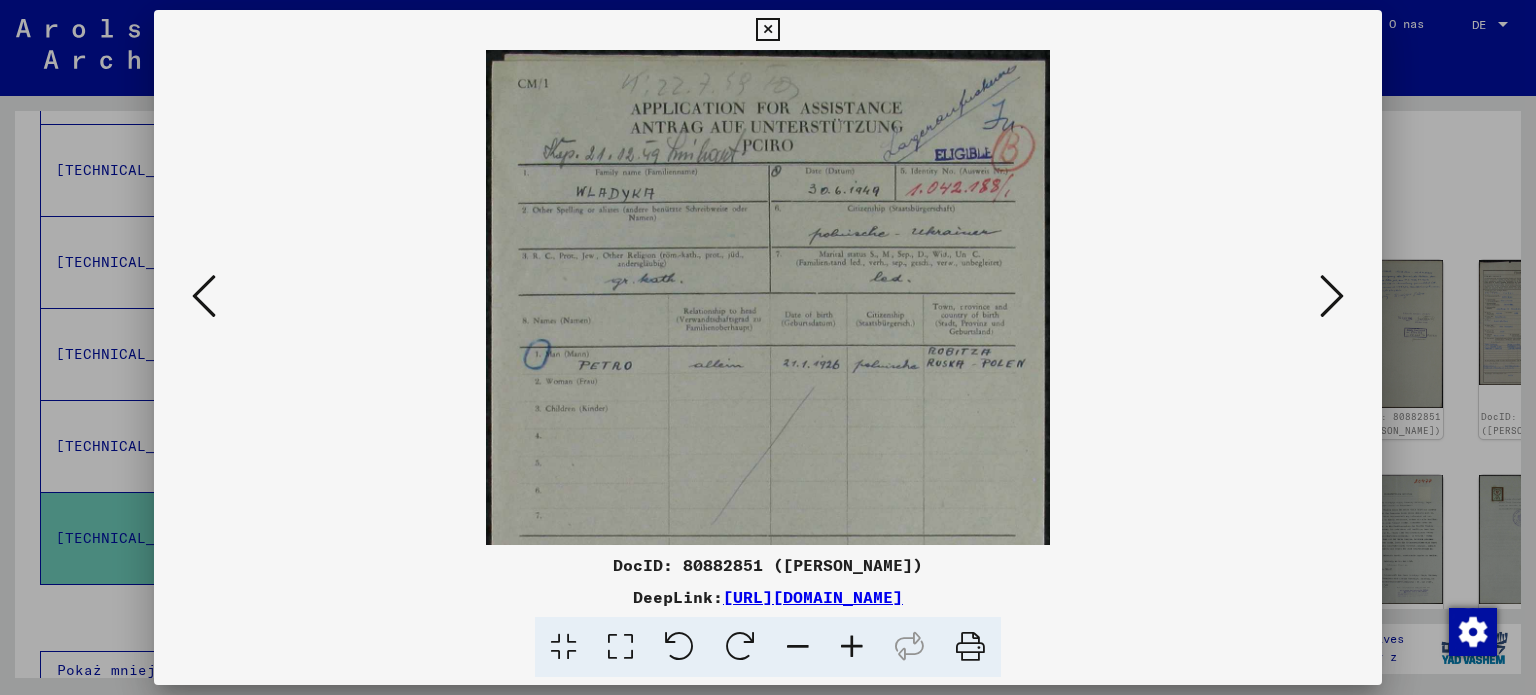 click at bounding box center [852, 647] 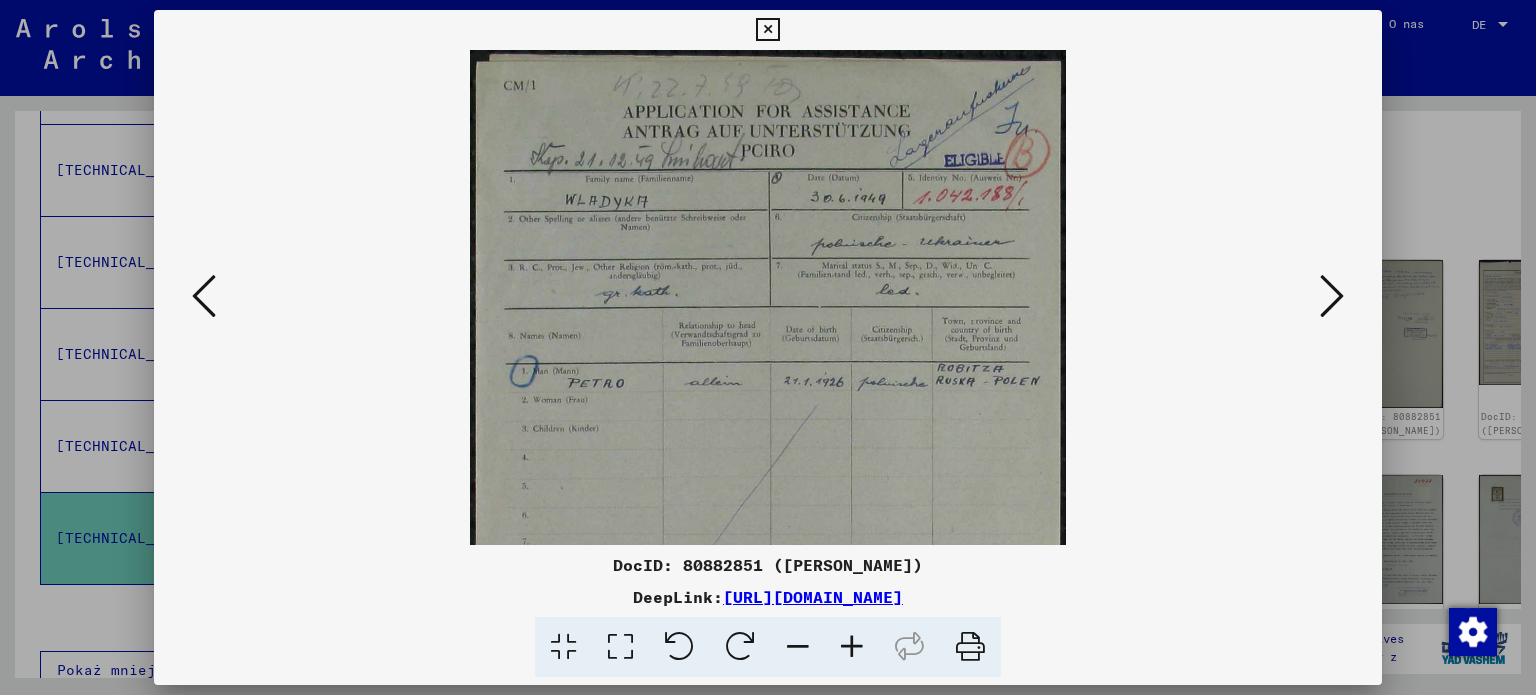 click at bounding box center [852, 647] 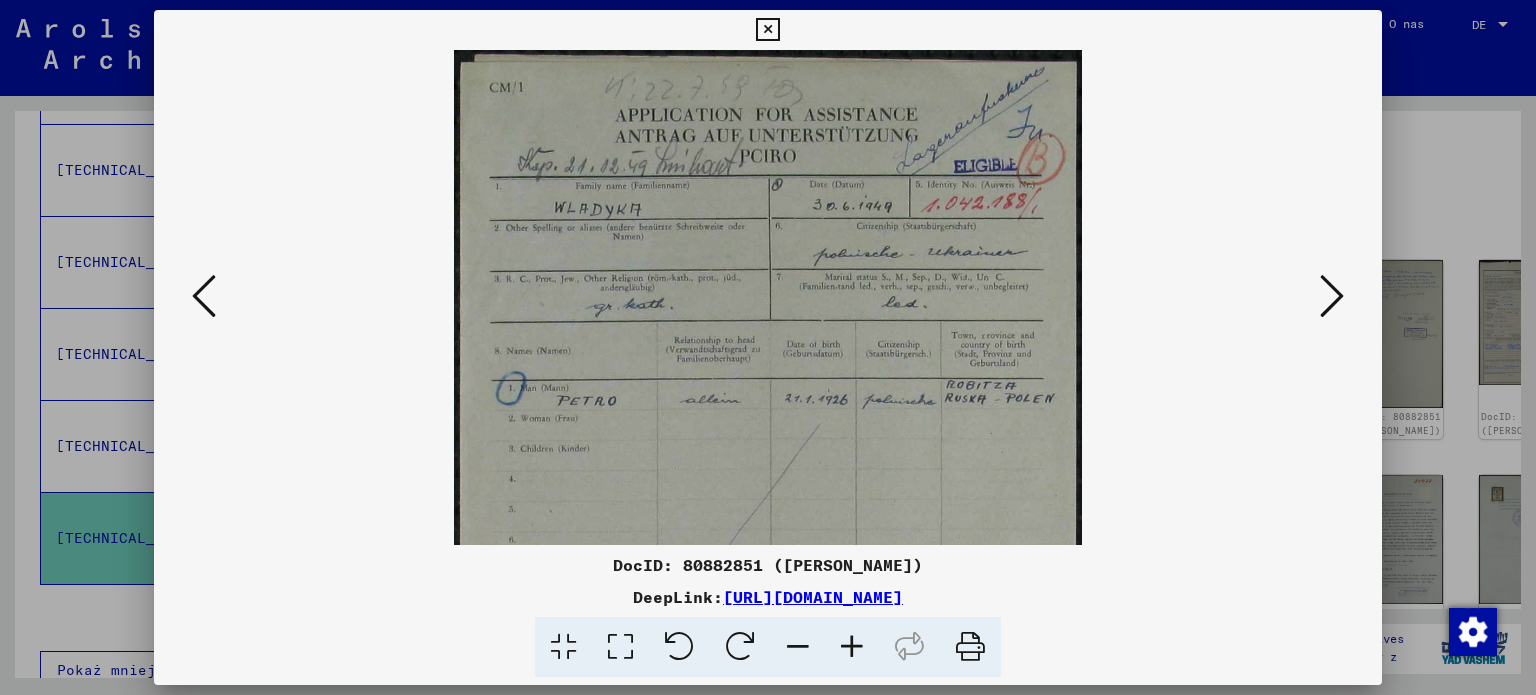 click at bounding box center (852, 647) 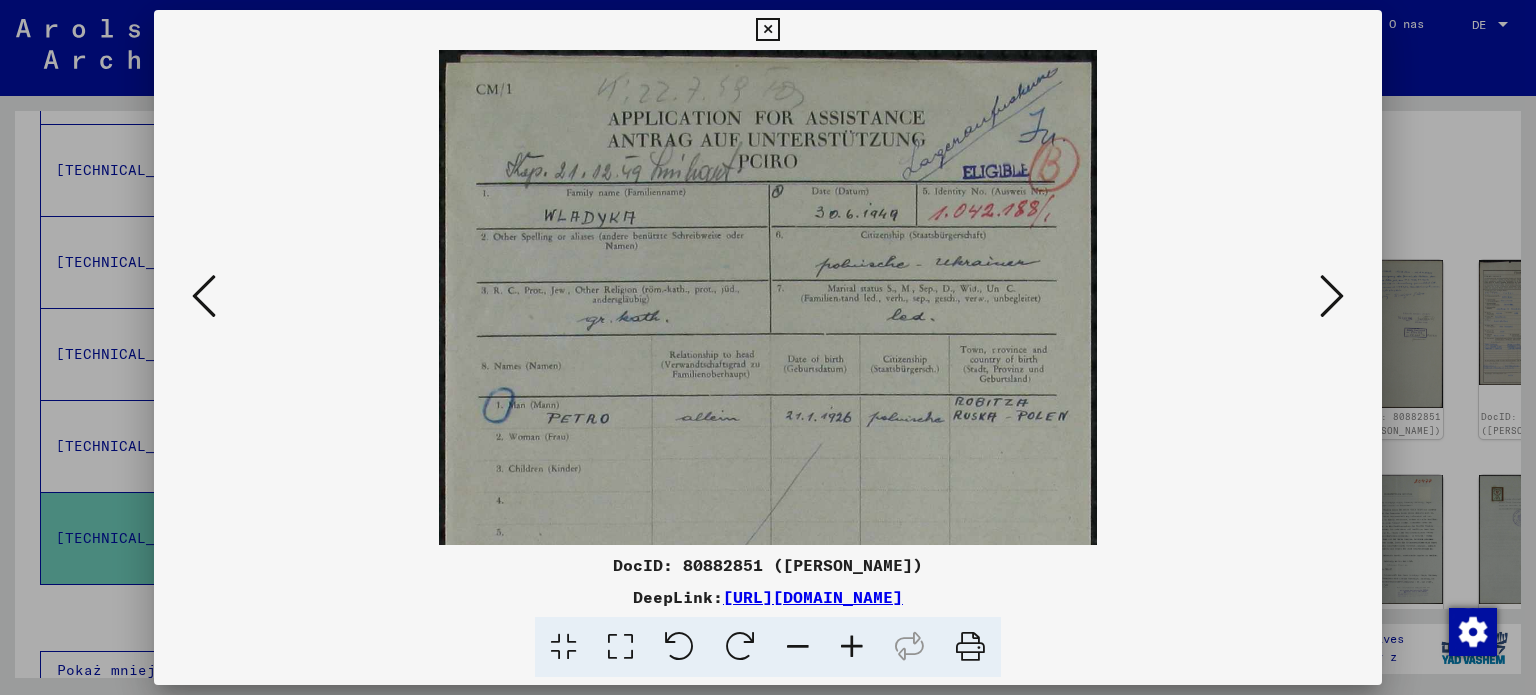 click at bounding box center [852, 647] 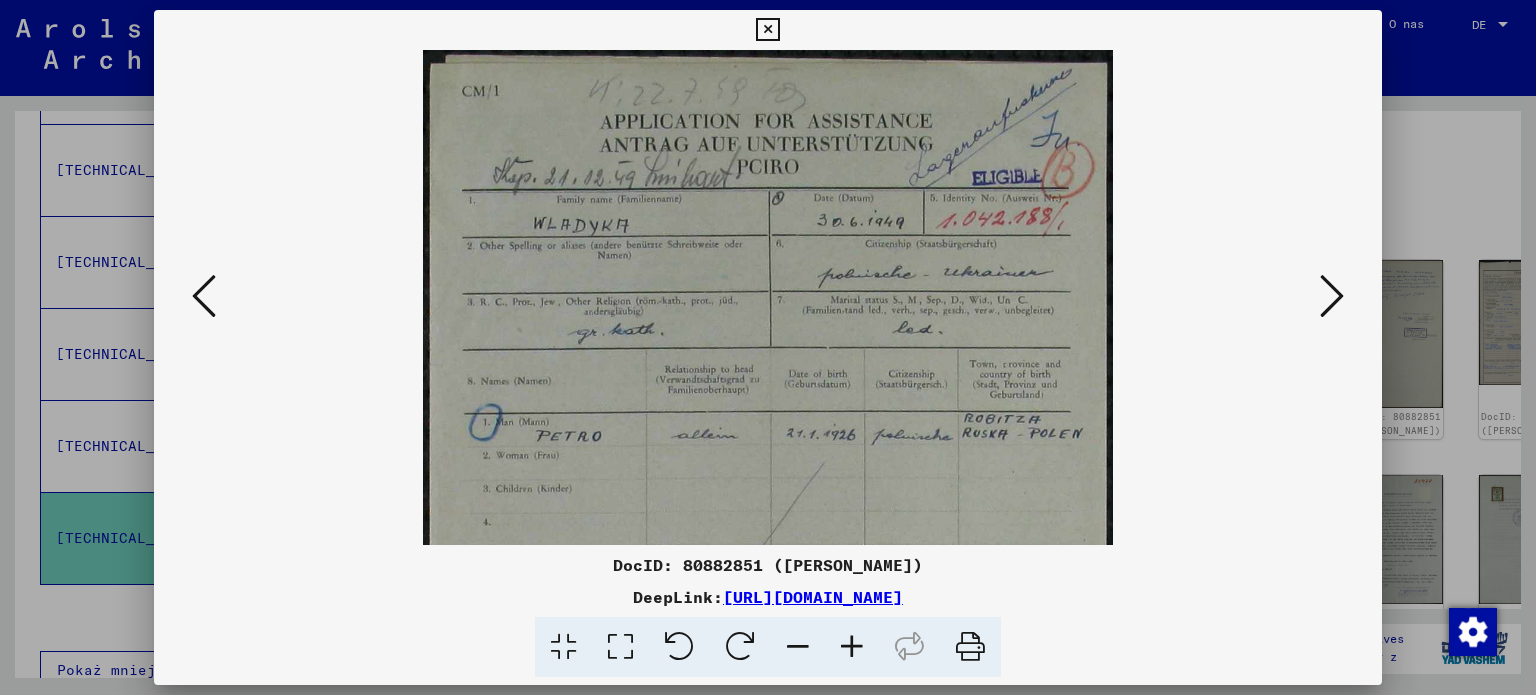 click at bounding box center (852, 647) 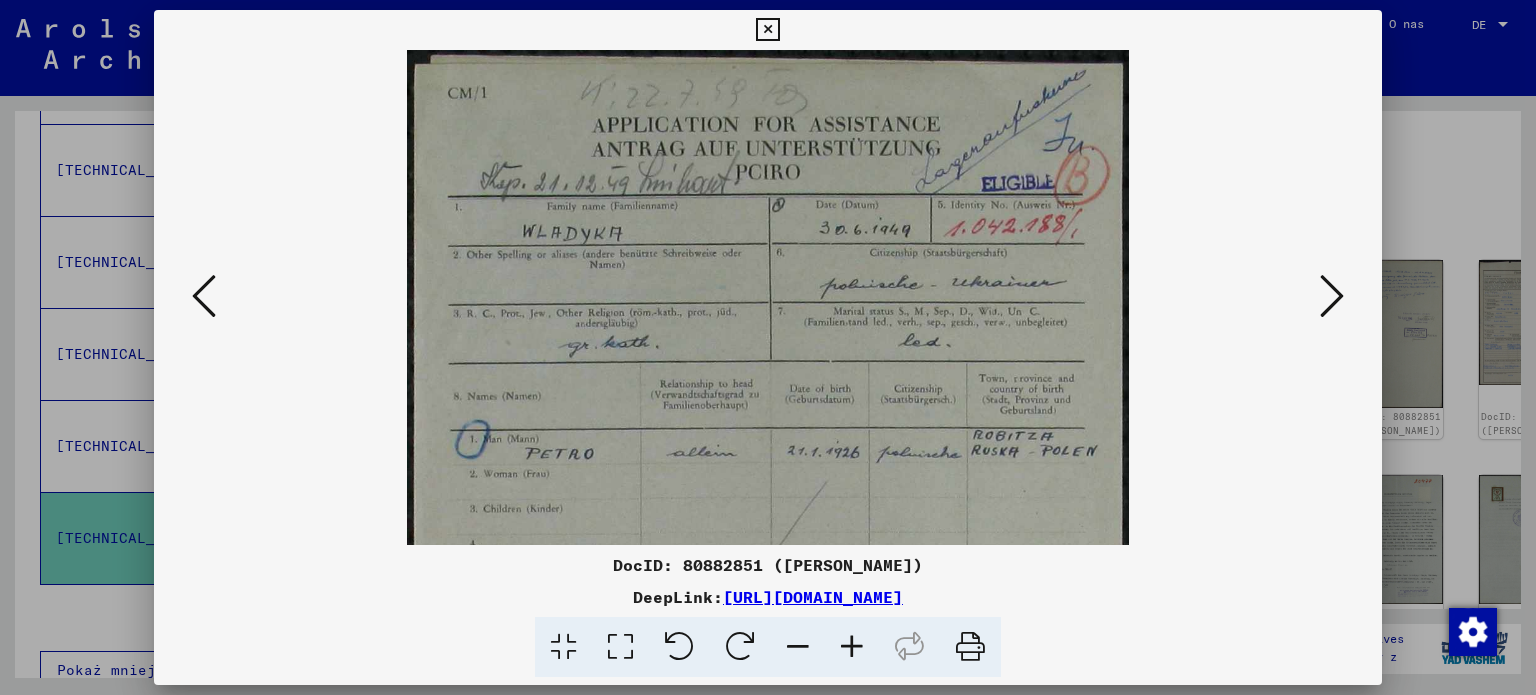 click at bounding box center [852, 647] 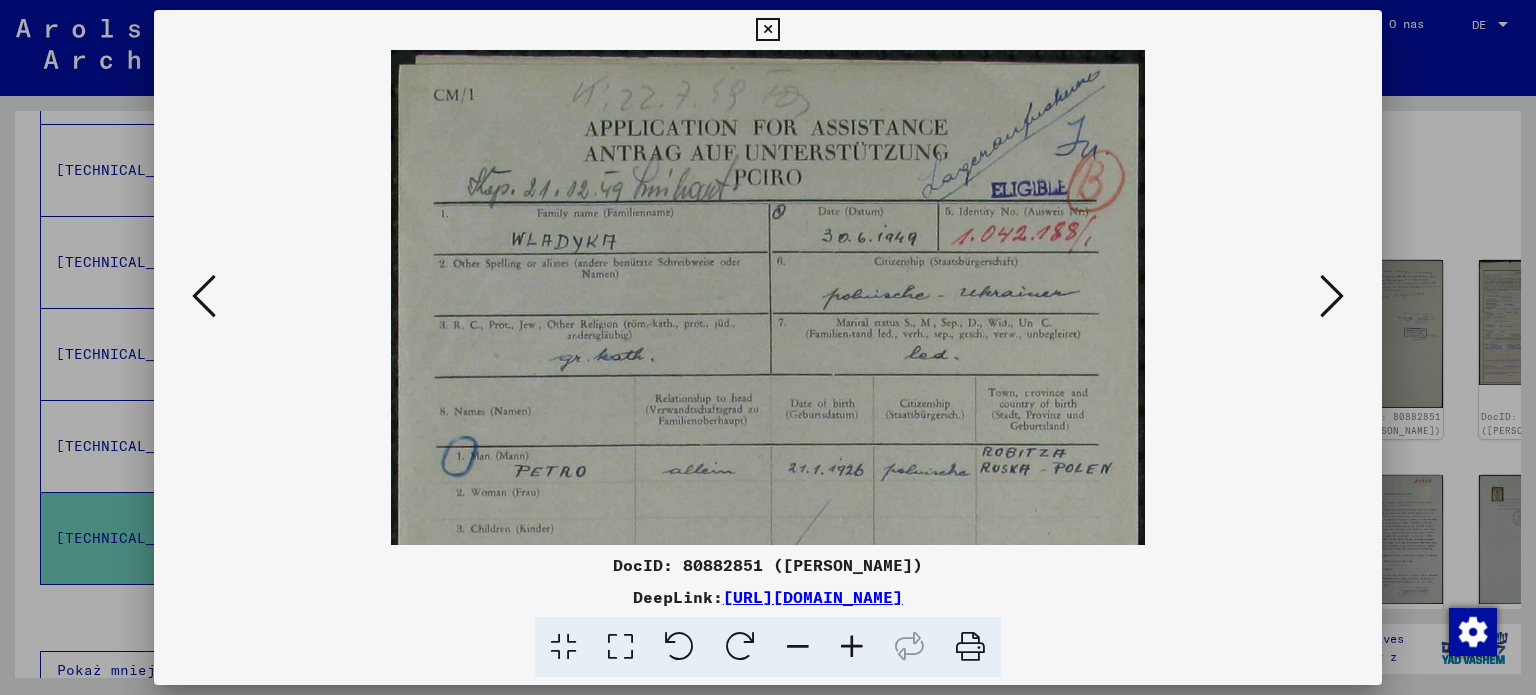 click at bounding box center [852, 647] 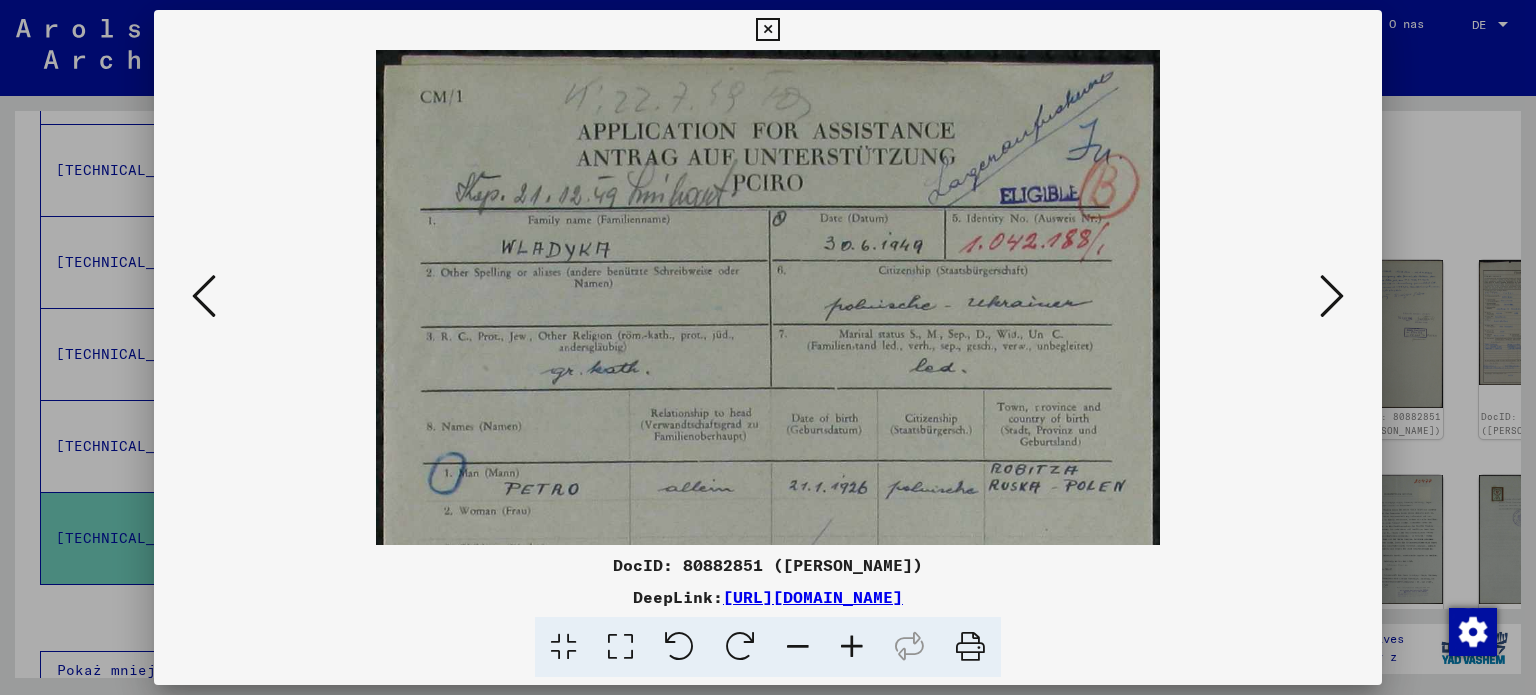 click at bounding box center [852, 647] 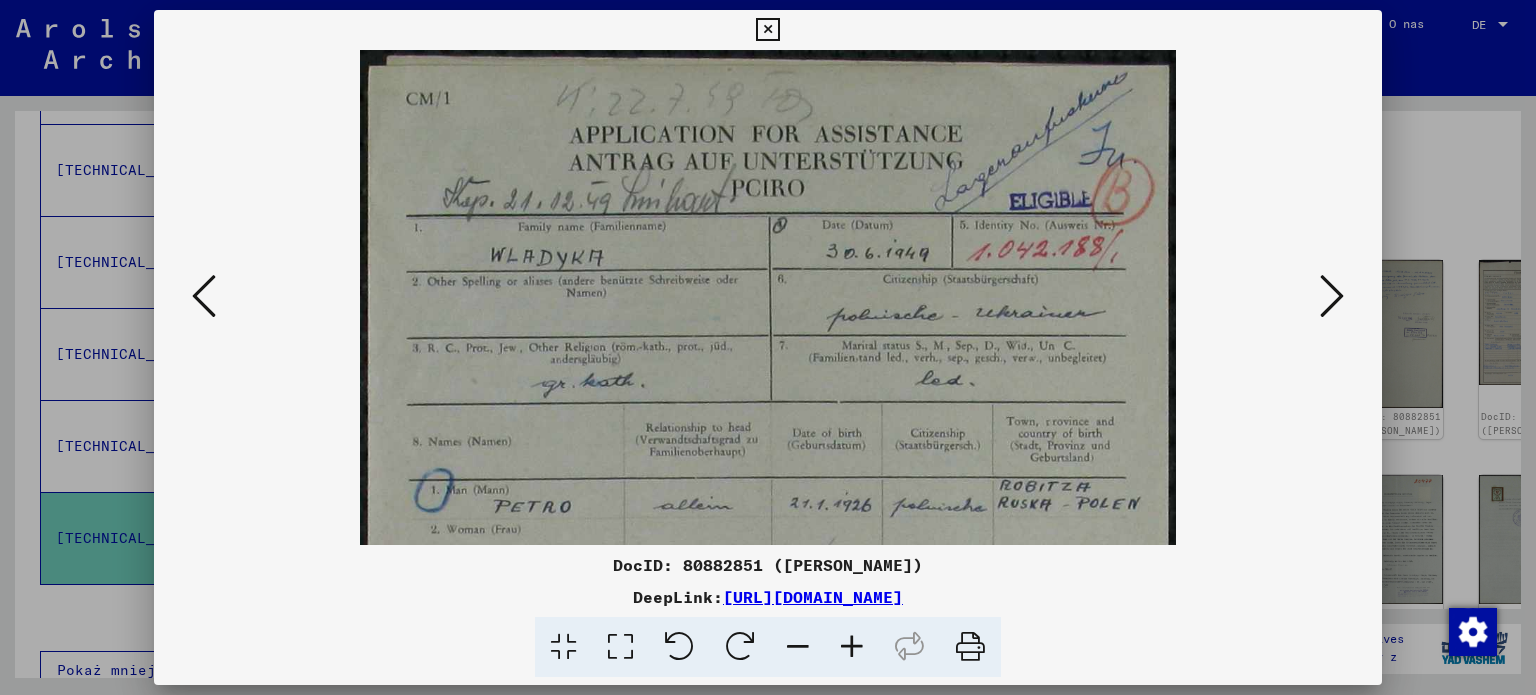 click at bounding box center [852, 647] 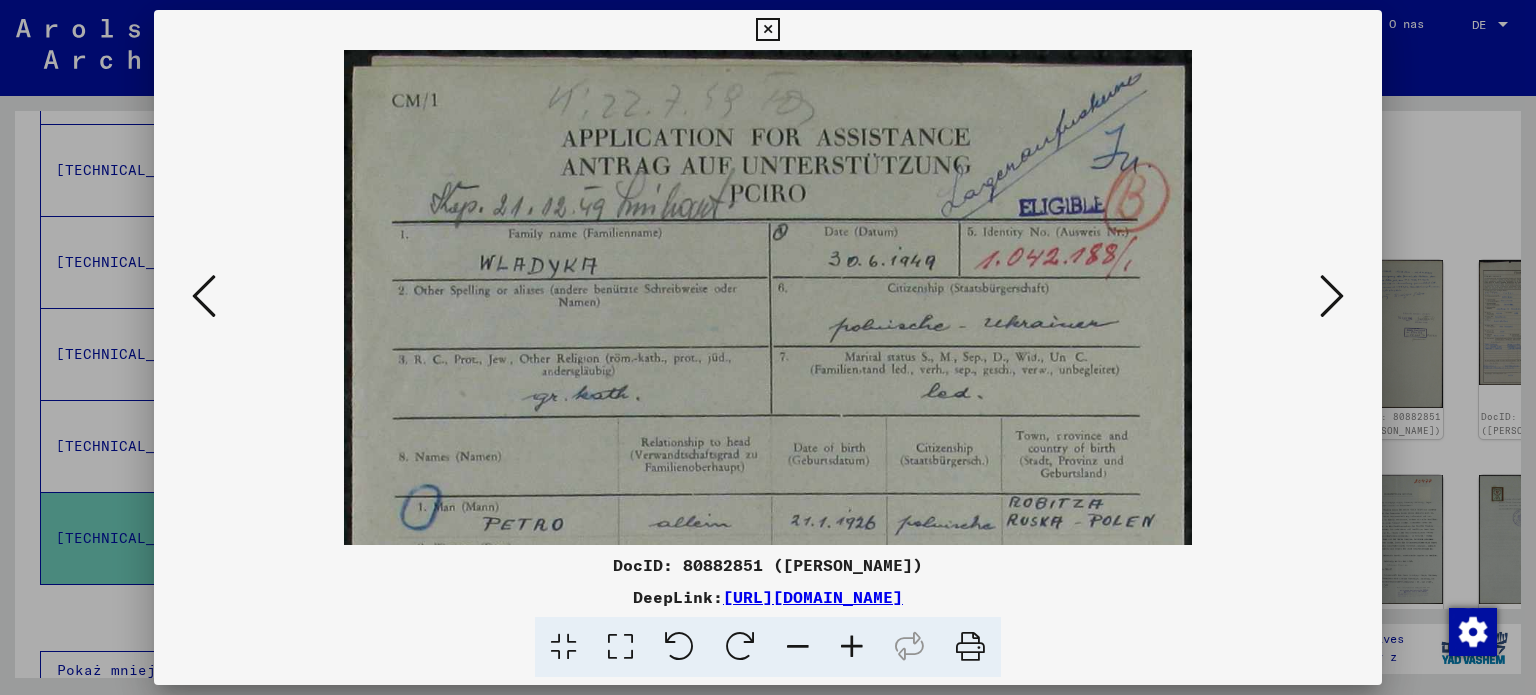 click at bounding box center [852, 647] 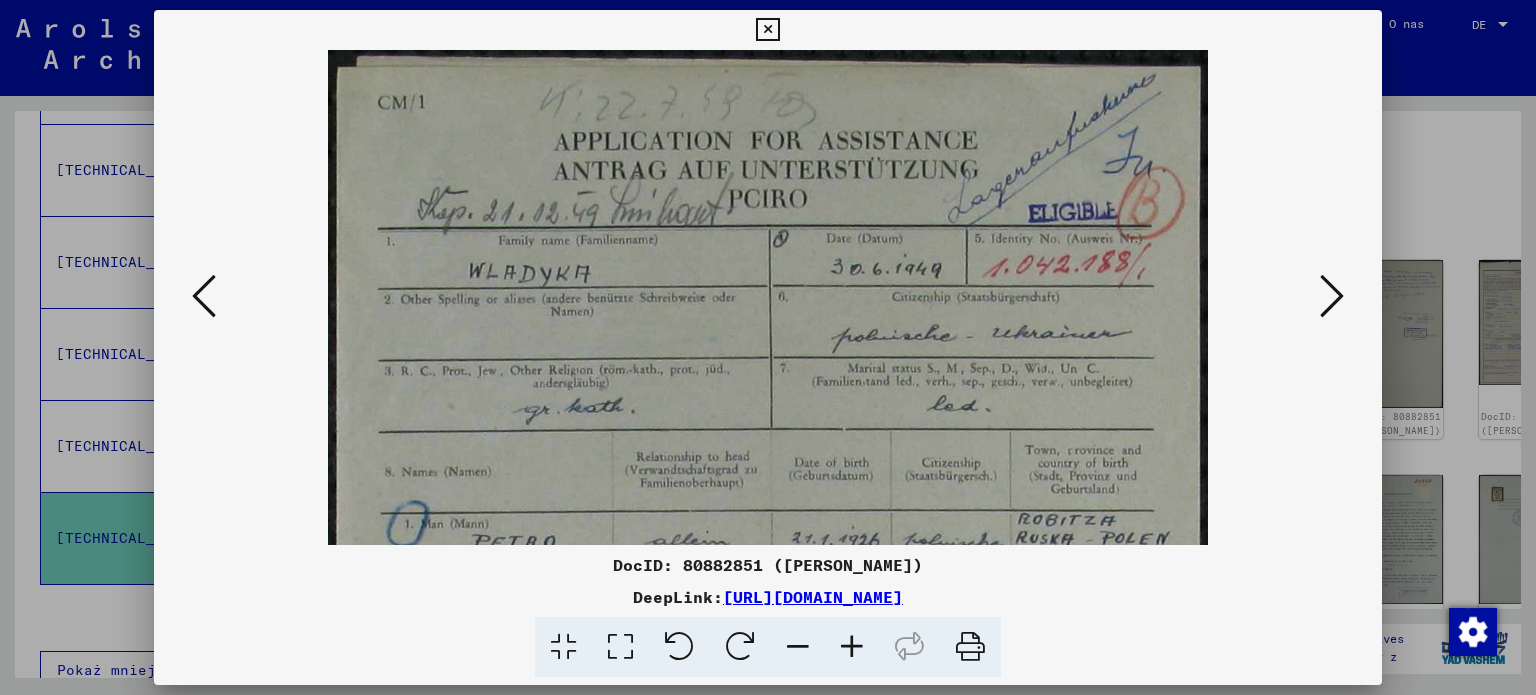 click at bounding box center [852, 647] 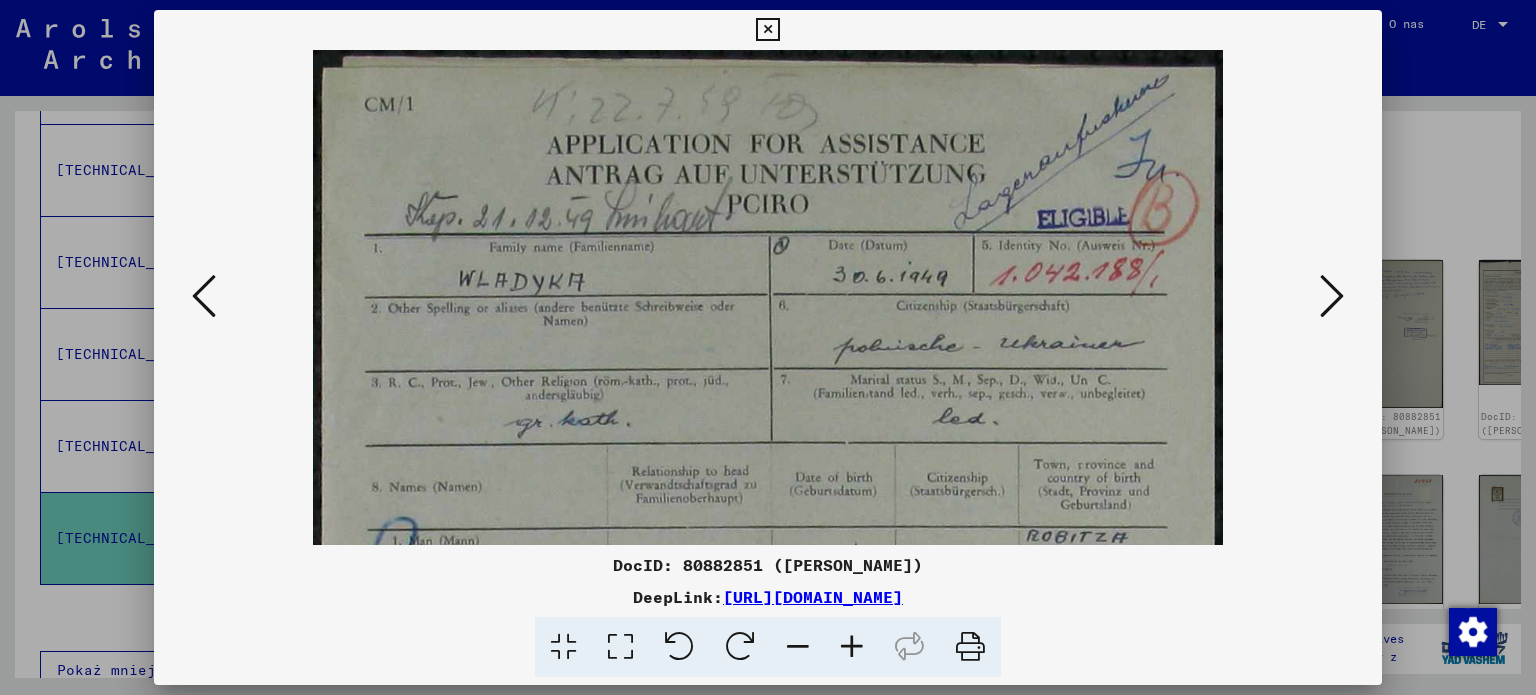 click at bounding box center (852, 647) 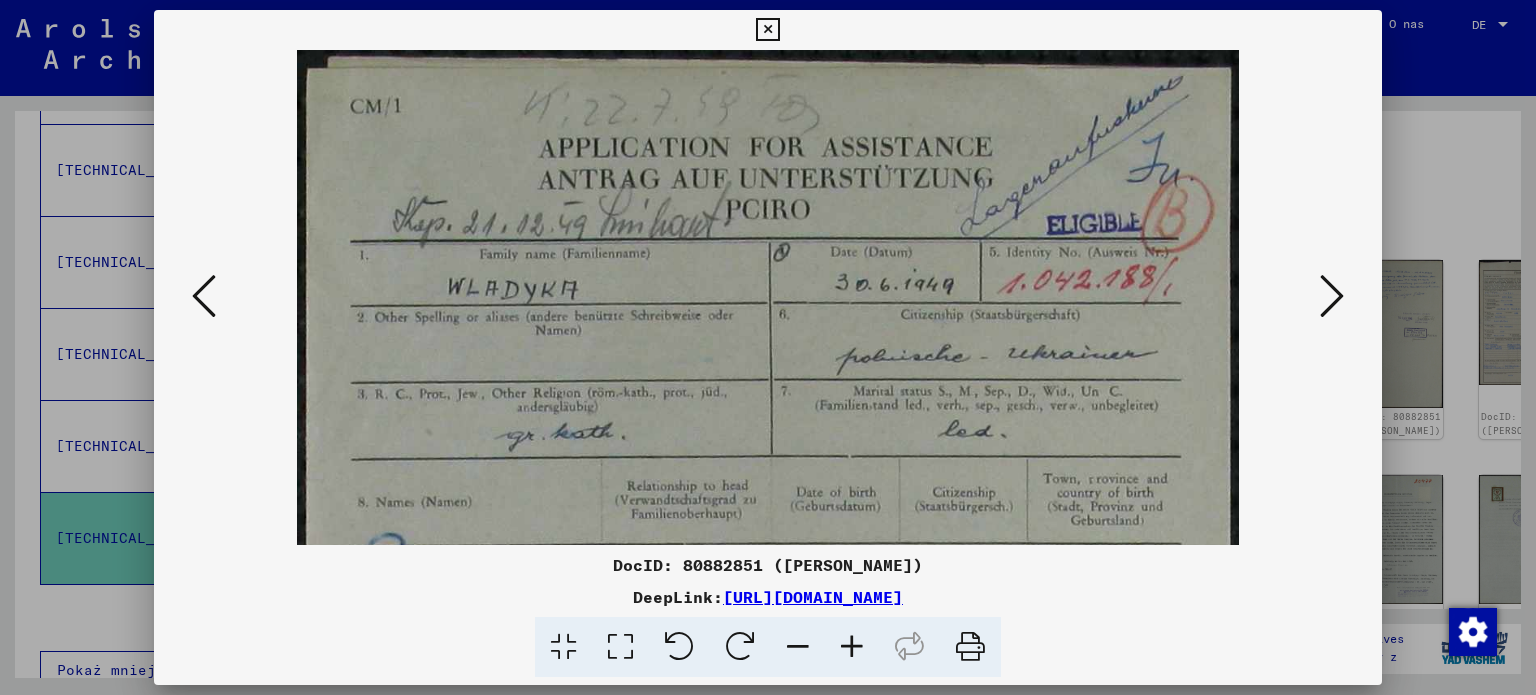 click at bounding box center (852, 647) 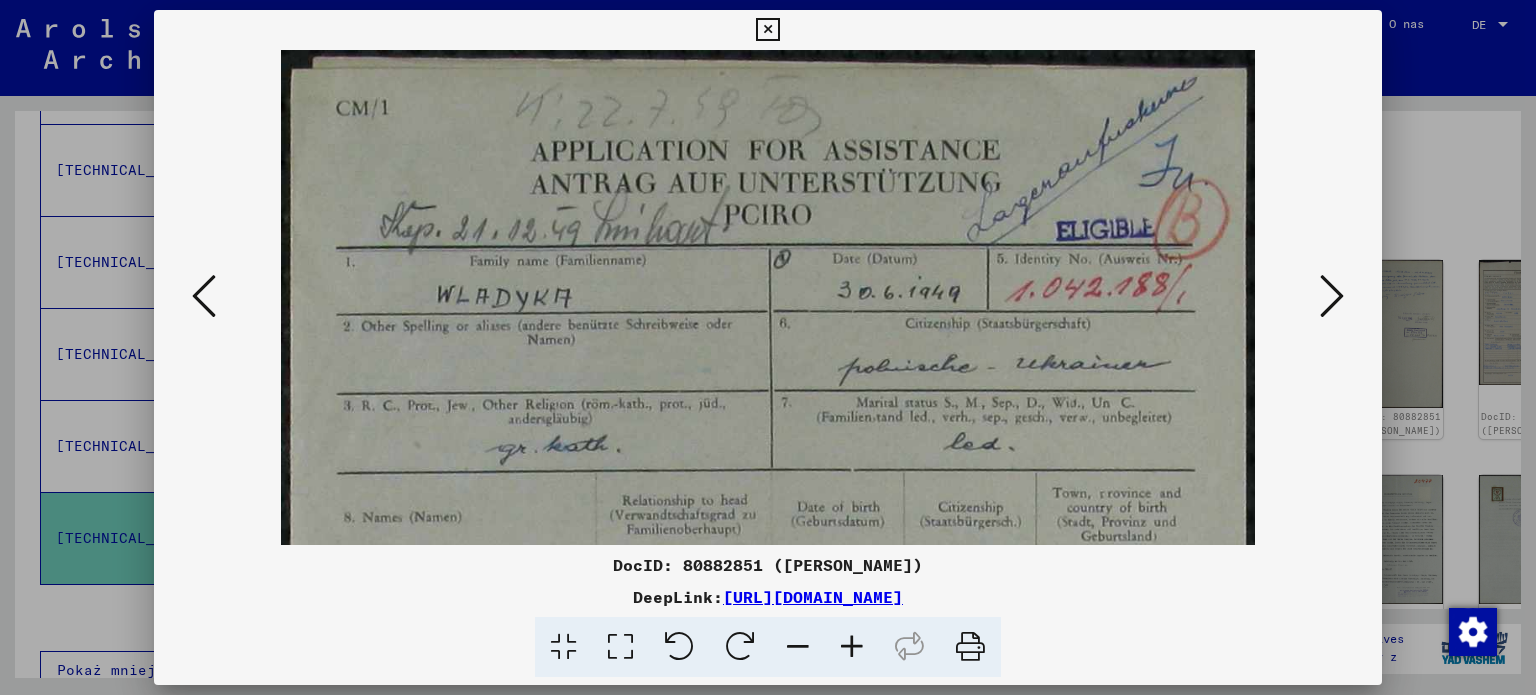 click at bounding box center (852, 647) 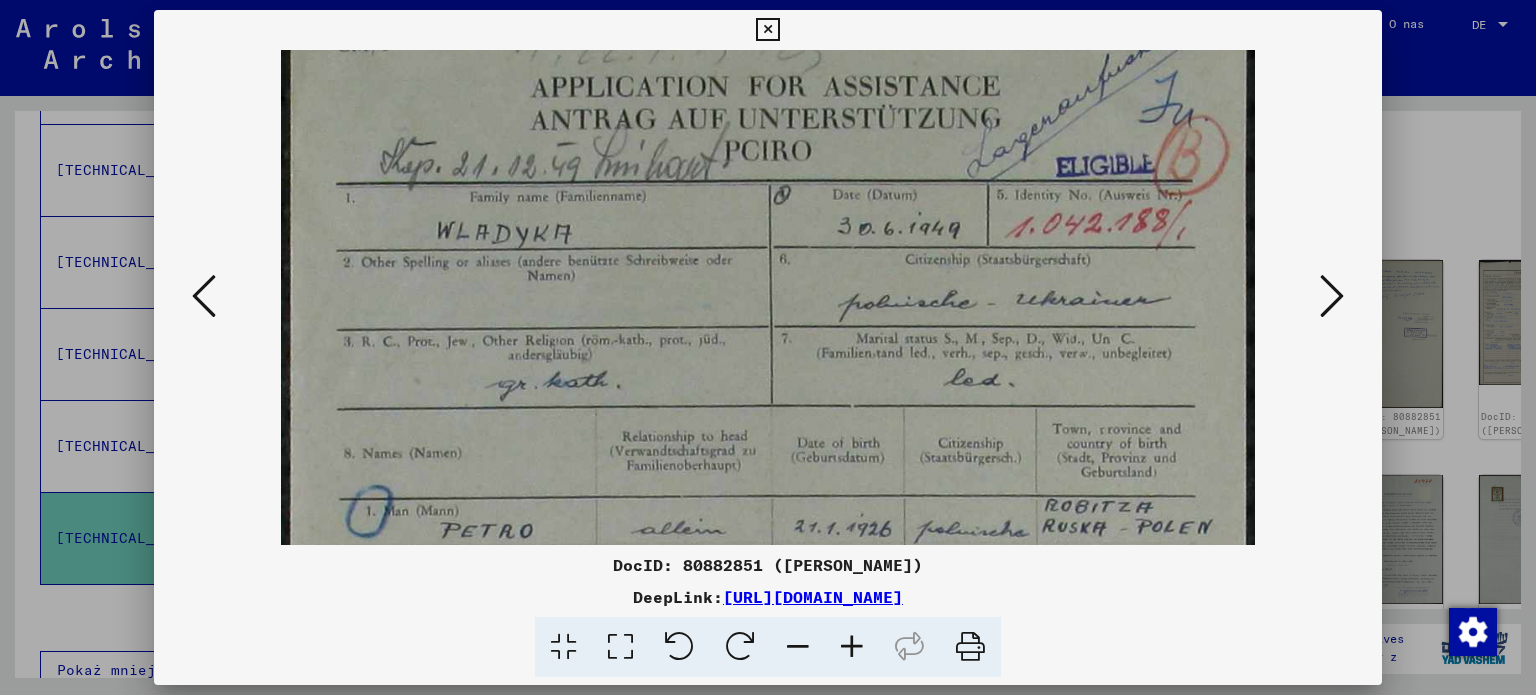scroll, scrollTop: 65, scrollLeft: 0, axis: vertical 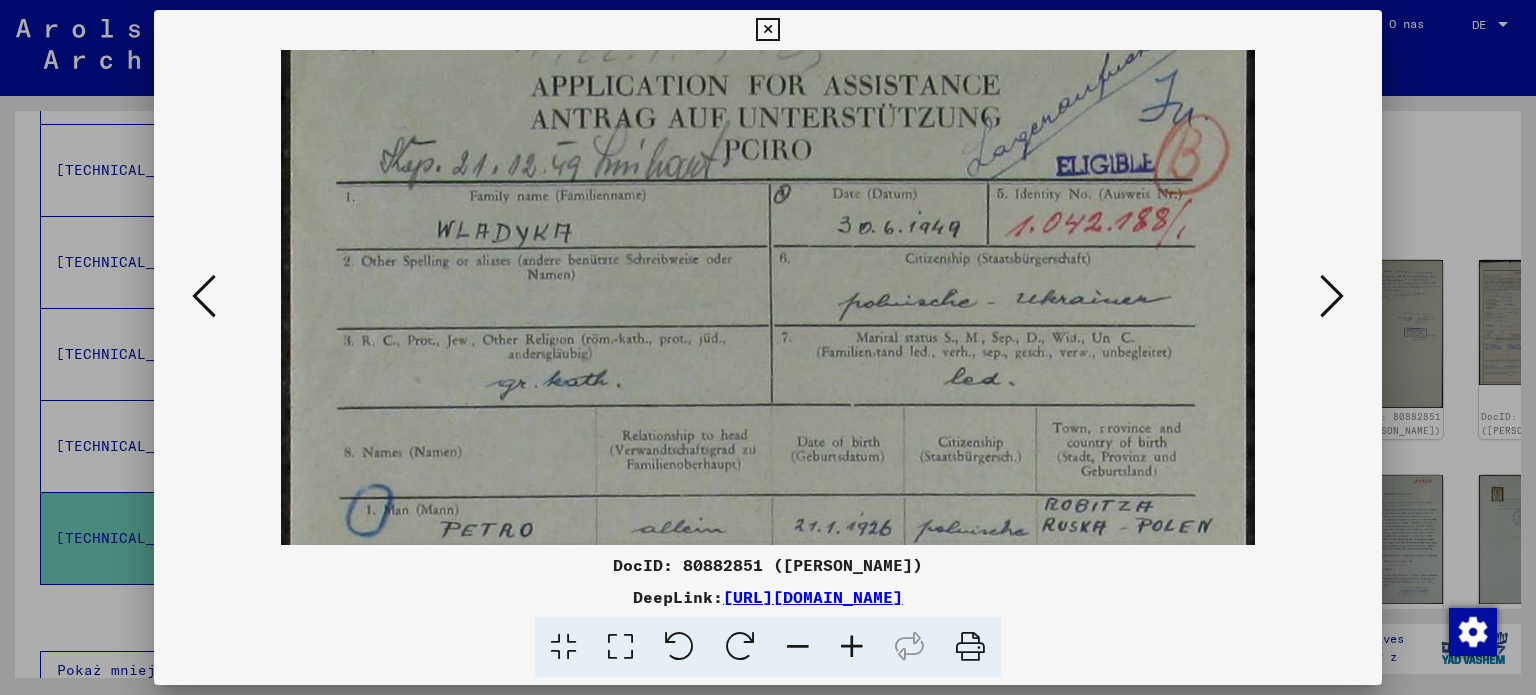 drag, startPoint x: 950, startPoint y: 304, endPoint x: 976, endPoint y: 240, distance: 69.079666 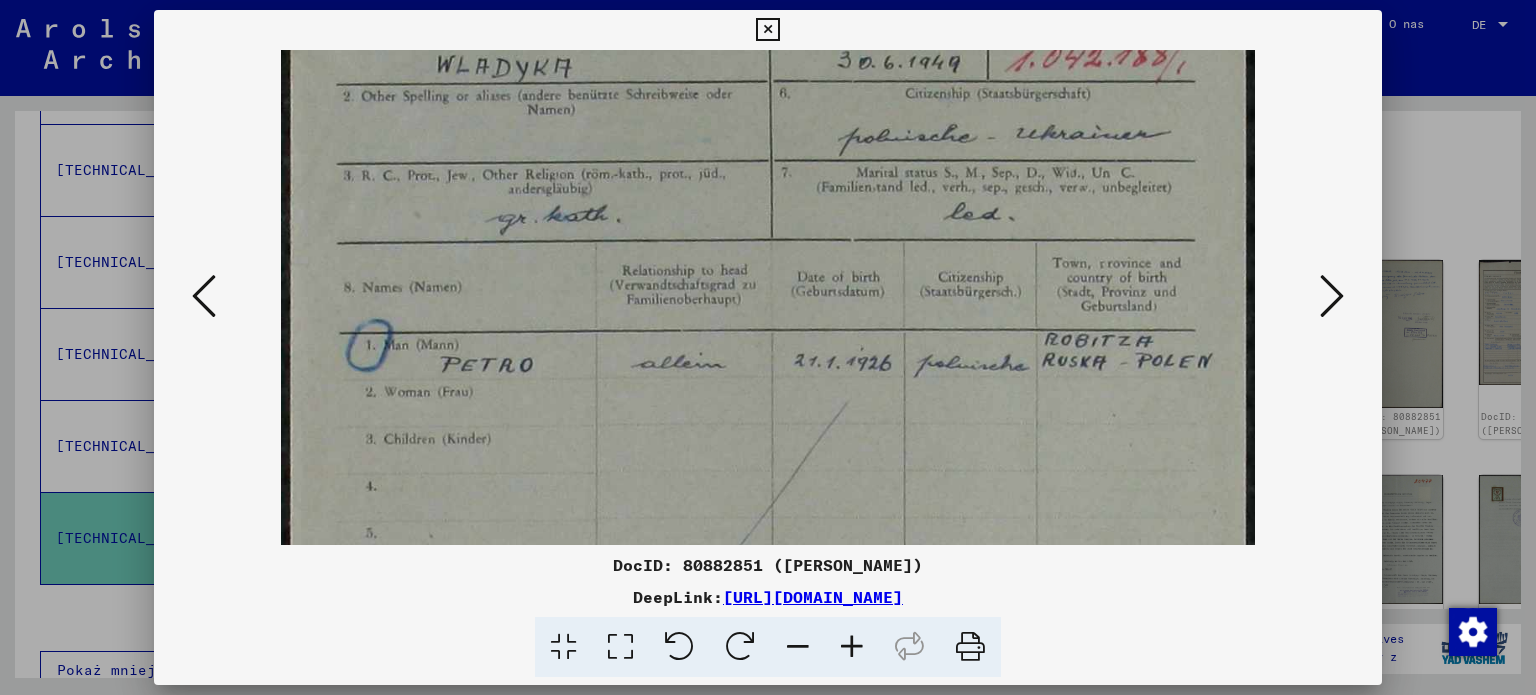 scroll, scrollTop: 229, scrollLeft: 0, axis: vertical 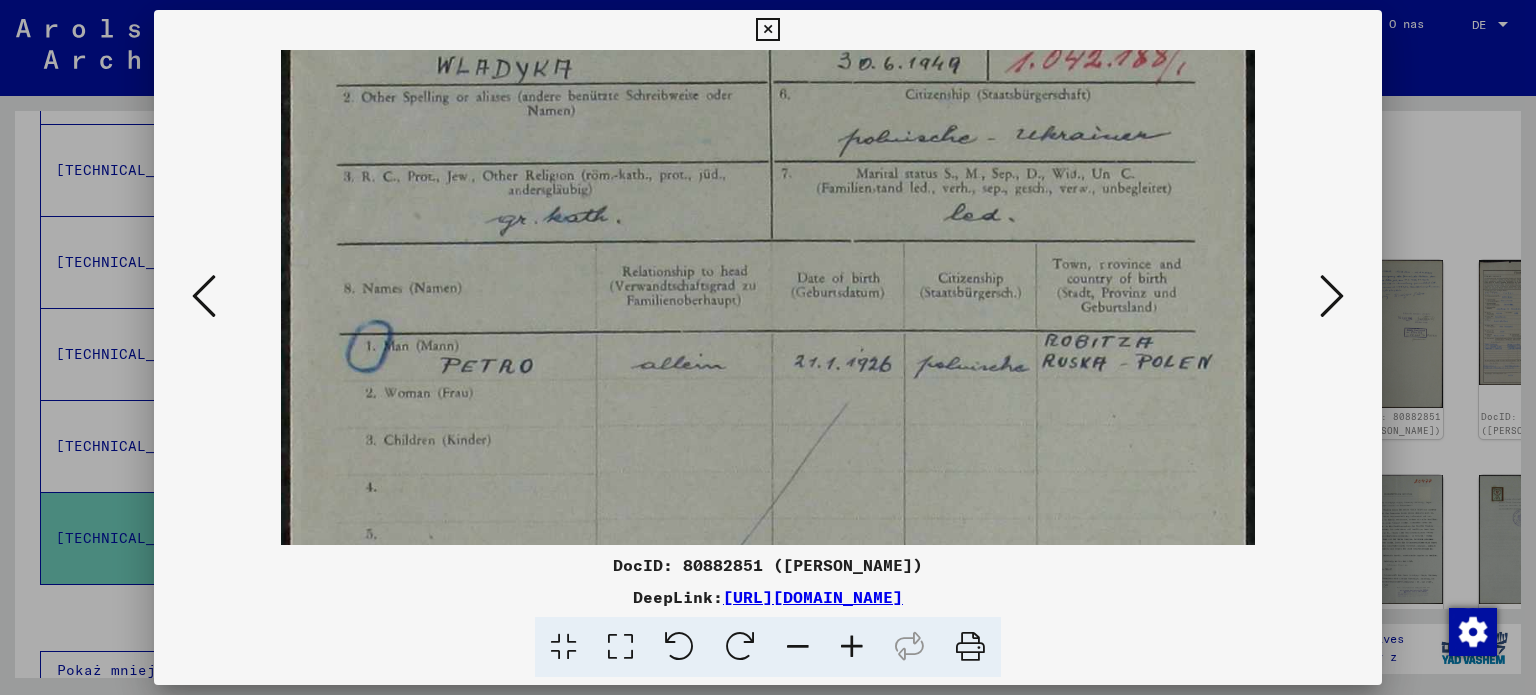 drag, startPoint x: 913, startPoint y: 491, endPoint x: 940, endPoint y: 328, distance: 165.22107 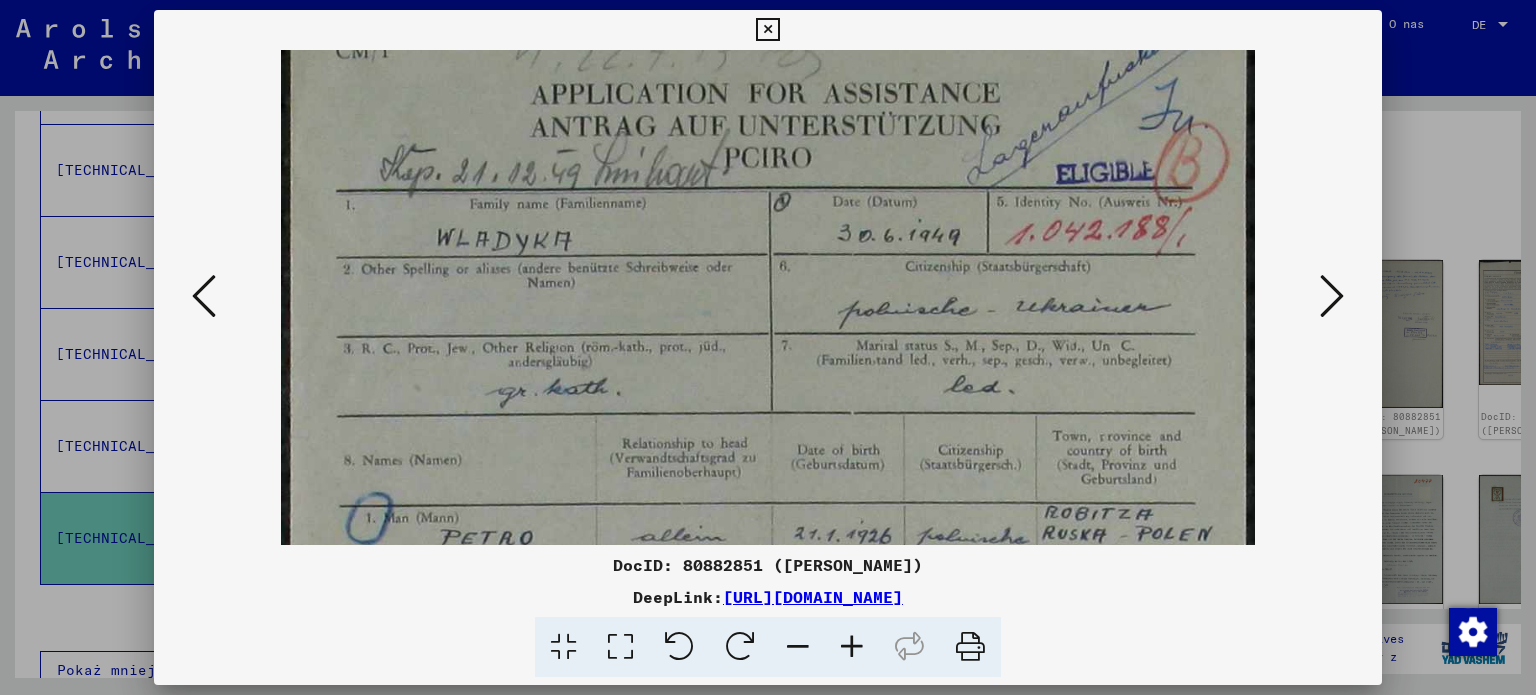 drag, startPoint x: 1110, startPoint y: 424, endPoint x: 1102, endPoint y: 590, distance: 166.19266 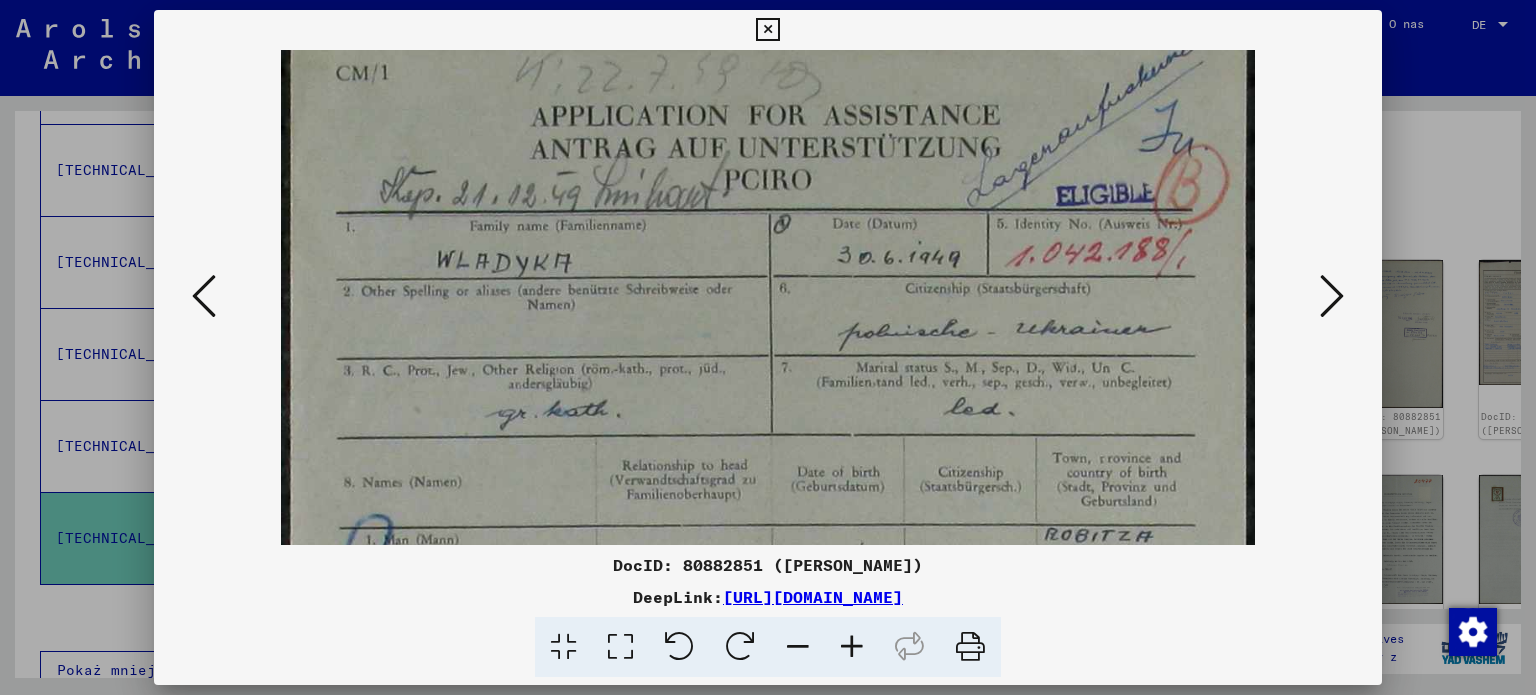 scroll, scrollTop: 0, scrollLeft: 0, axis: both 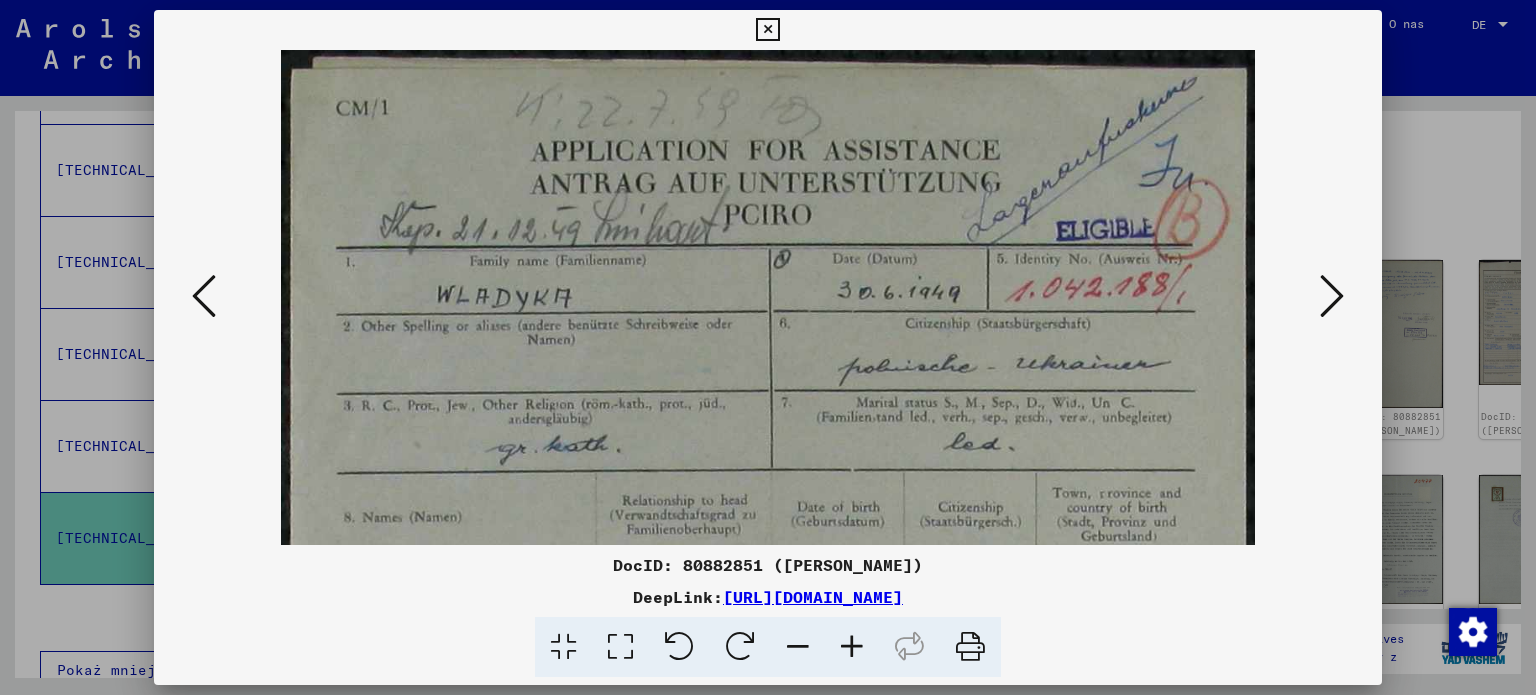 drag, startPoint x: 924, startPoint y: 168, endPoint x: 912, endPoint y: 345, distance: 177.40631 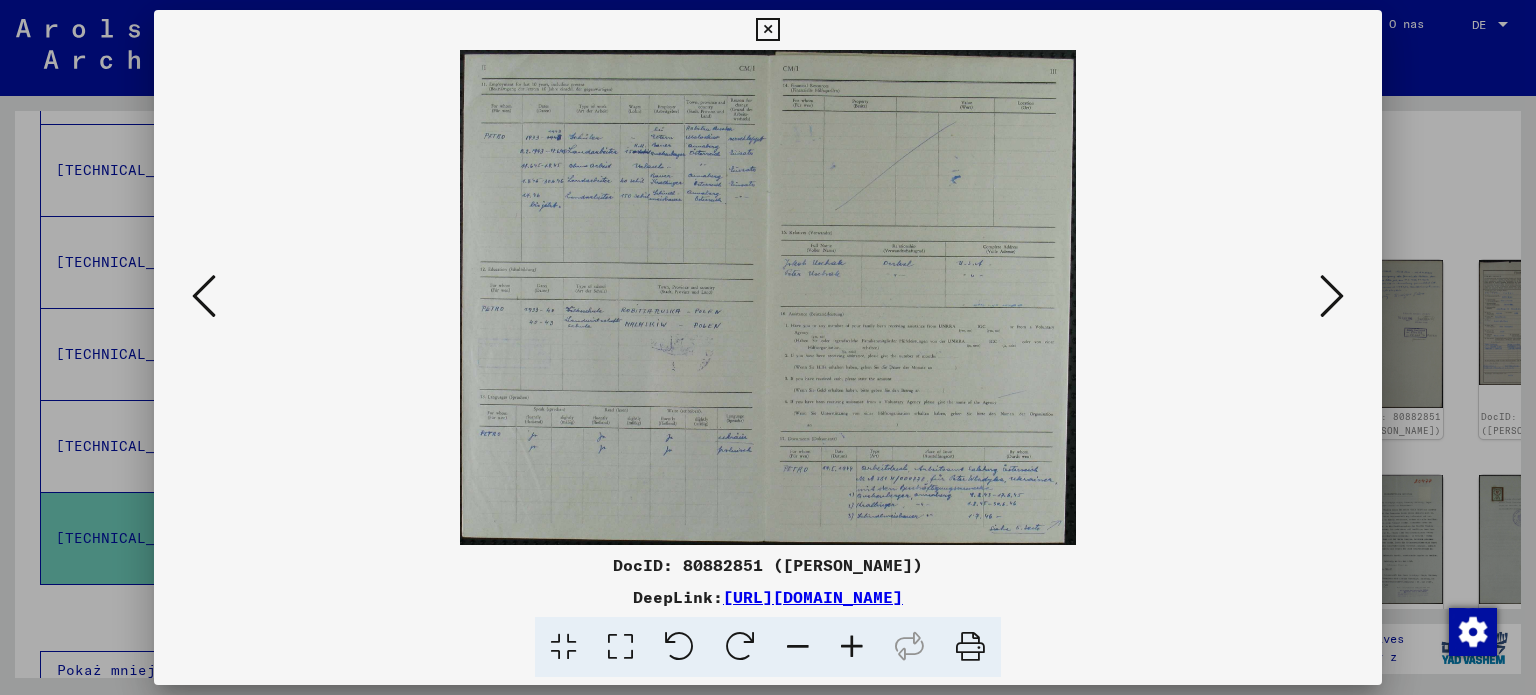 click at bounding box center (852, 647) 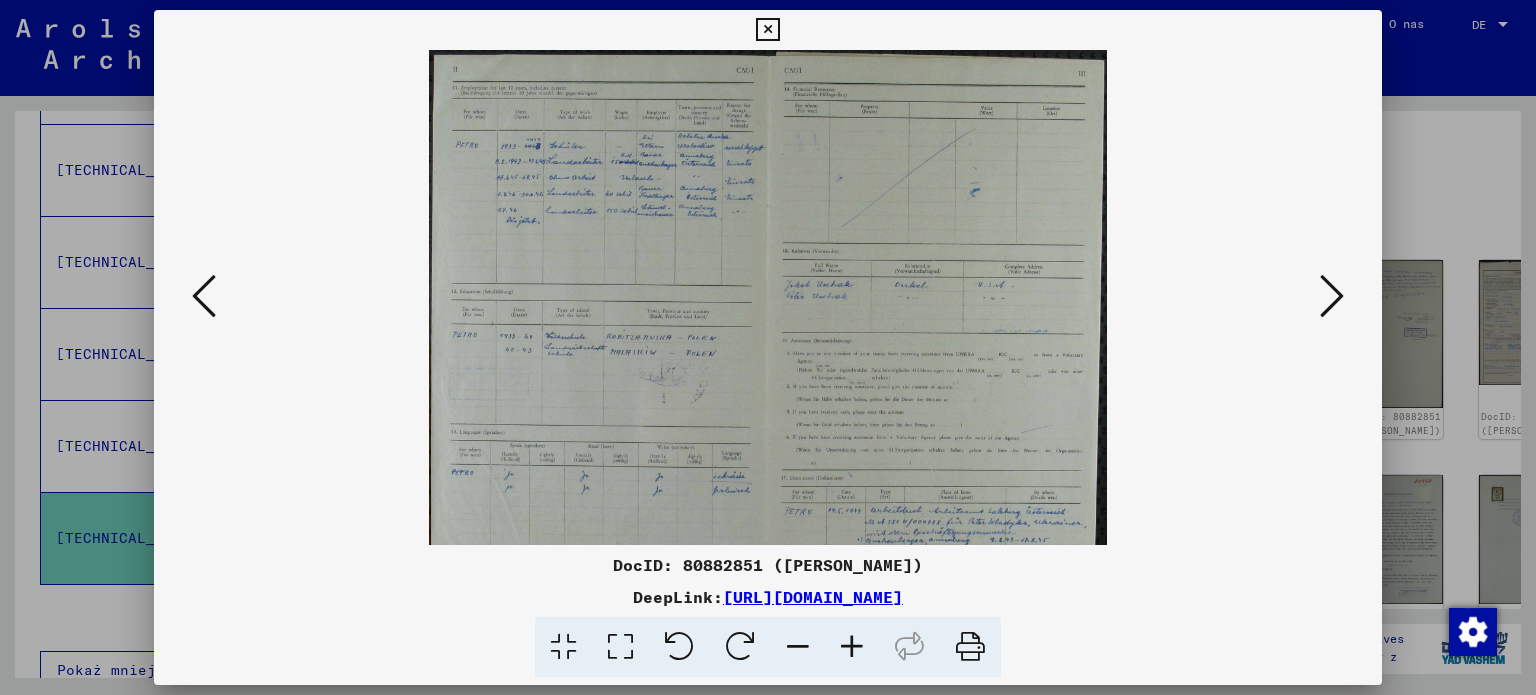 click at bounding box center (852, 647) 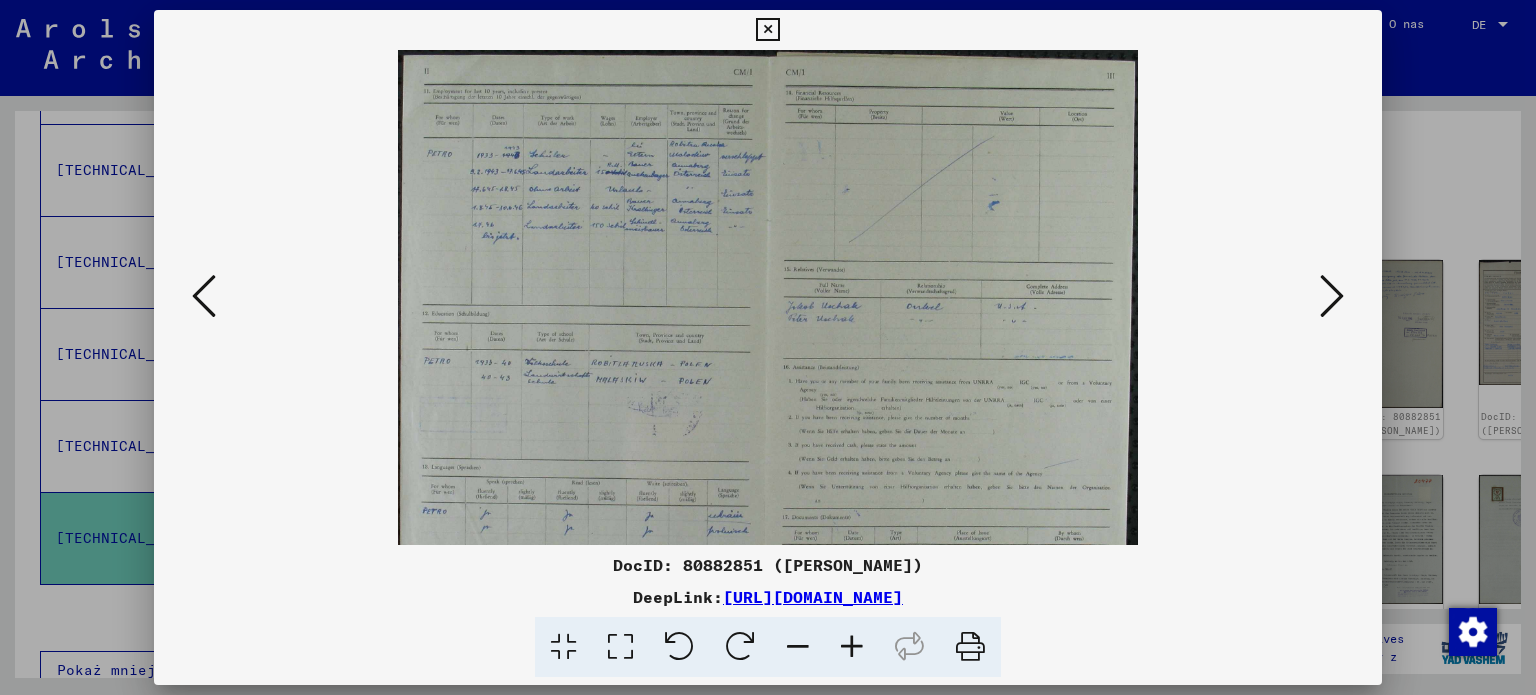 click at bounding box center (852, 647) 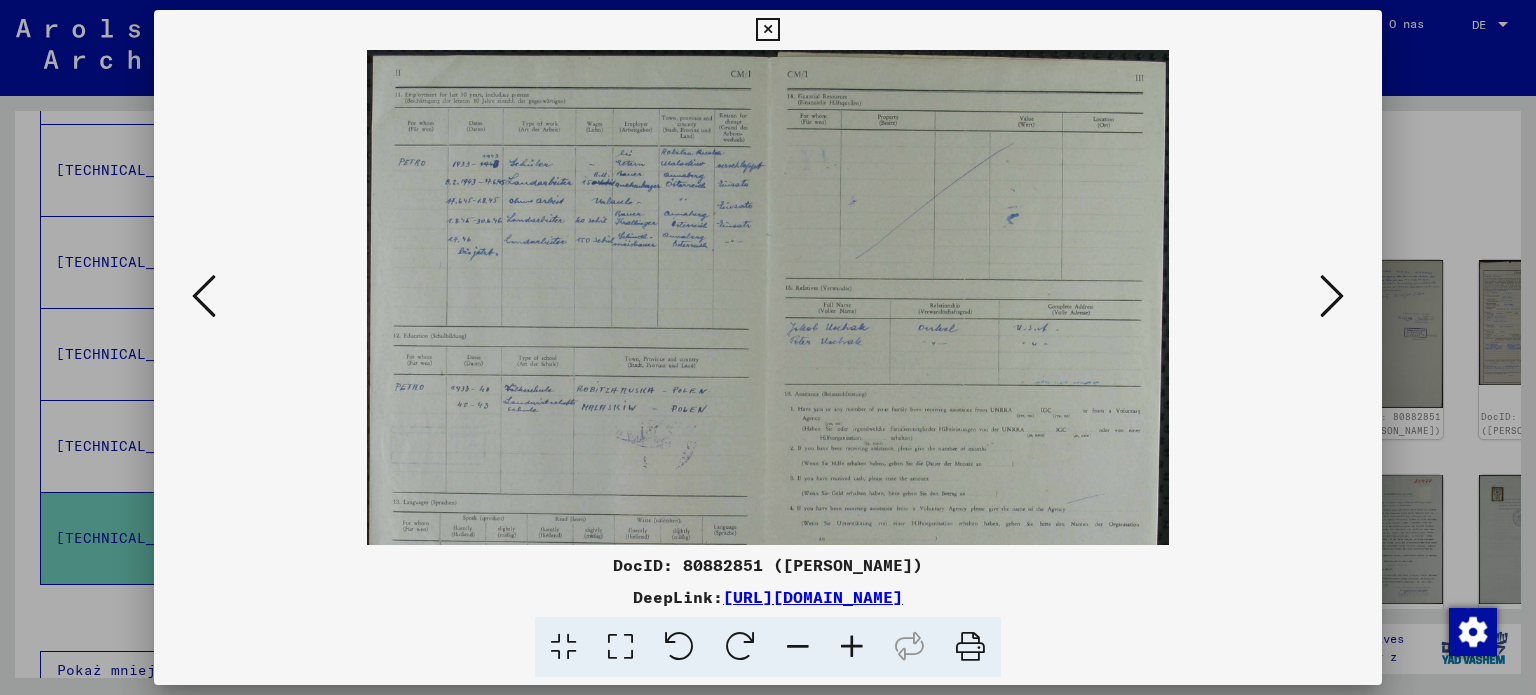 click at bounding box center (852, 647) 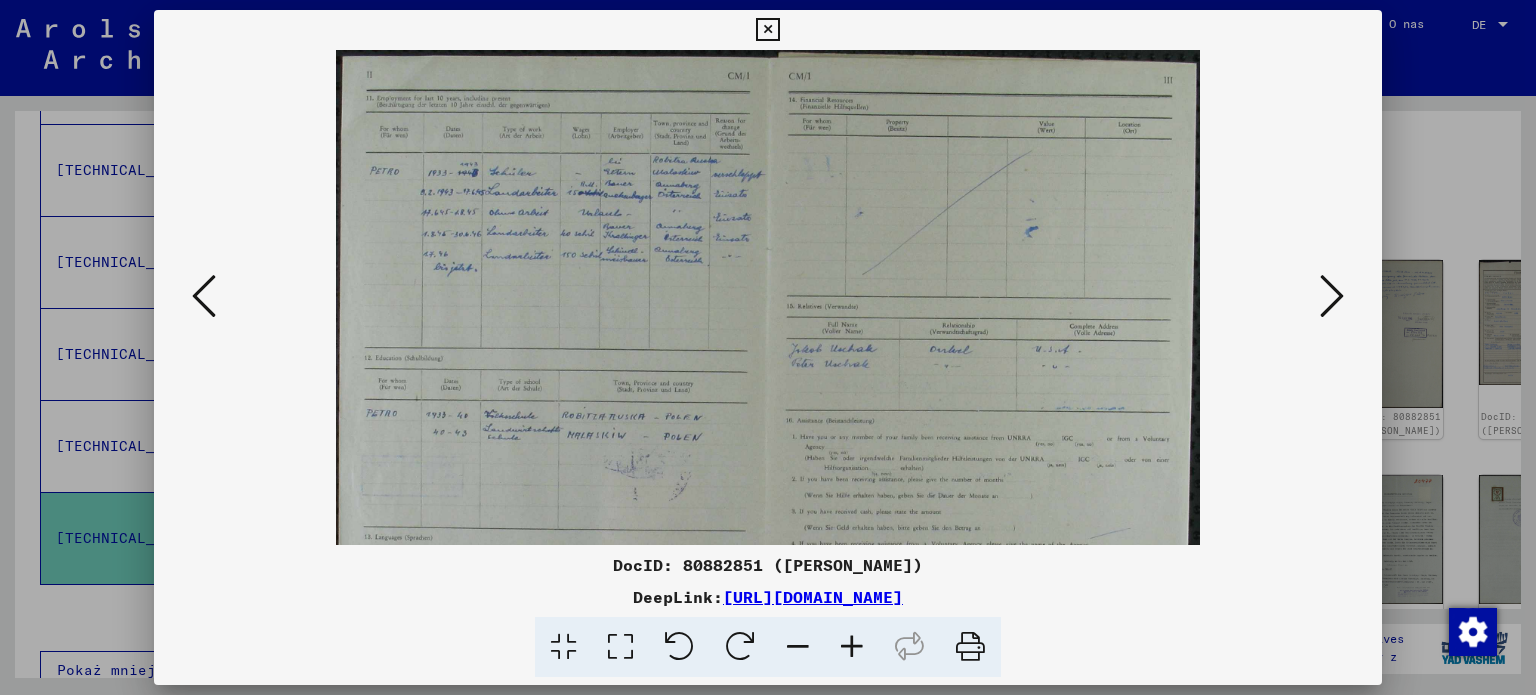 click at bounding box center [852, 647] 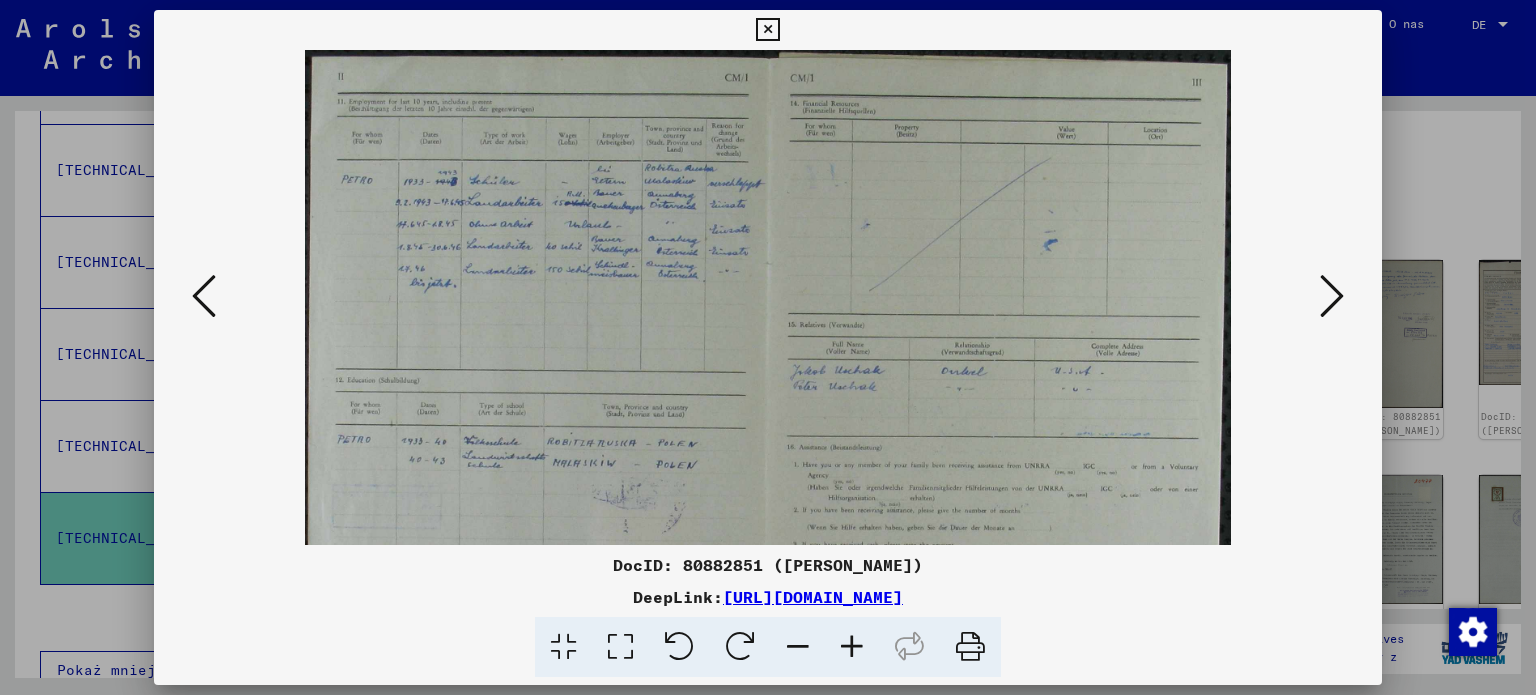 click at bounding box center [852, 647] 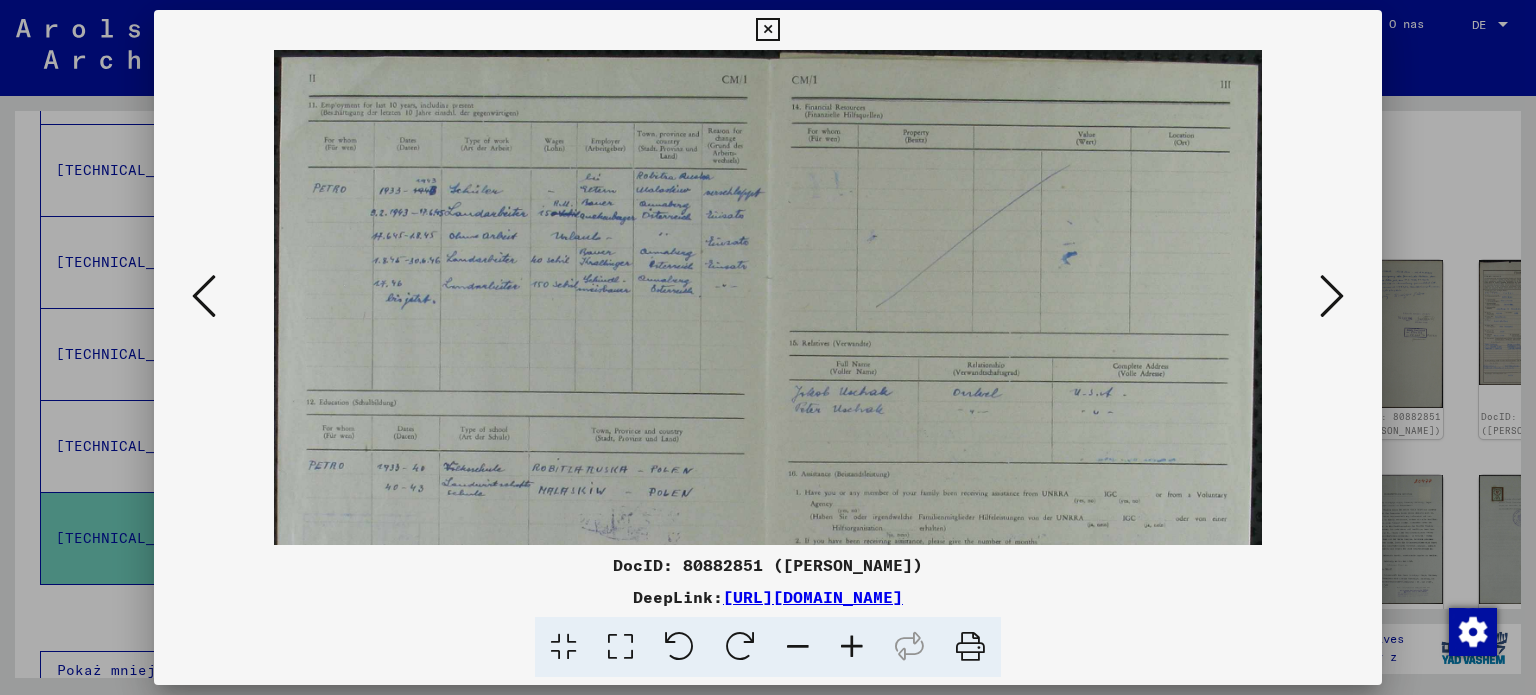 click at bounding box center [852, 647] 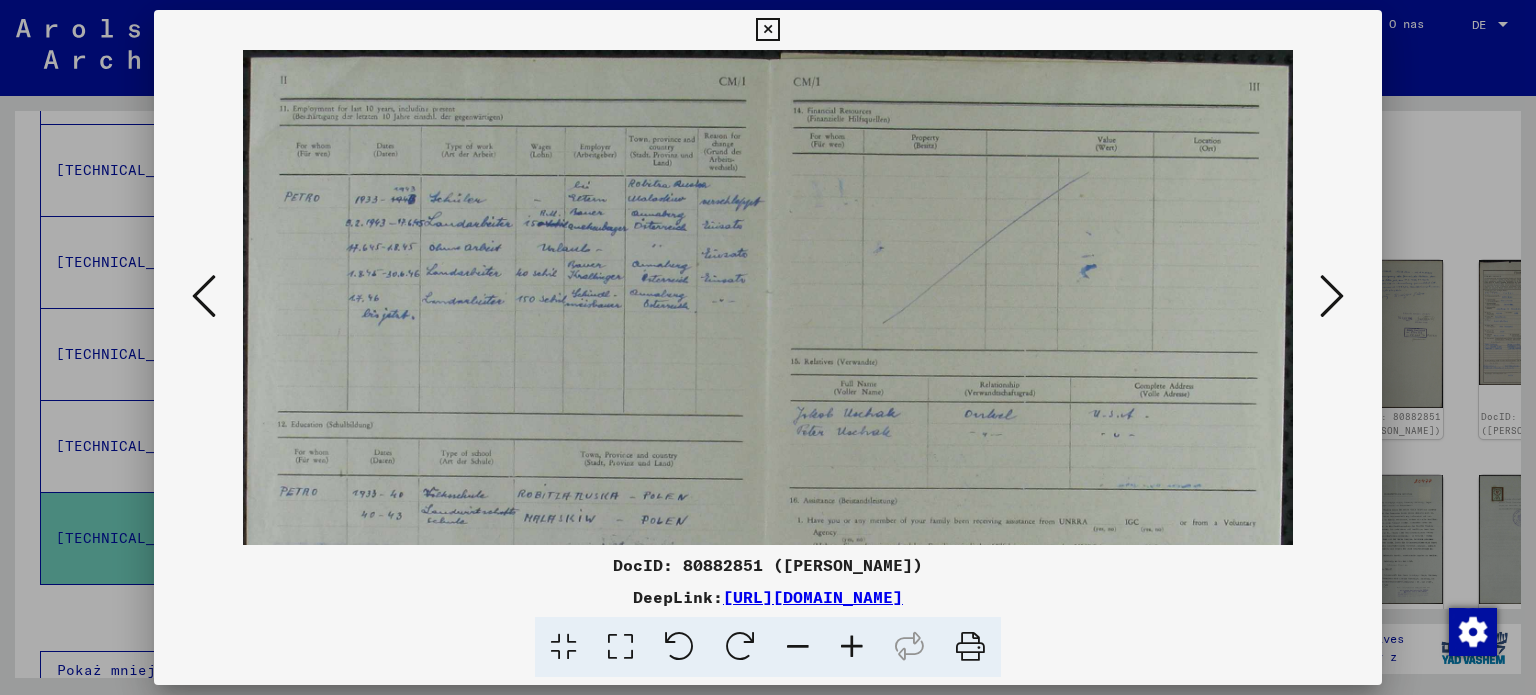 click at bounding box center [852, 647] 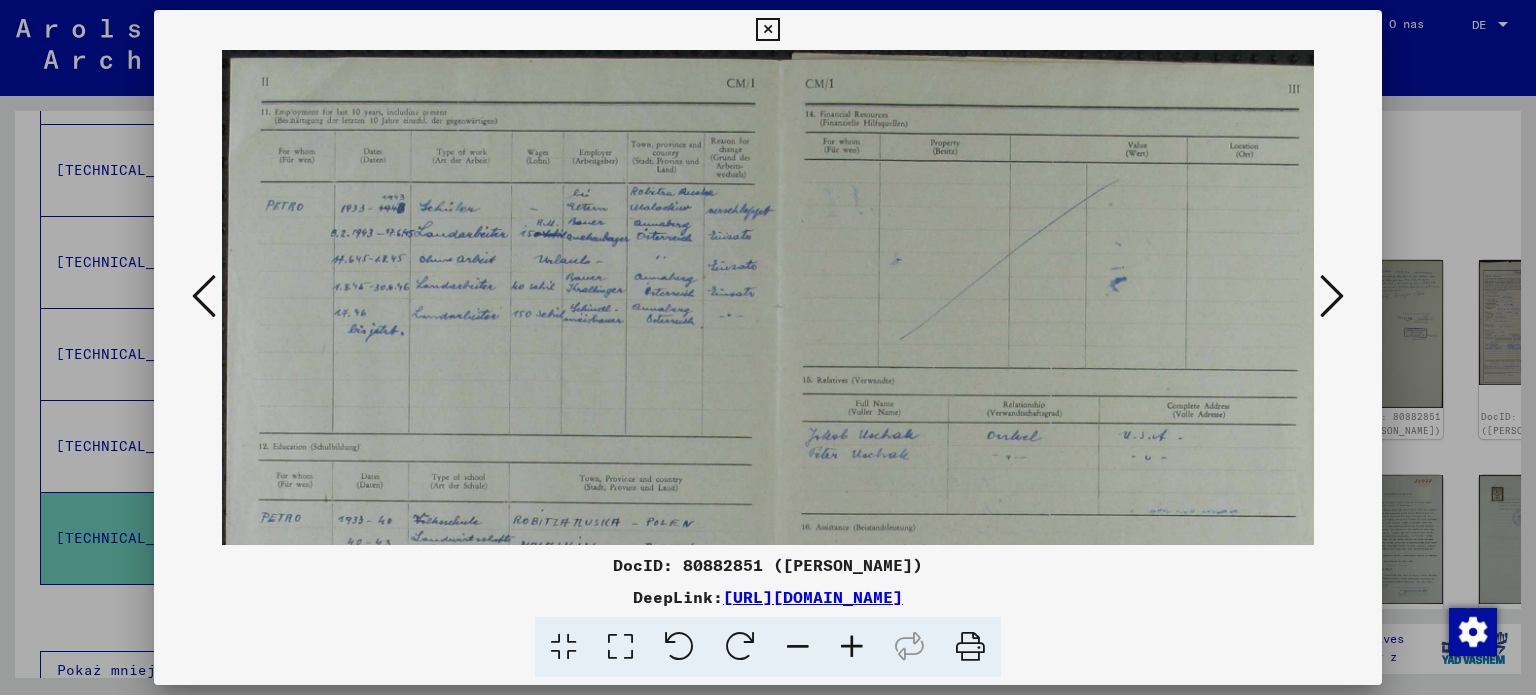 click at bounding box center [852, 647] 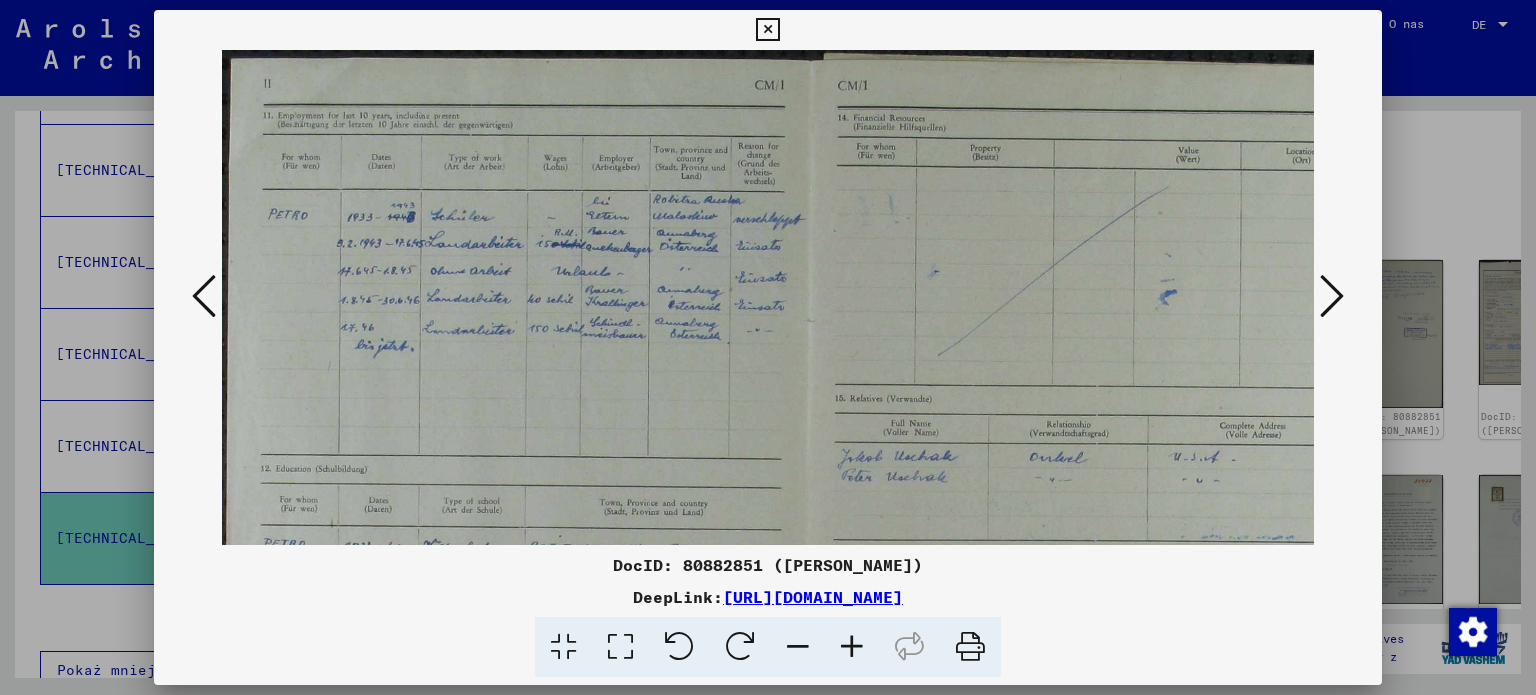 click at bounding box center [852, 647] 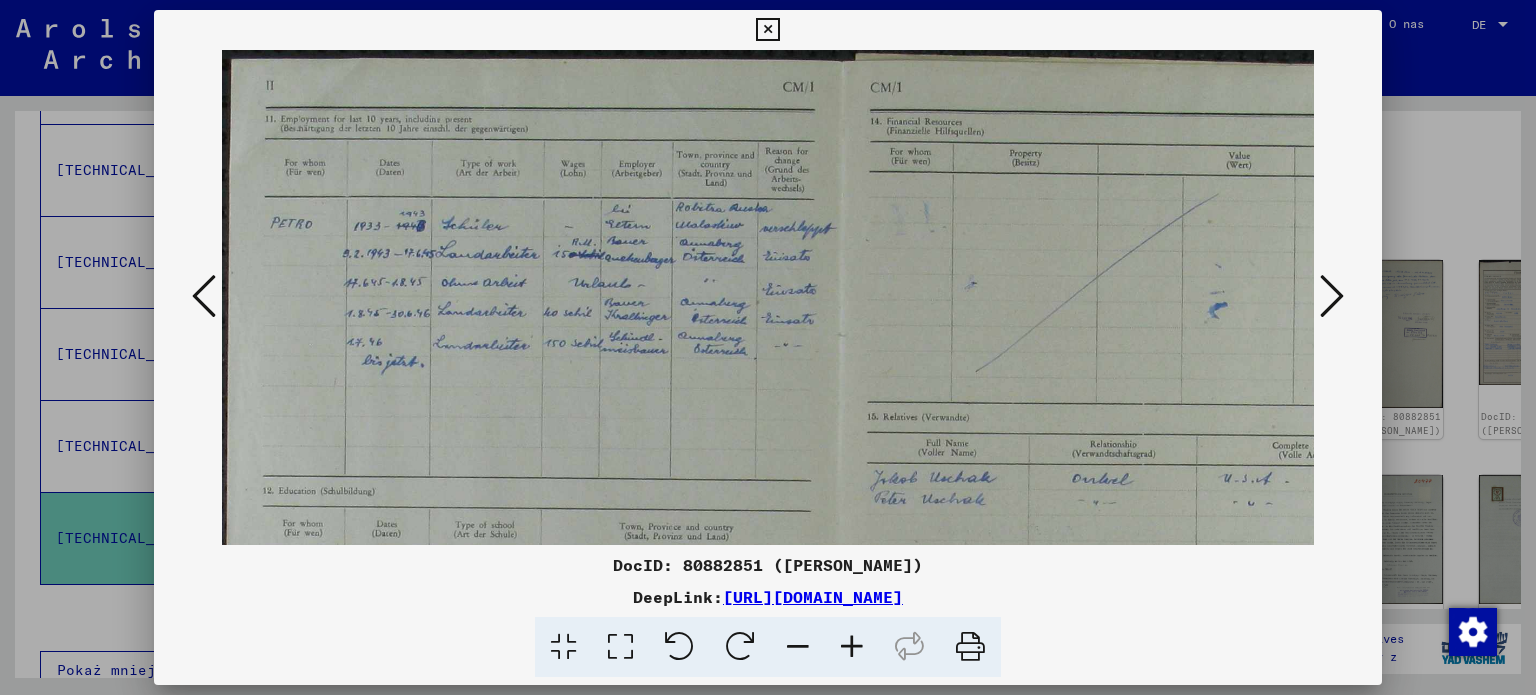 click at bounding box center [852, 647] 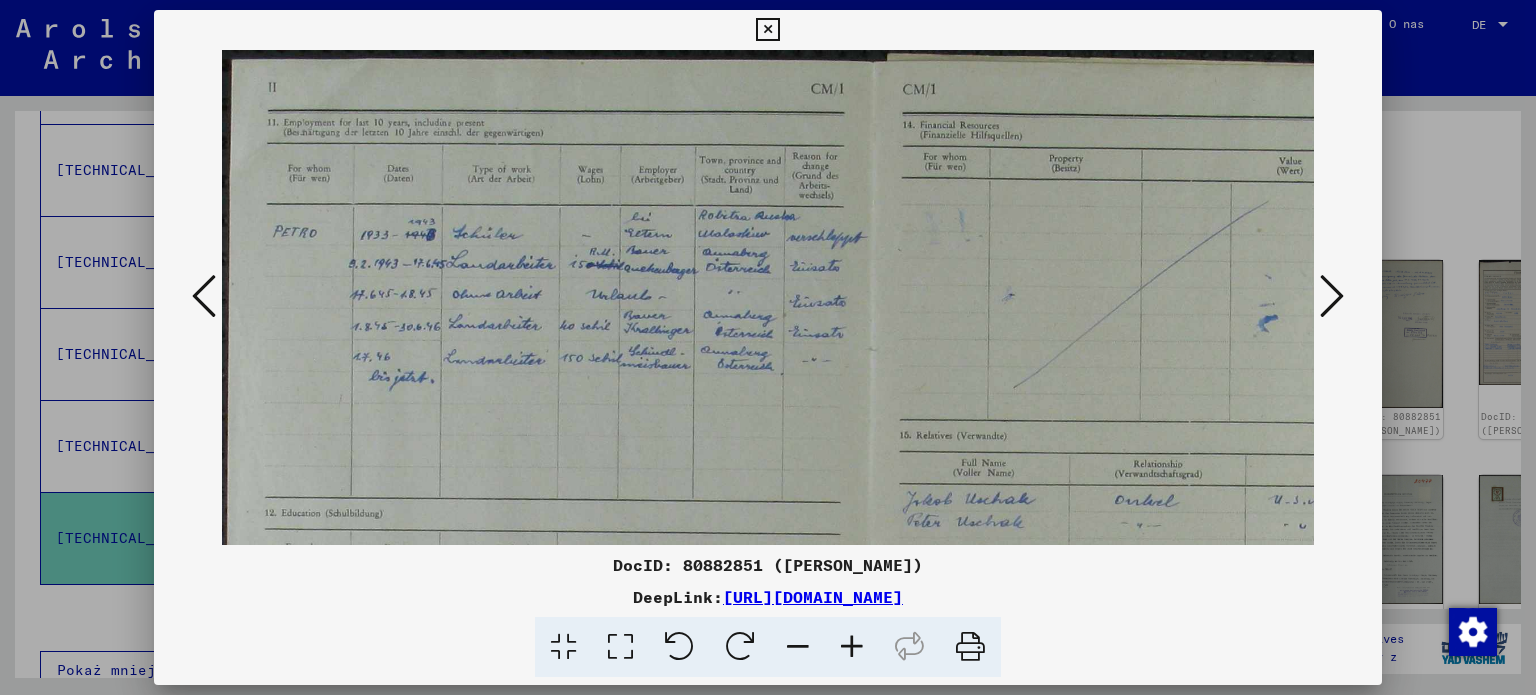 click at bounding box center (852, 647) 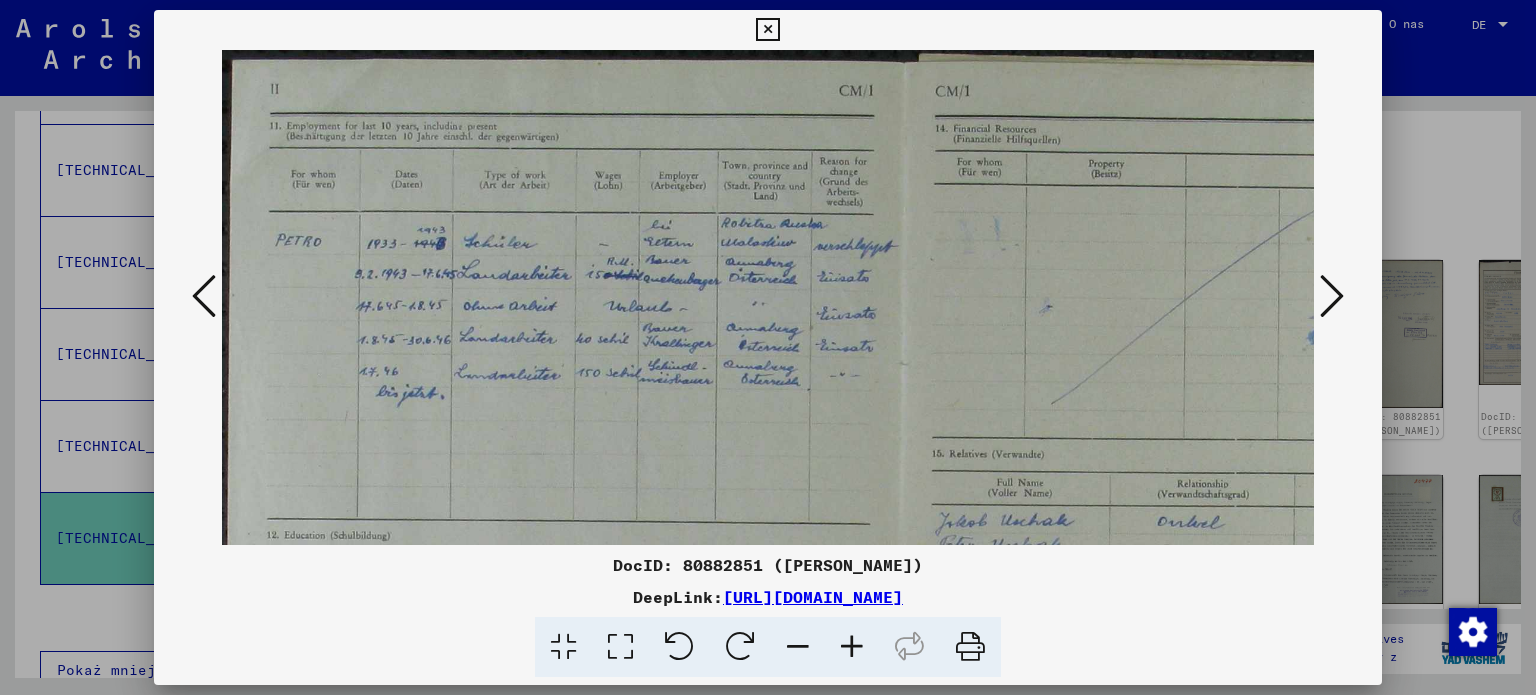 click at bounding box center (852, 647) 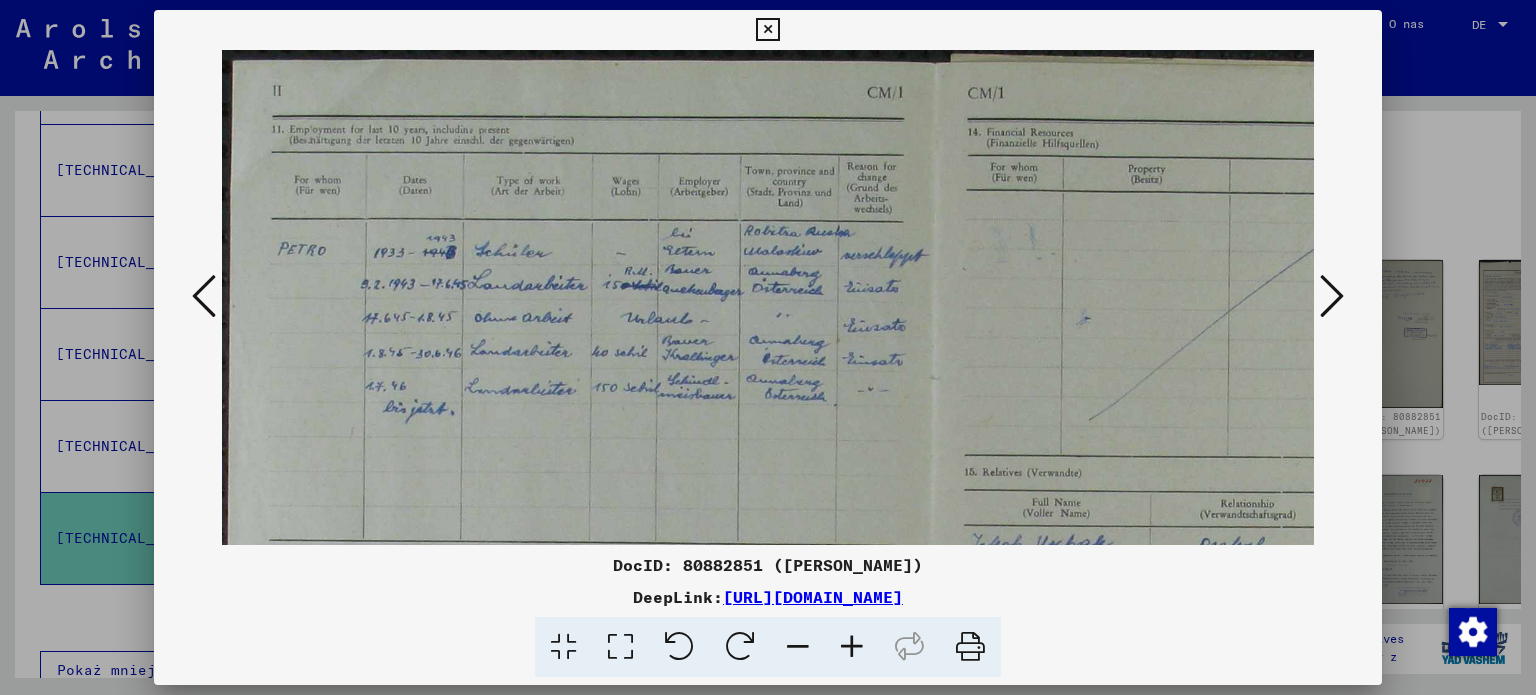 click at bounding box center (852, 647) 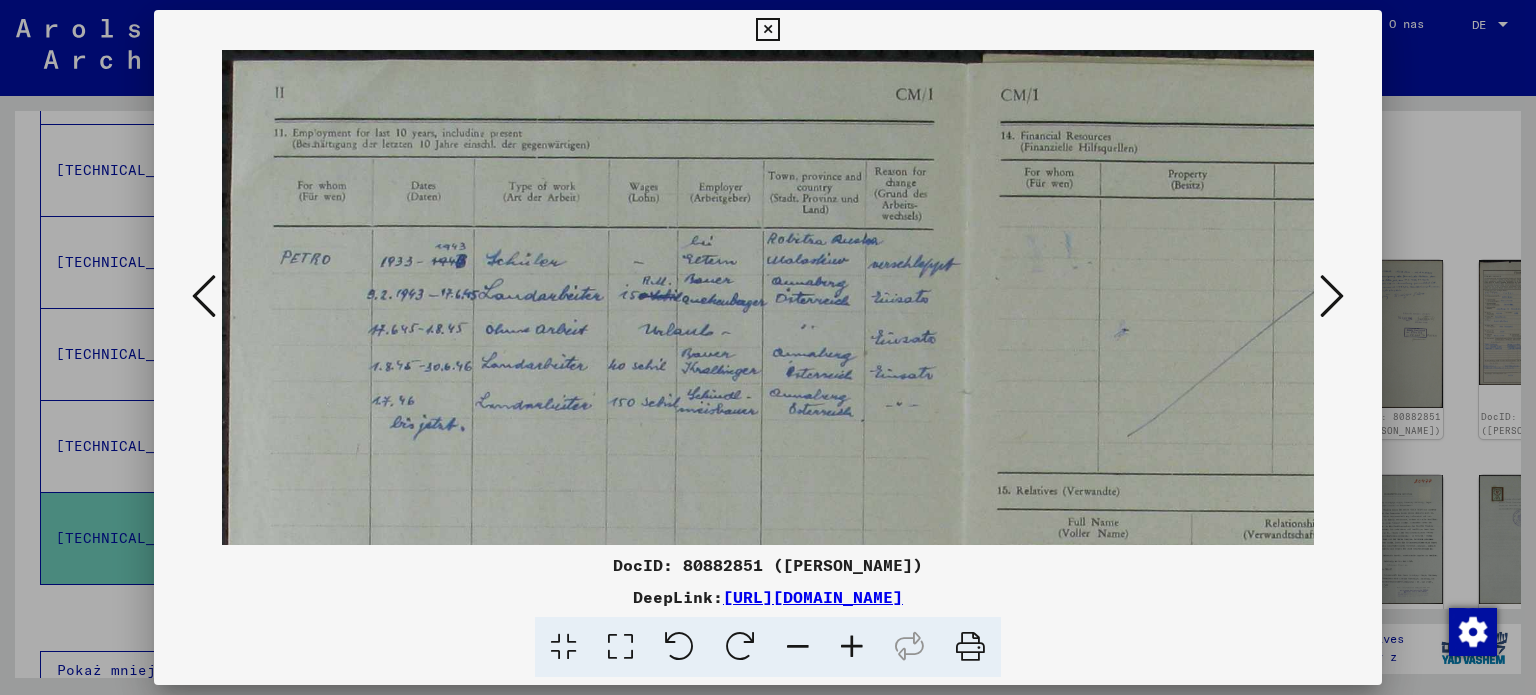 click at bounding box center [852, 647] 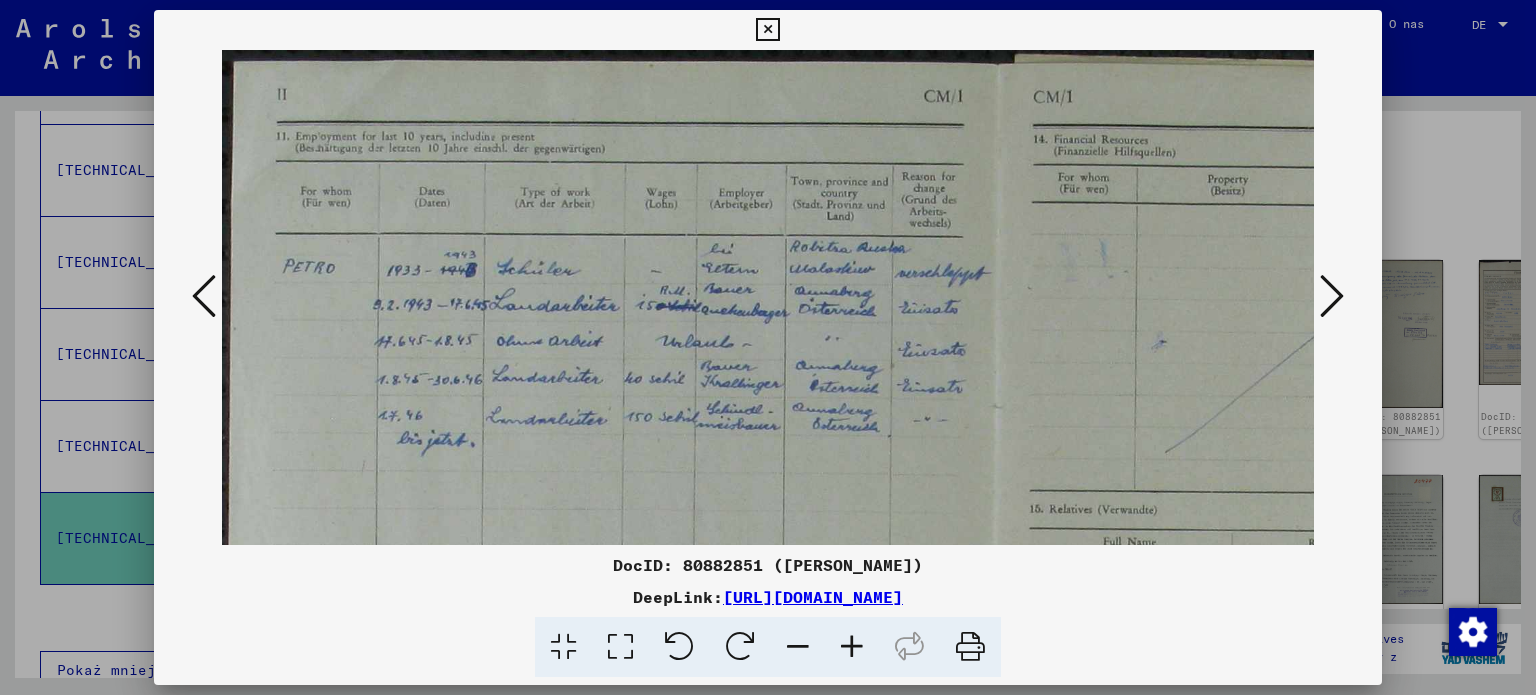 click at bounding box center (852, 647) 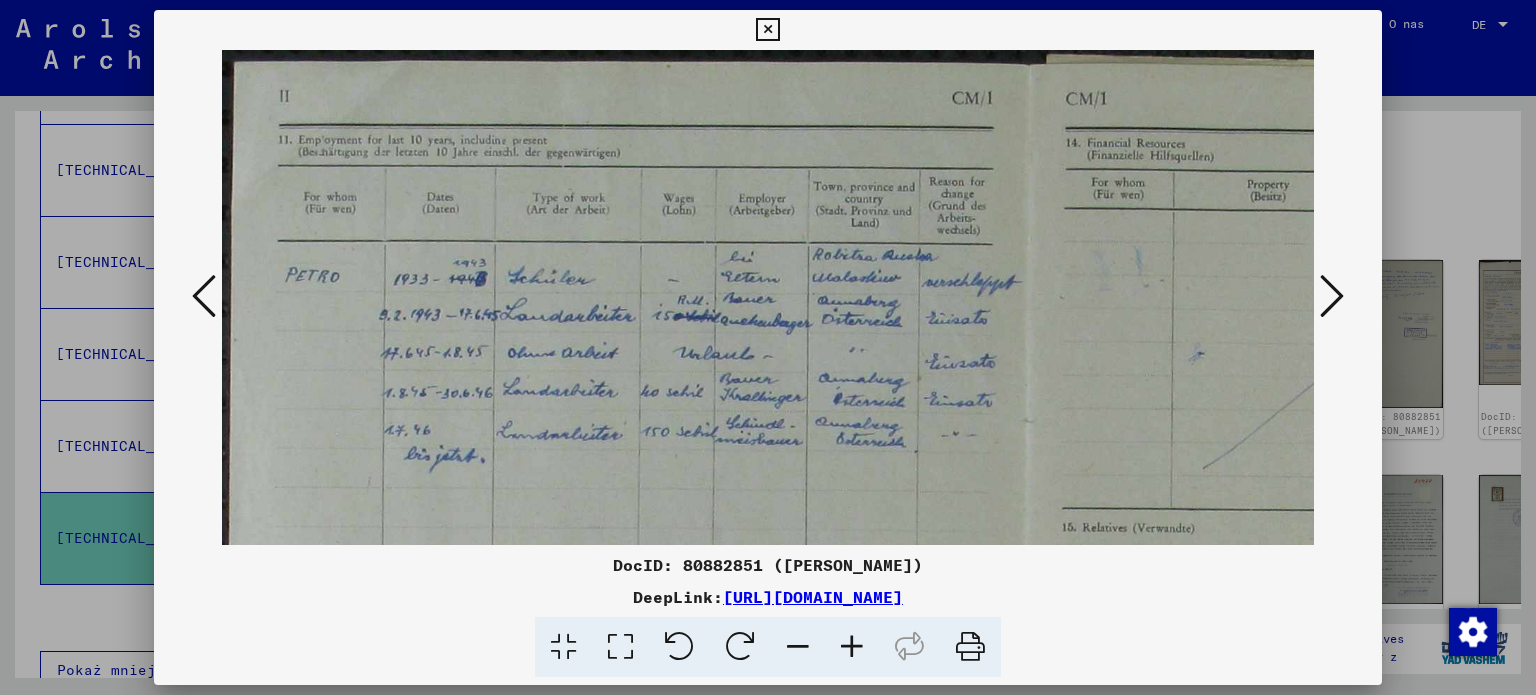 click at bounding box center [852, 647] 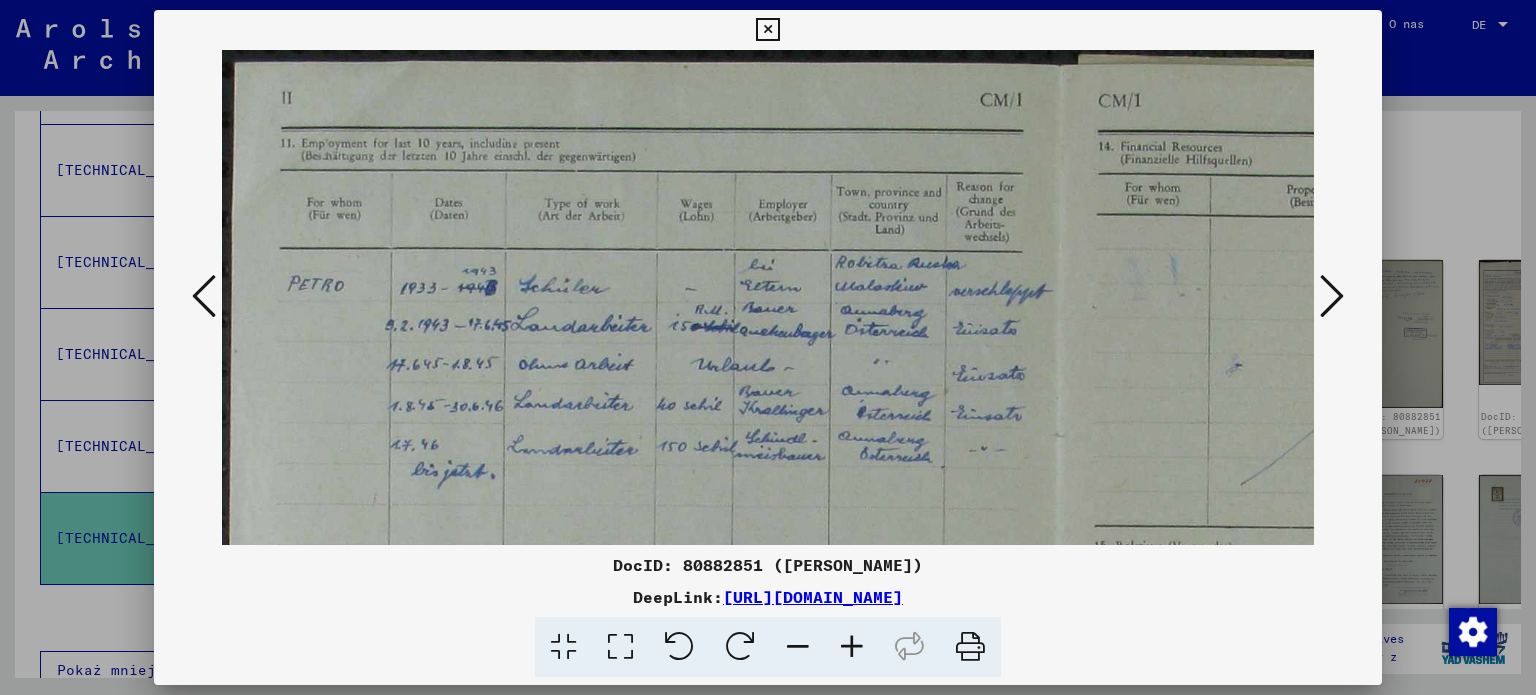 click at bounding box center (852, 647) 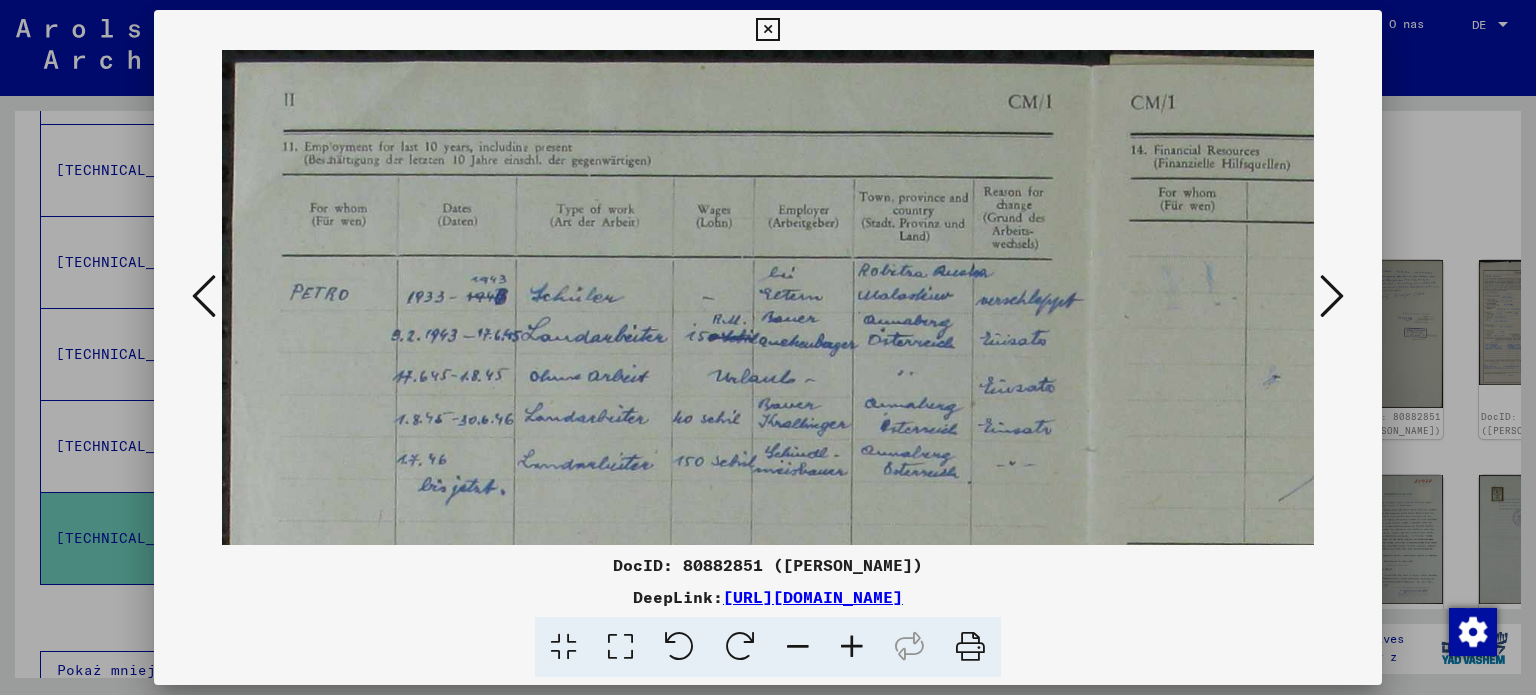 click at bounding box center (852, 647) 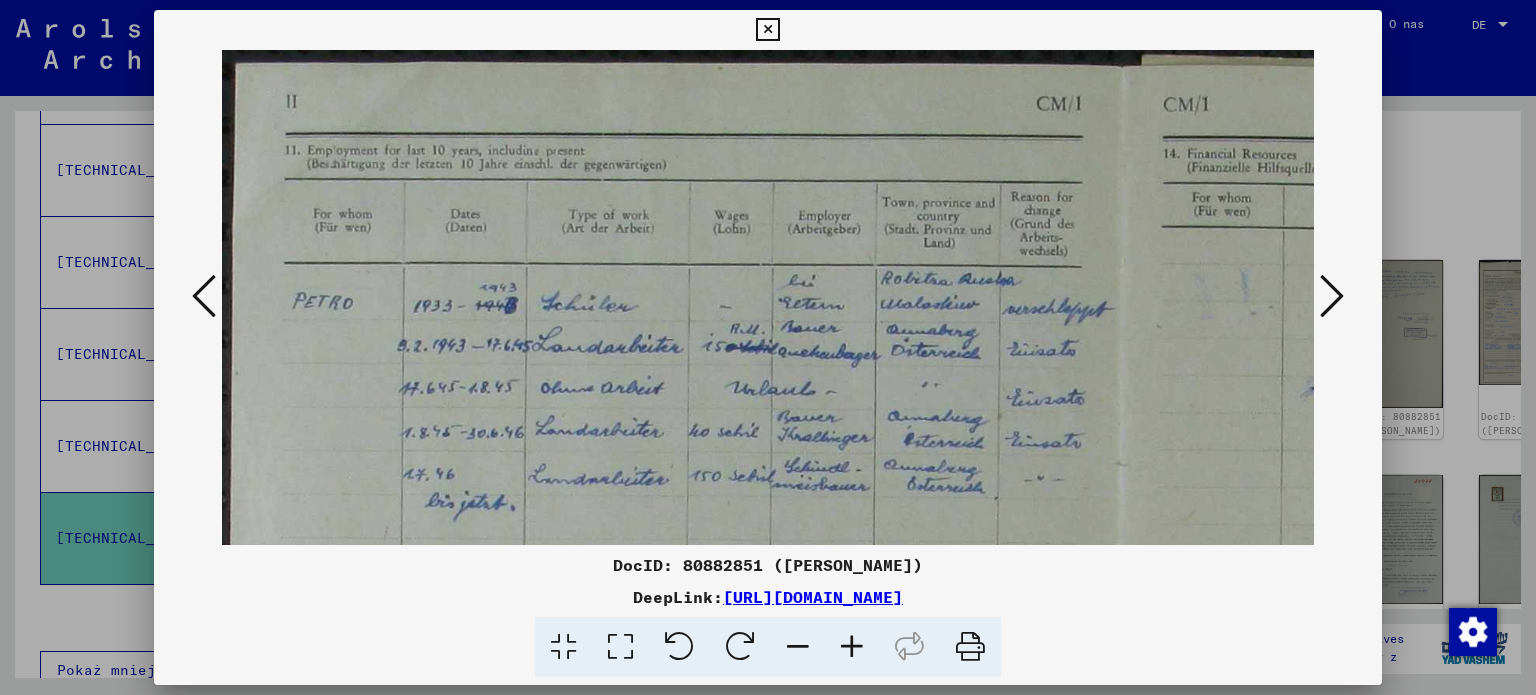 click at bounding box center (852, 647) 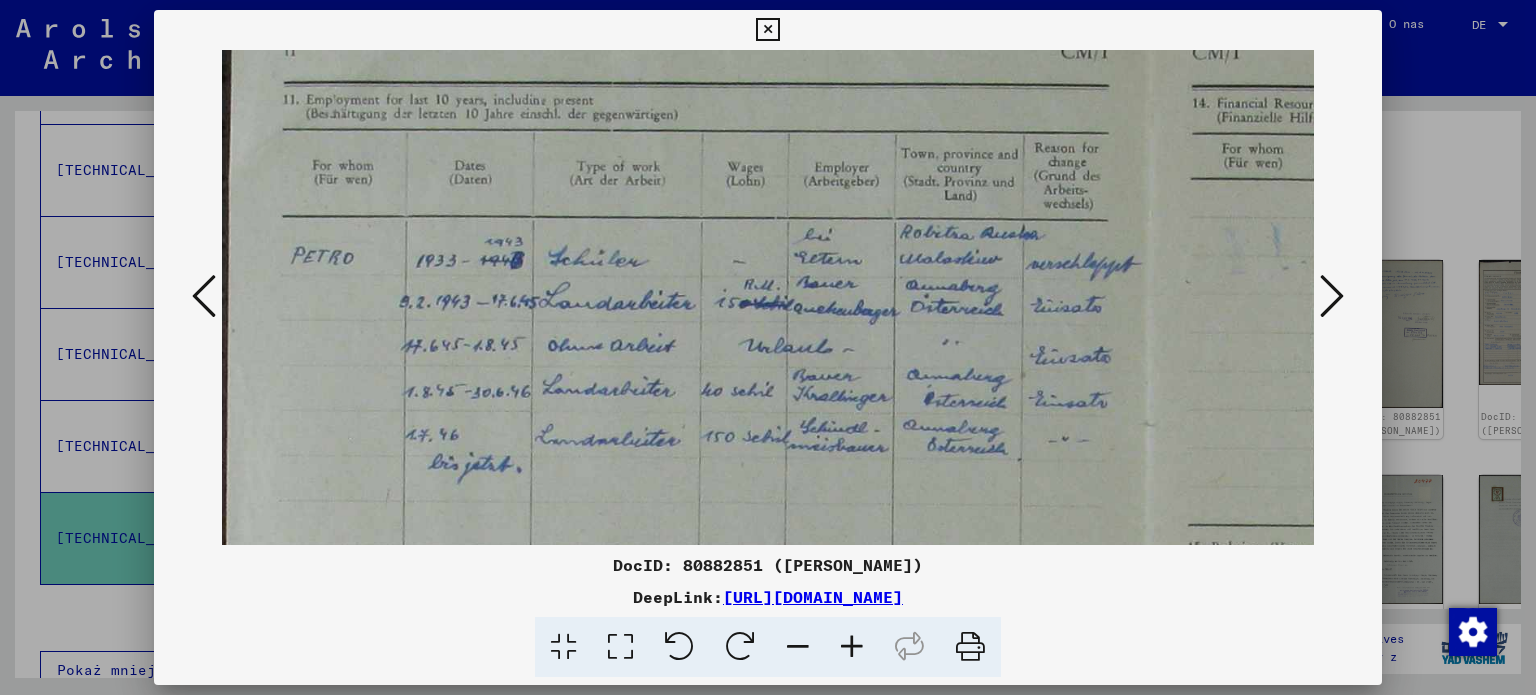 scroll, scrollTop: 220, scrollLeft: 20, axis: both 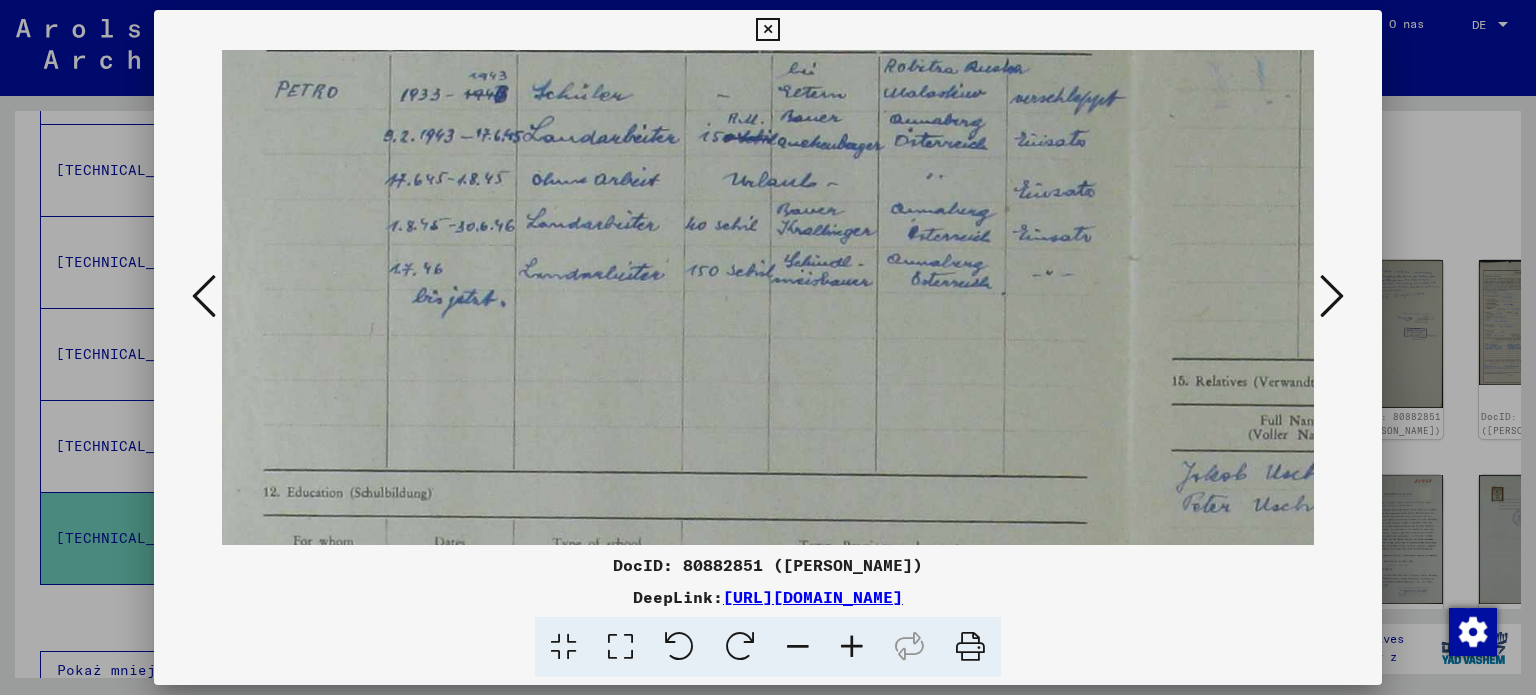 drag, startPoint x: 849, startPoint y: 387, endPoint x: 838, endPoint y: 164, distance: 223.27113 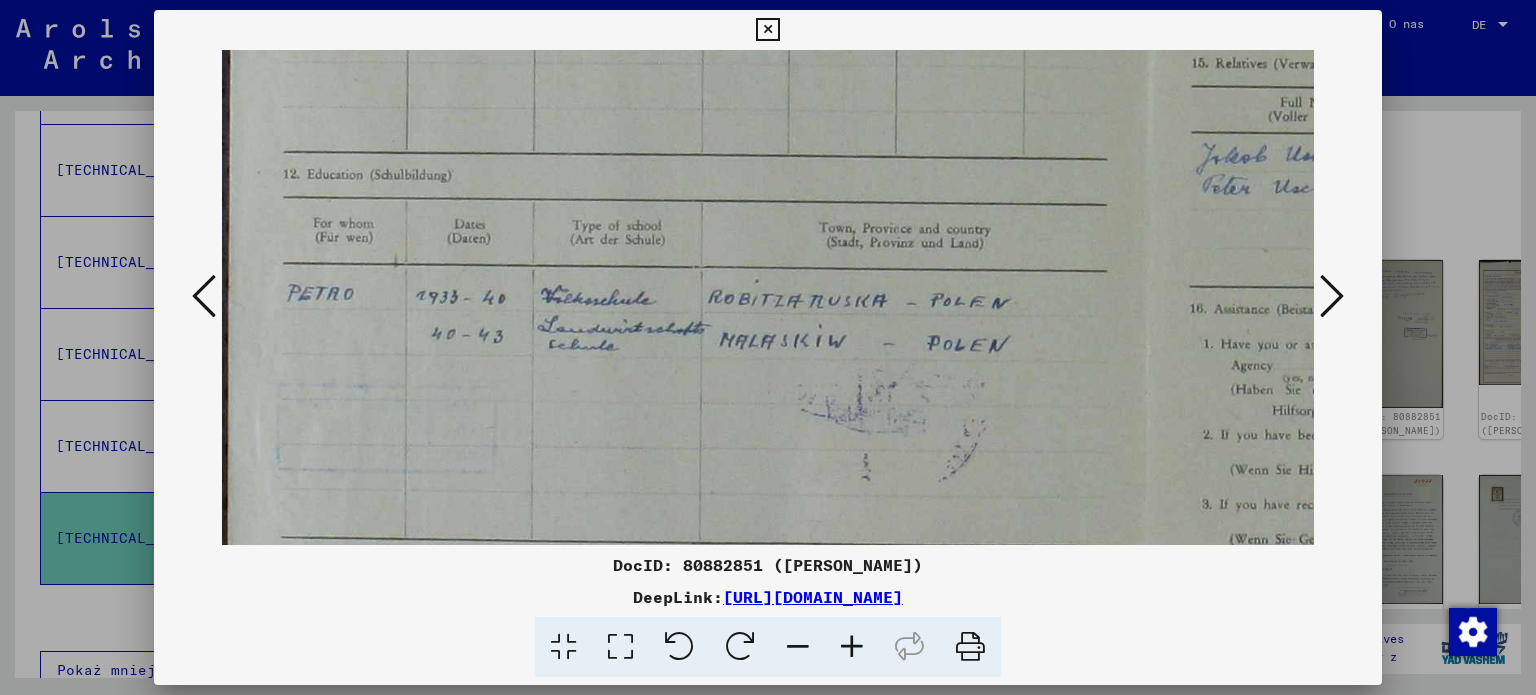 scroll, scrollTop: 540, scrollLeft: 0, axis: vertical 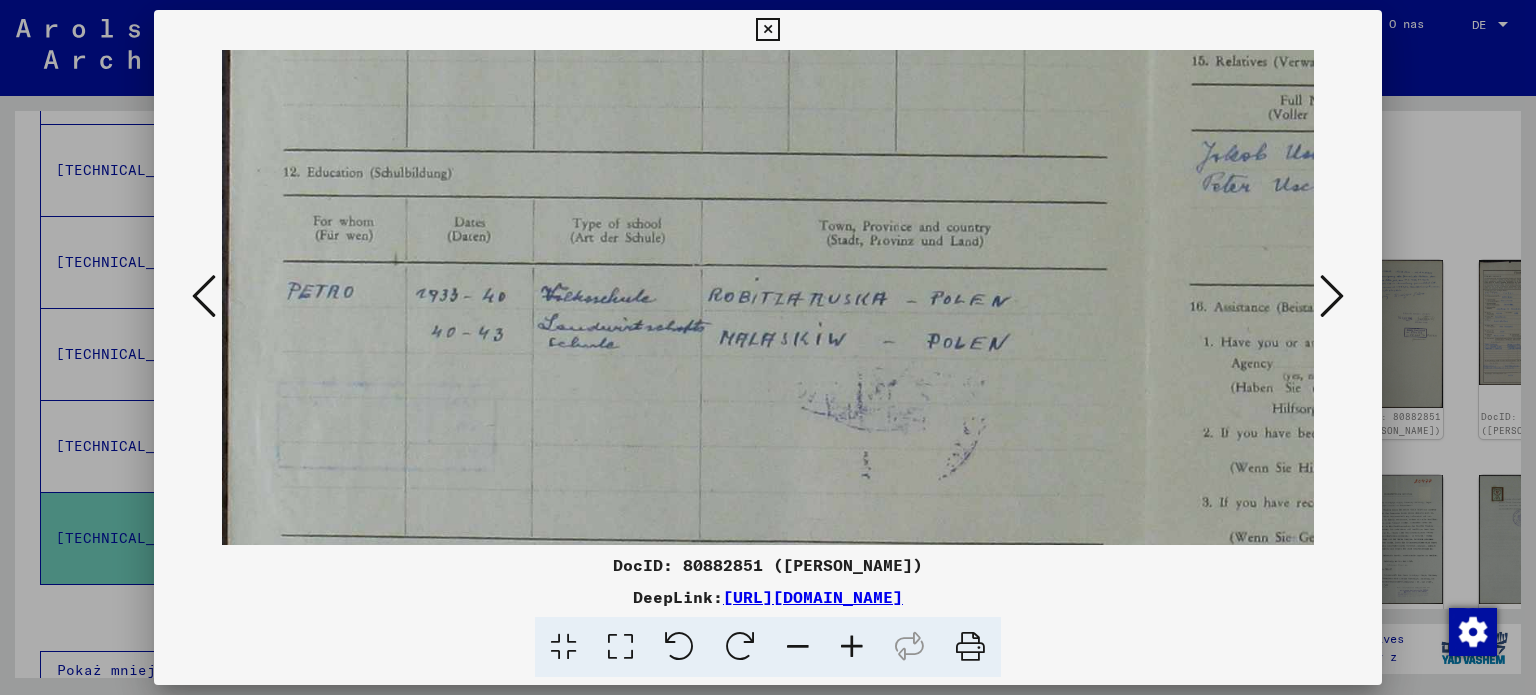 drag, startPoint x: 968, startPoint y: 487, endPoint x: 1042, endPoint y: 202, distance: 294.45035 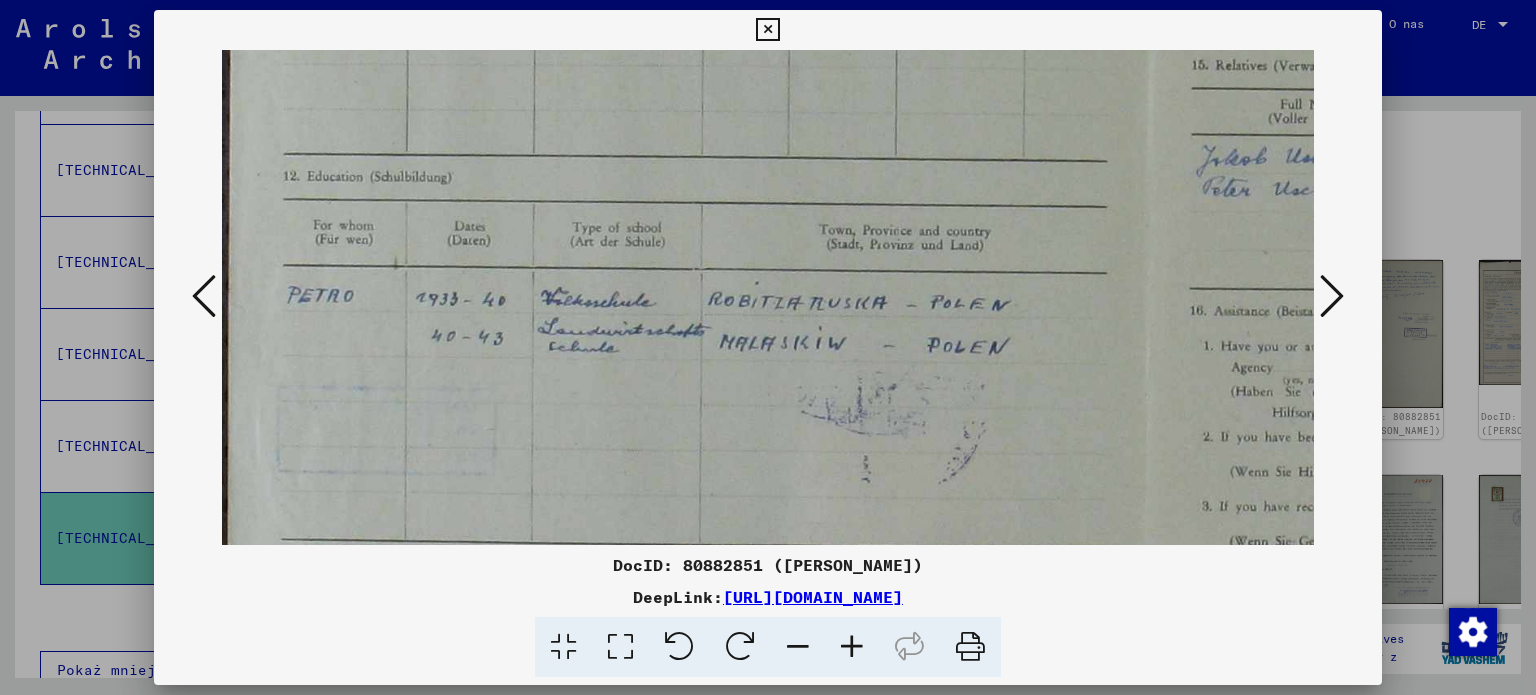 scroll, scrollTop: 536, scrollLeft: 0, axis: vertical 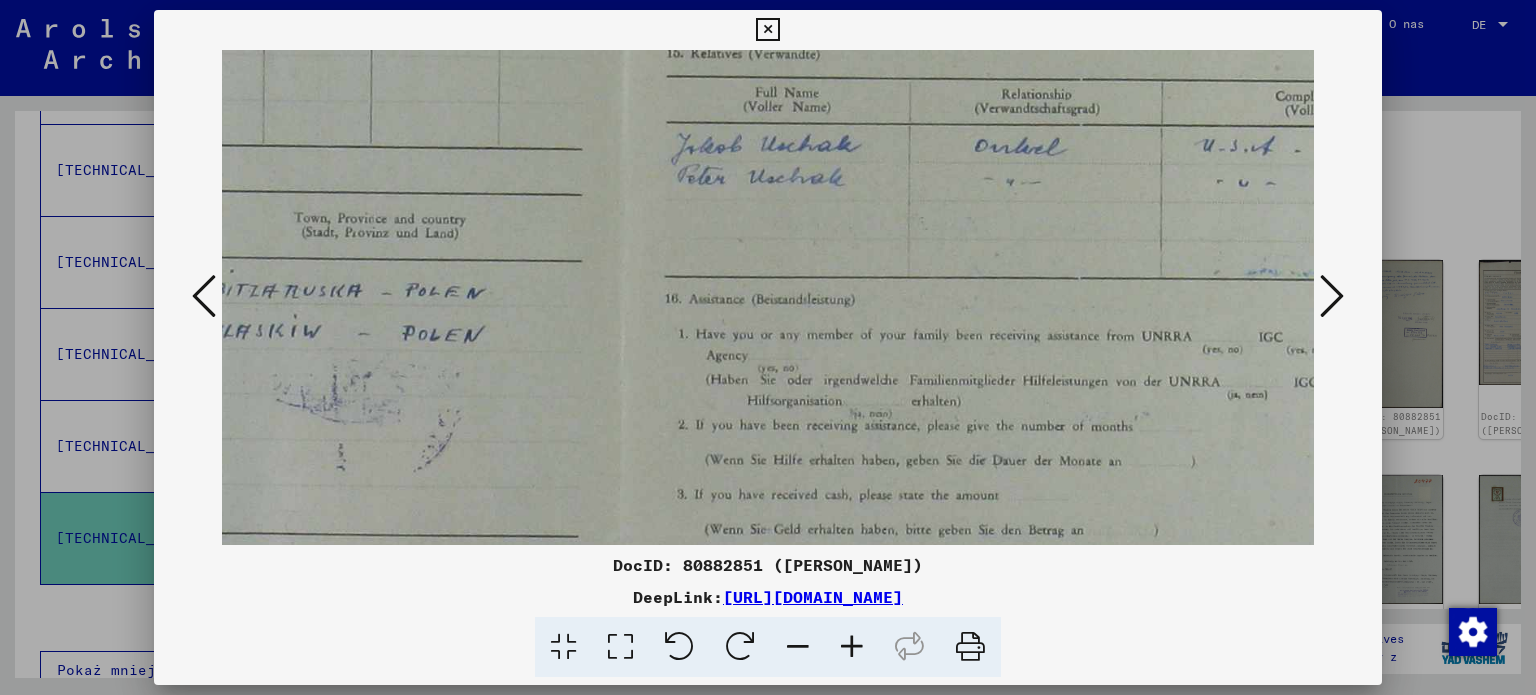 drag, startPoint x: 1143, startPoint y: 316, endPoint x: 619, endPoint y: 307, distance: 524.0773 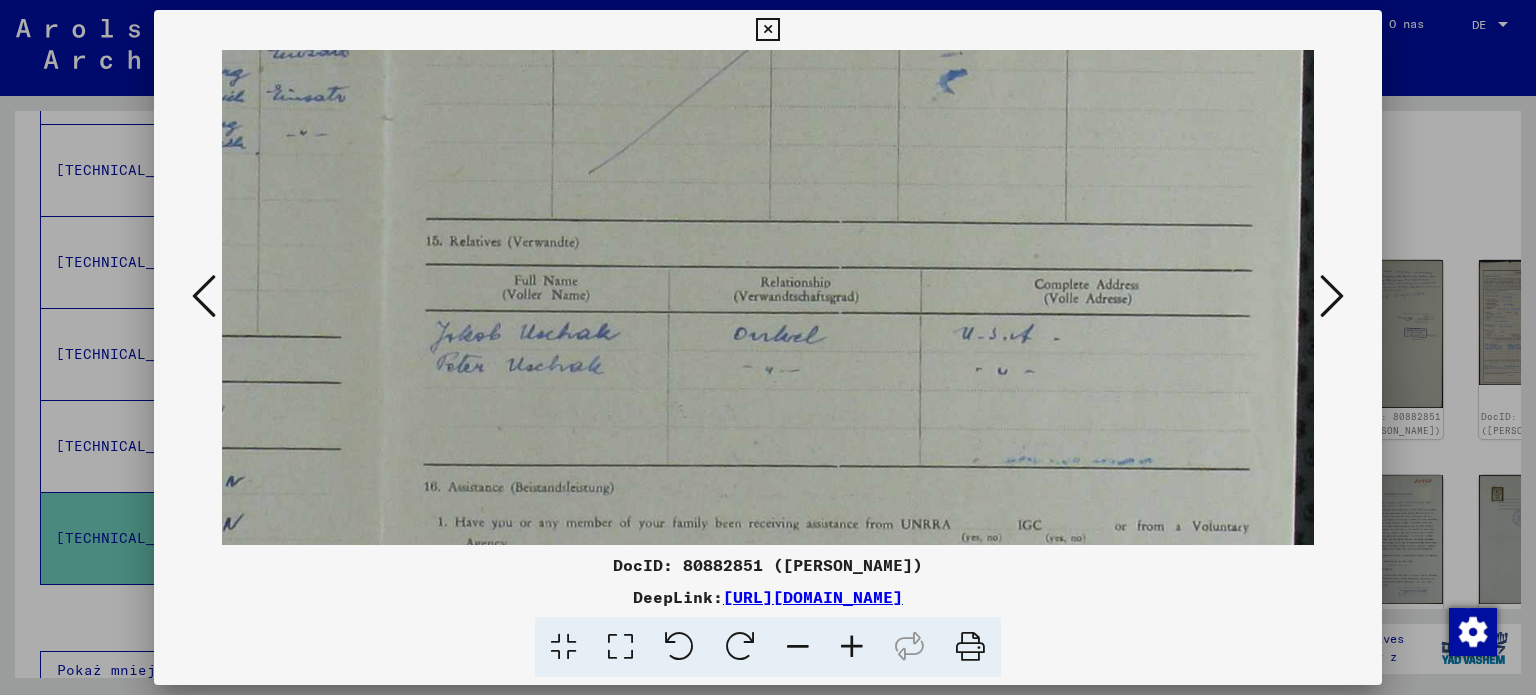 scroll, scrollTop: 358, scrollLeft: 766, axis: both 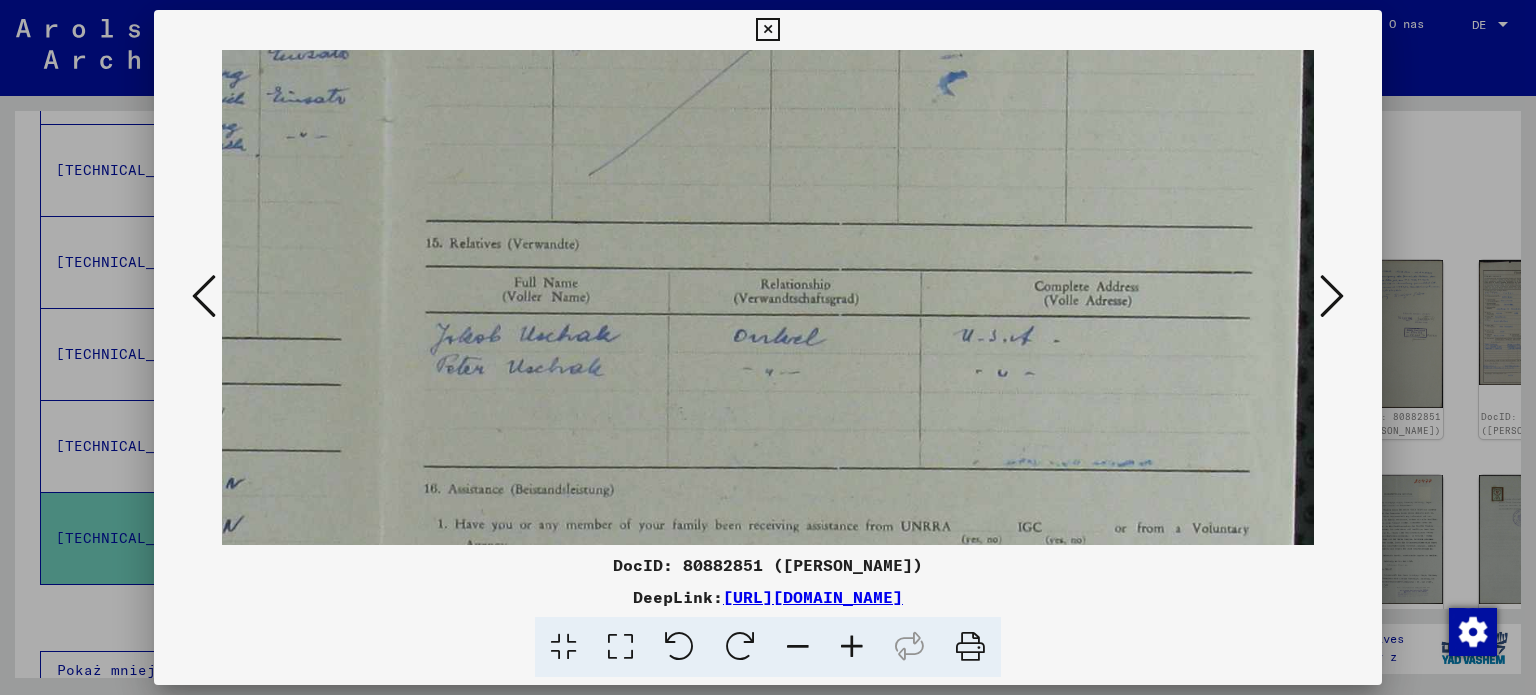 drag, startPoint x: 1049, startPoint y: 216, endPoint x: 811, endPoint y: 401, distance: 301.44485 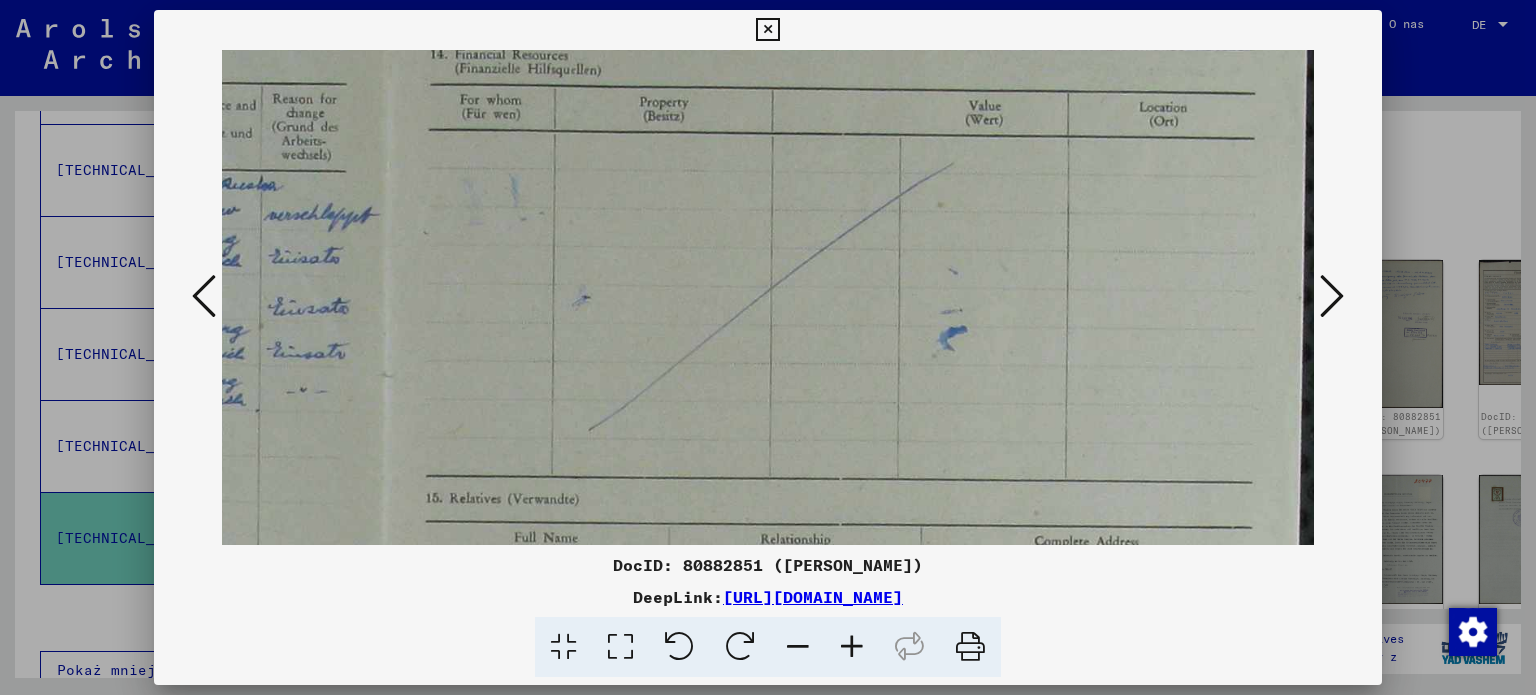 drag, startPoint x: 1120, startPoint y: 125, endPoint x: 1097, endPoint y: 374, distance: 250.06 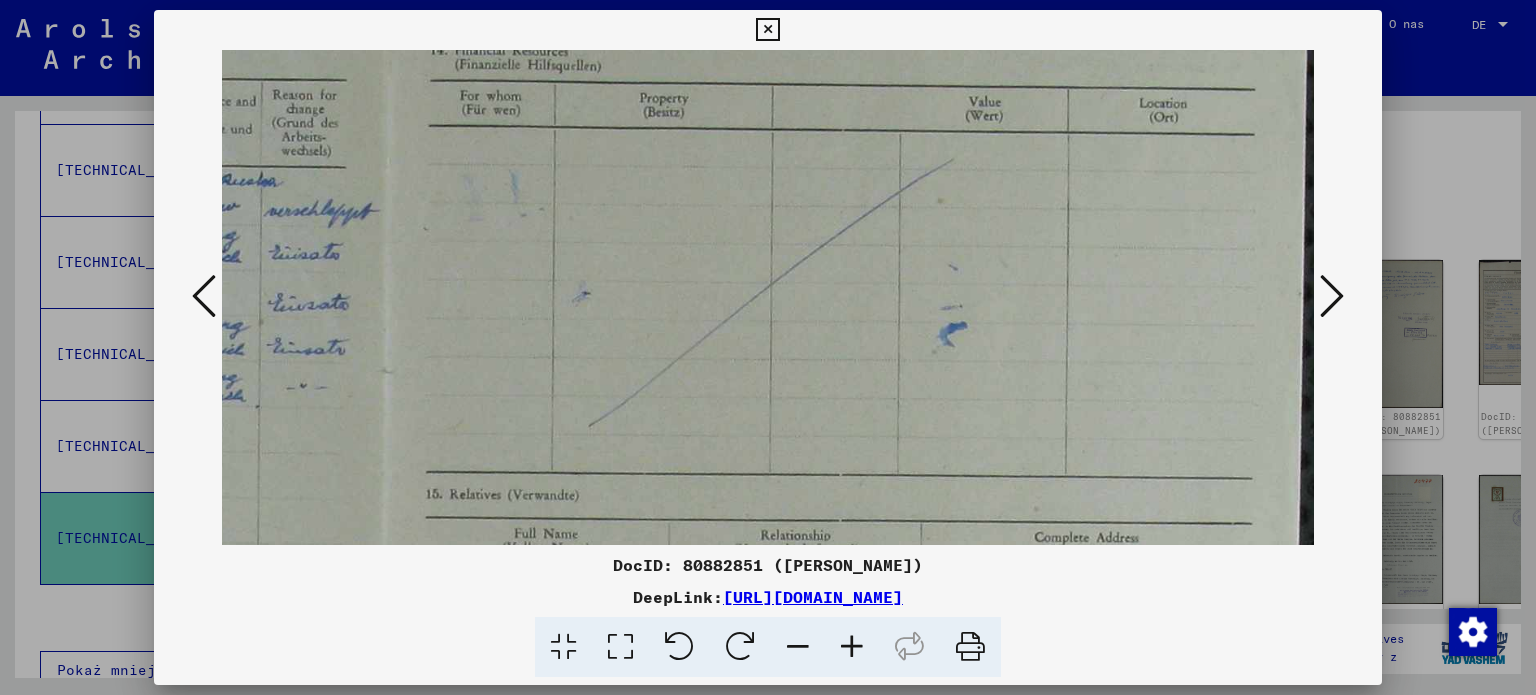 scroll, scrollTop: 0, scrollLeft: 766, axis: horizontal 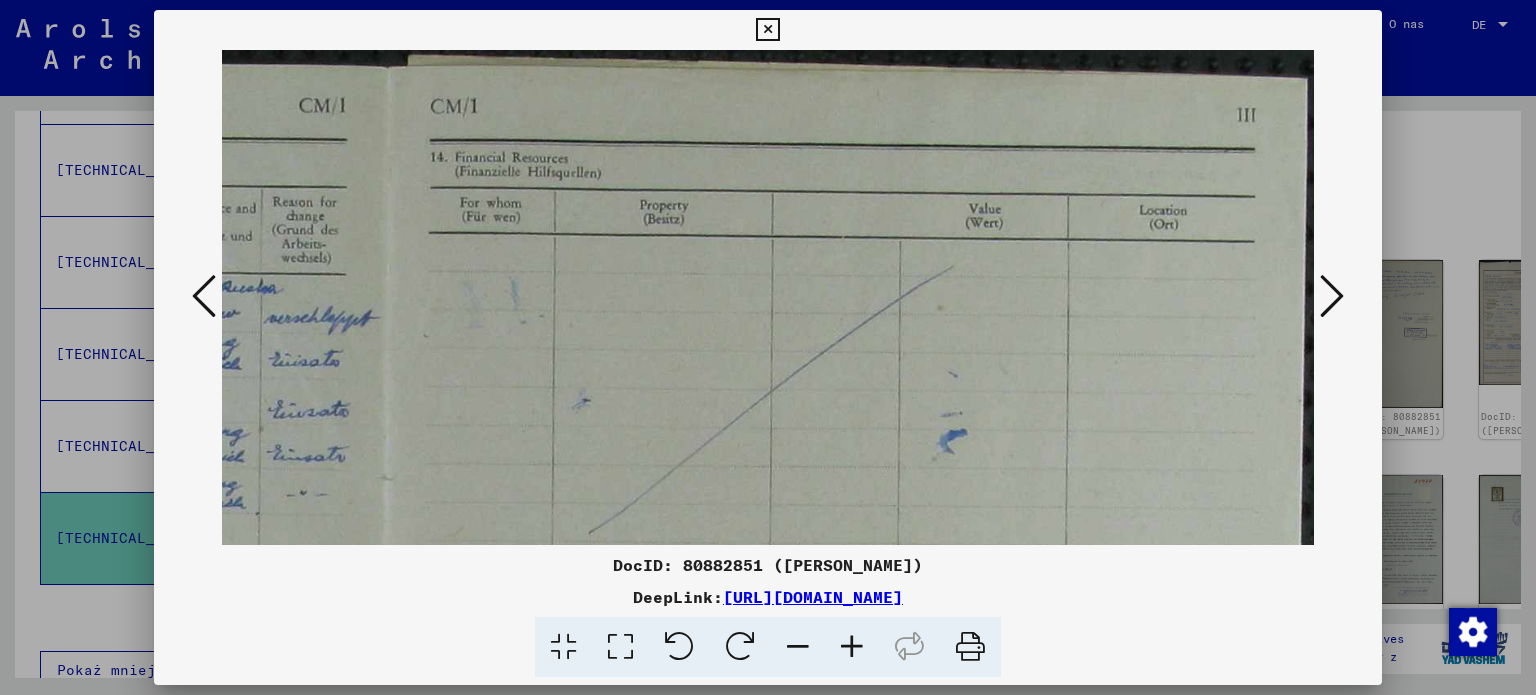 click at bounding box center [385, 797] 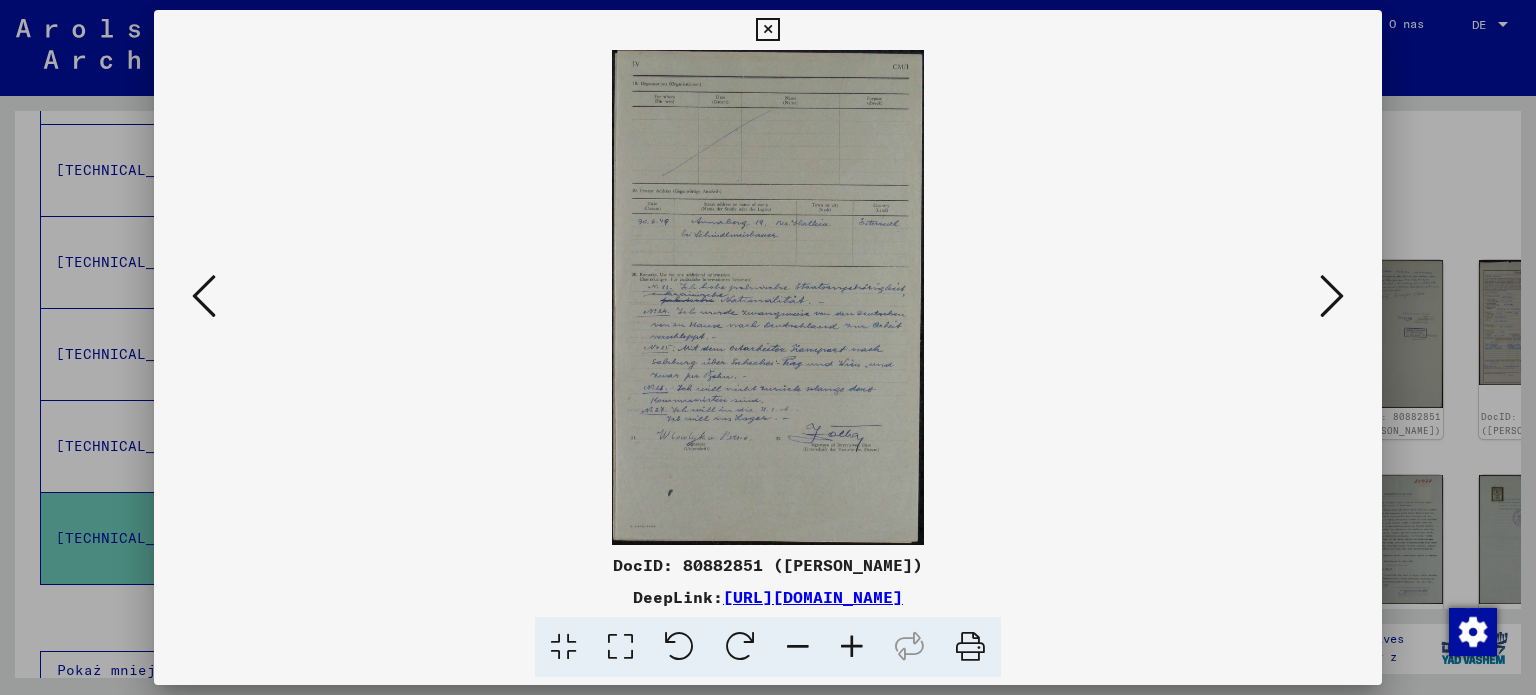 scroll, scrollTop: 0, scrollLeft: 0, axis: both 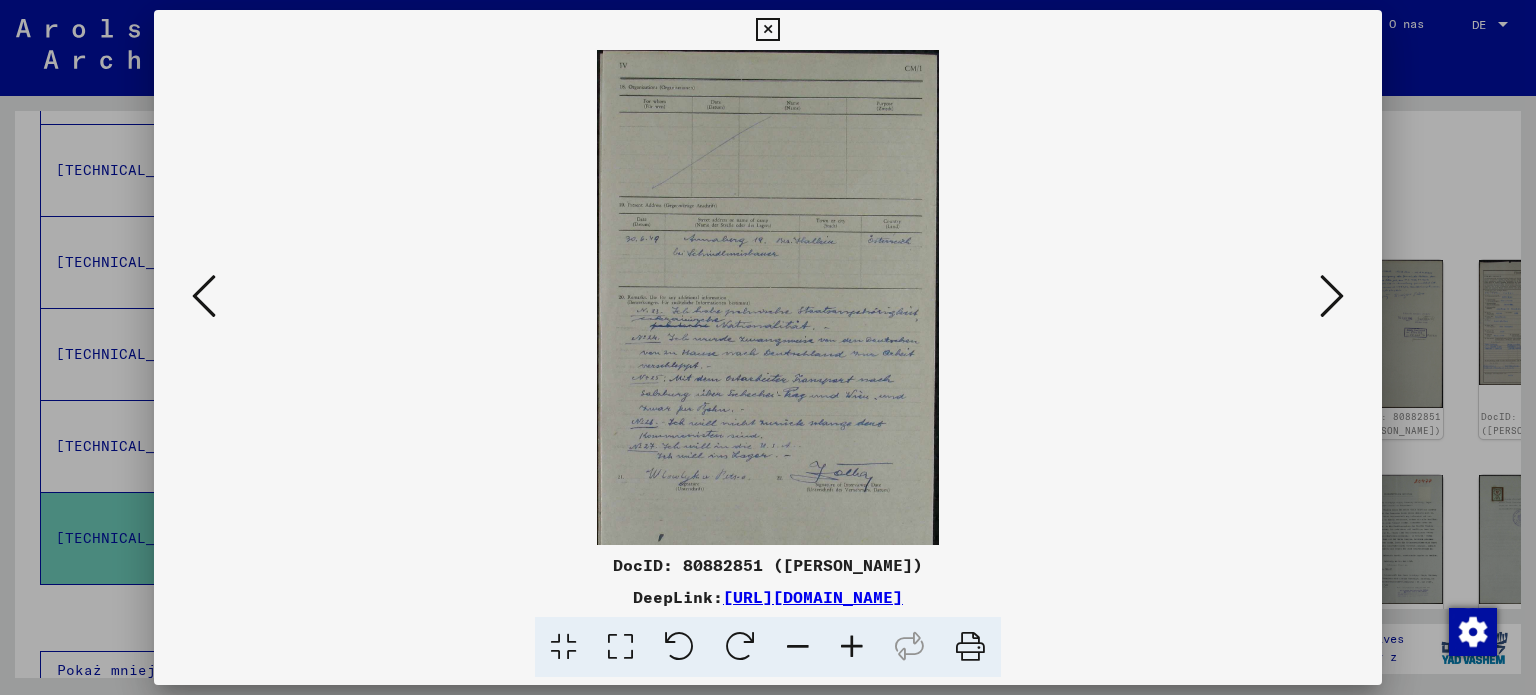 click at bounding box center [852, 647] 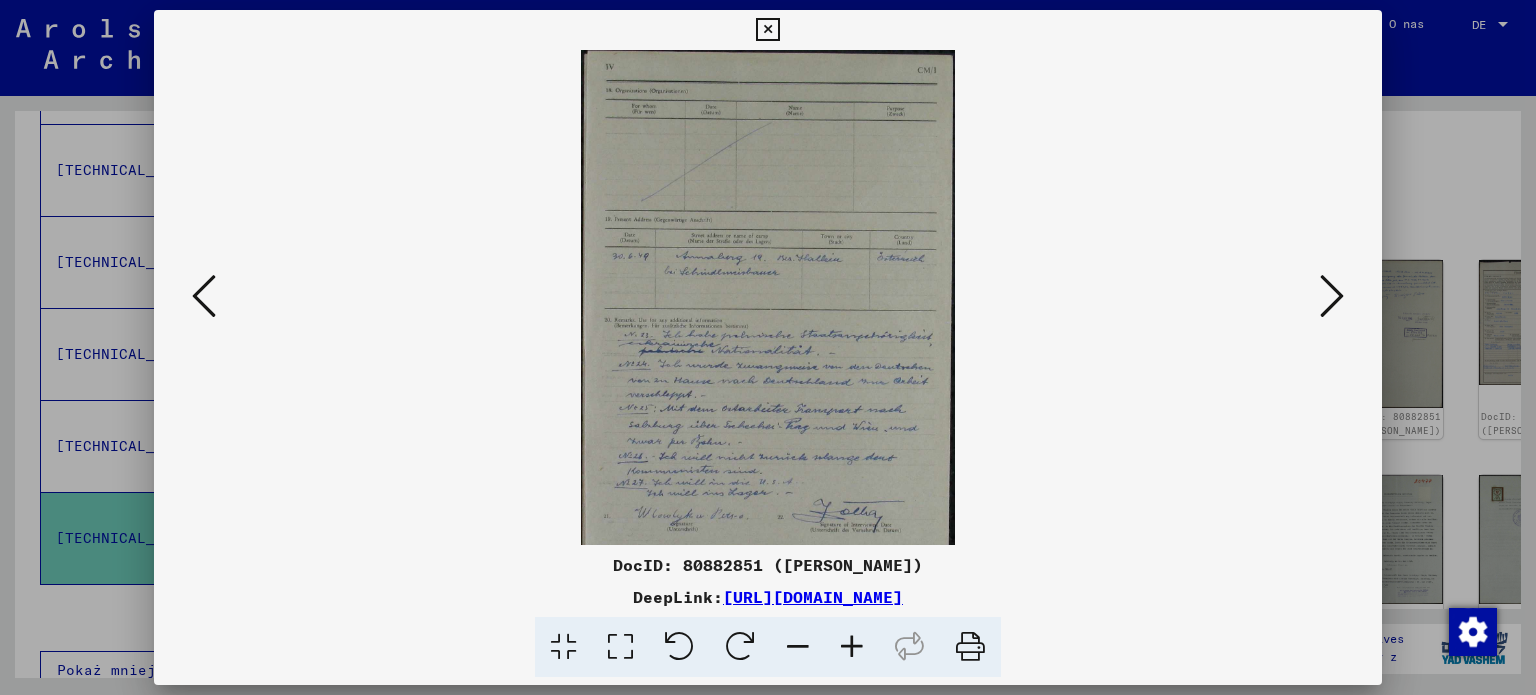 click at bounding box center [852, 647] 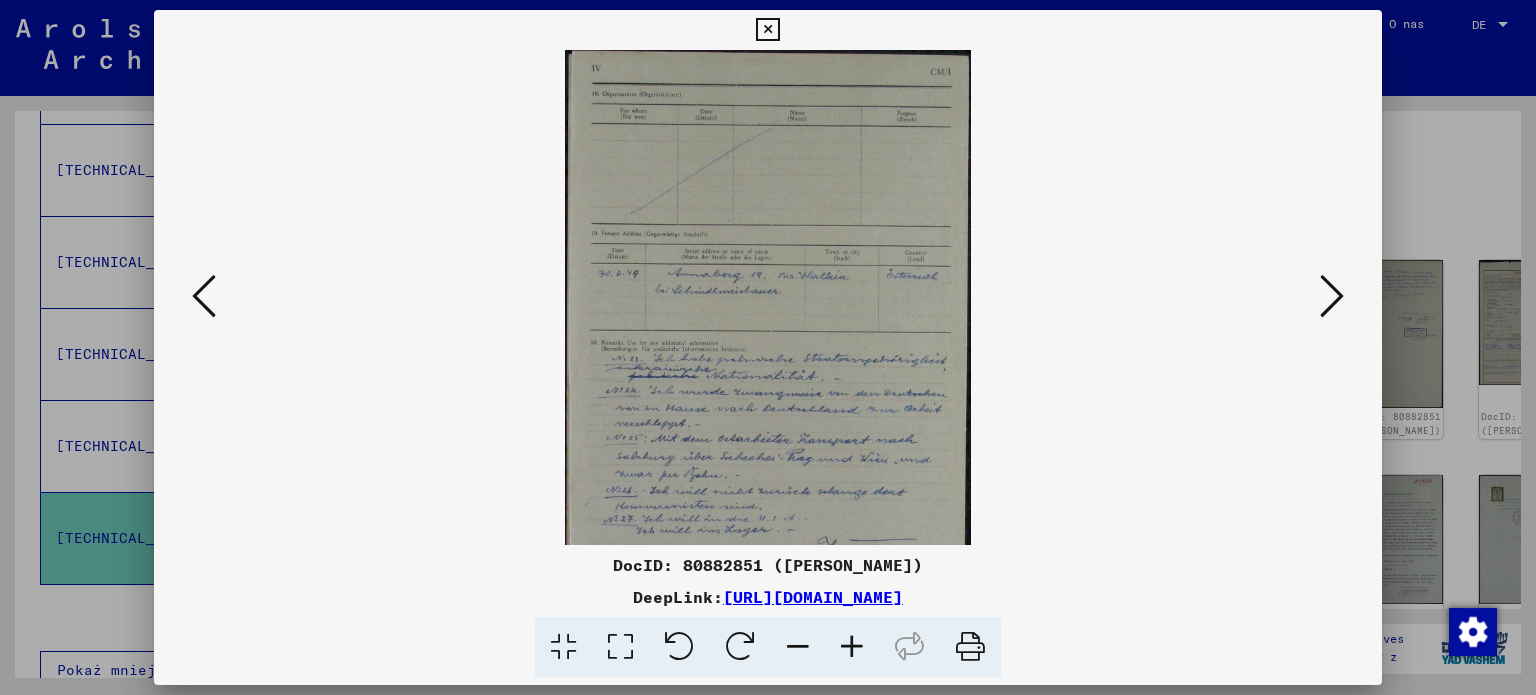 click at bounding box center [768, 372] 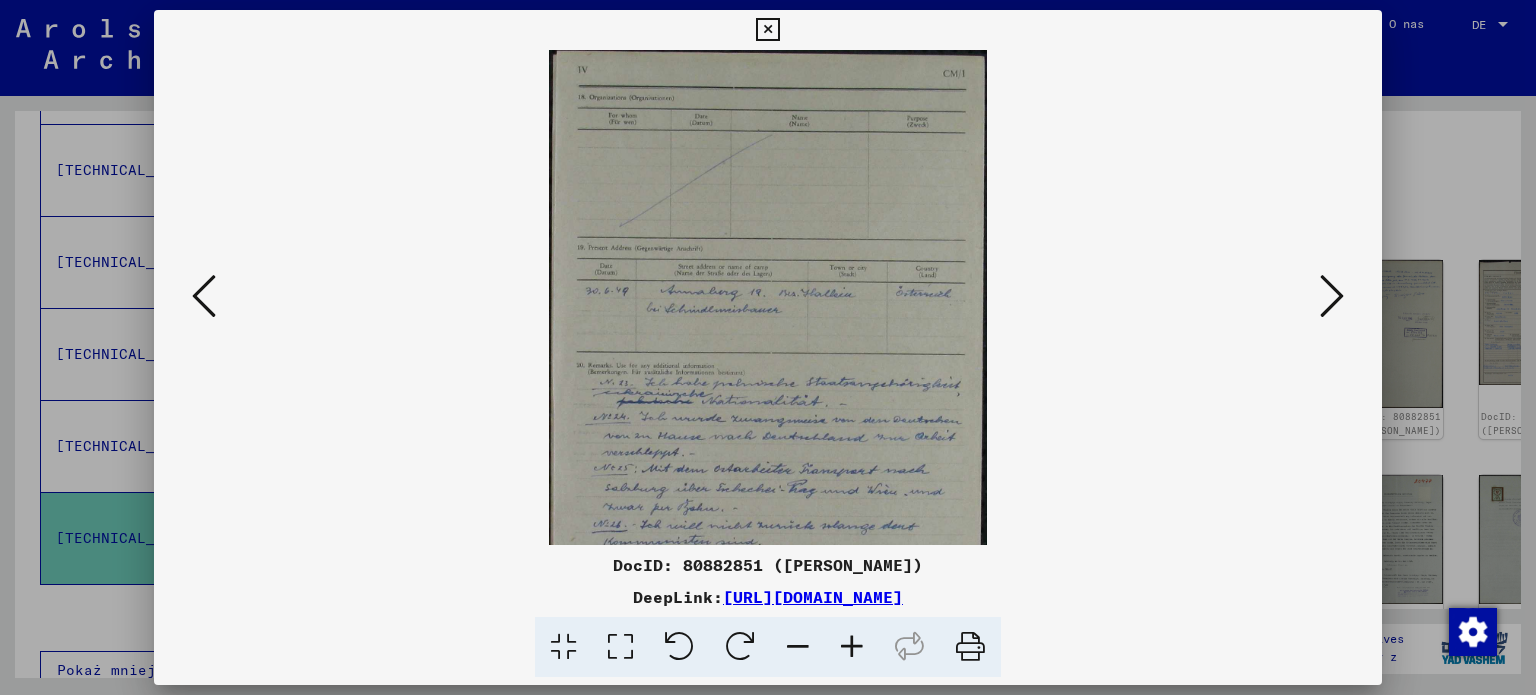 click at bounding box center (852, 647) 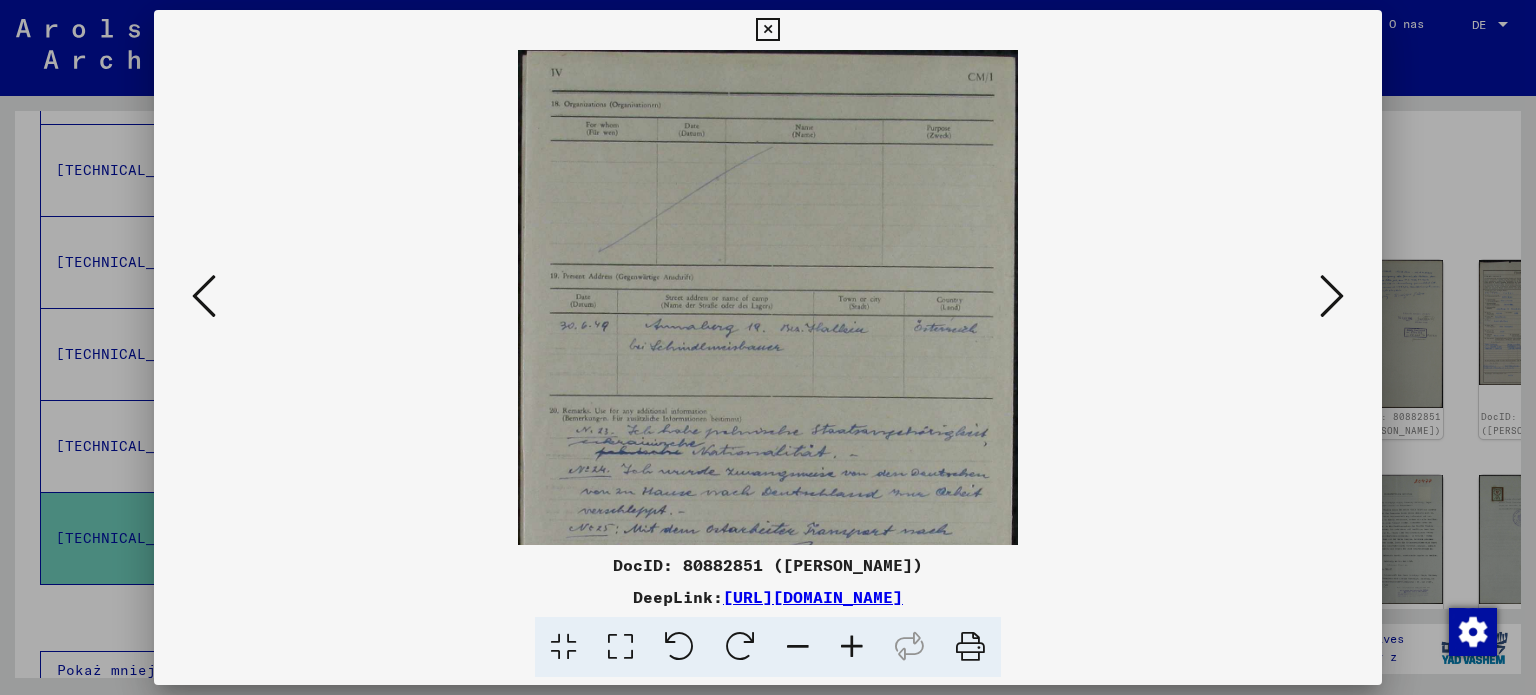 click at bounding box center (852, 647) 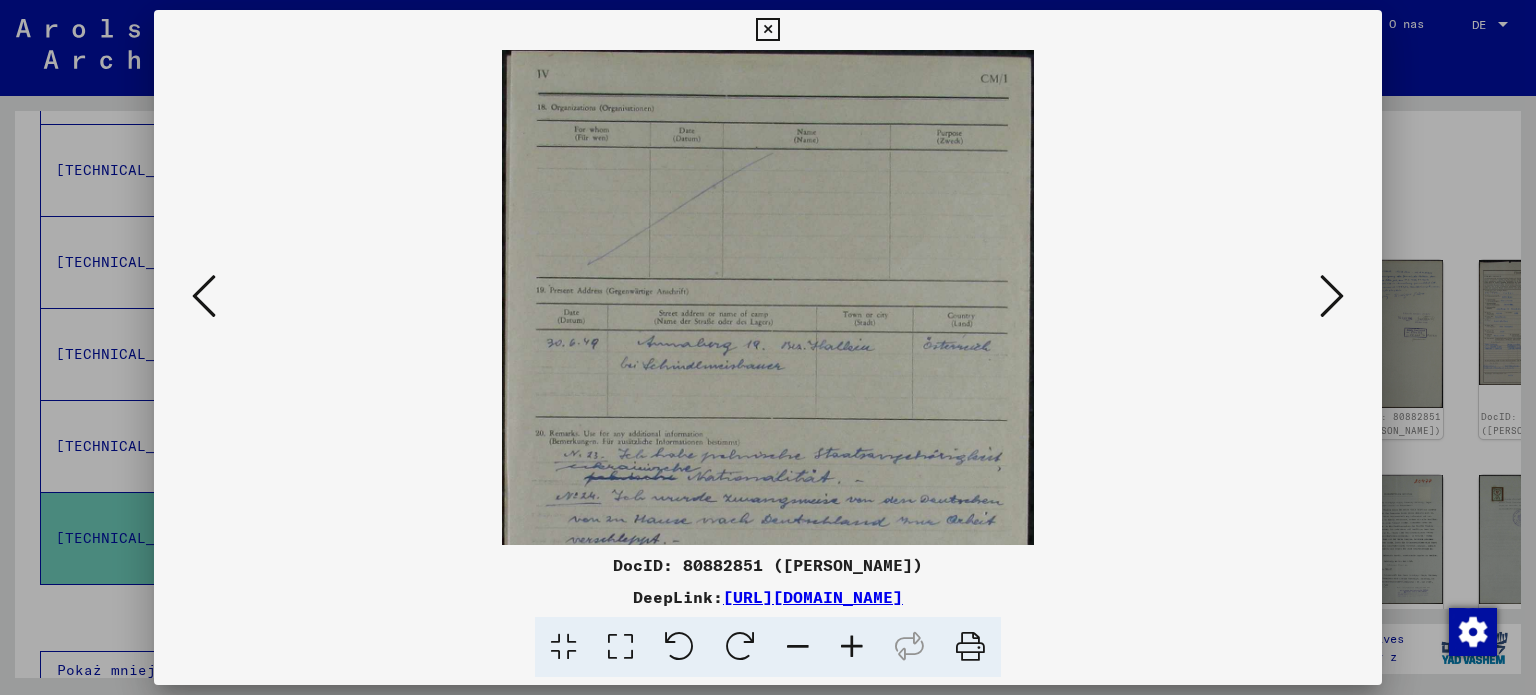 click at bounding box center [852, 647] 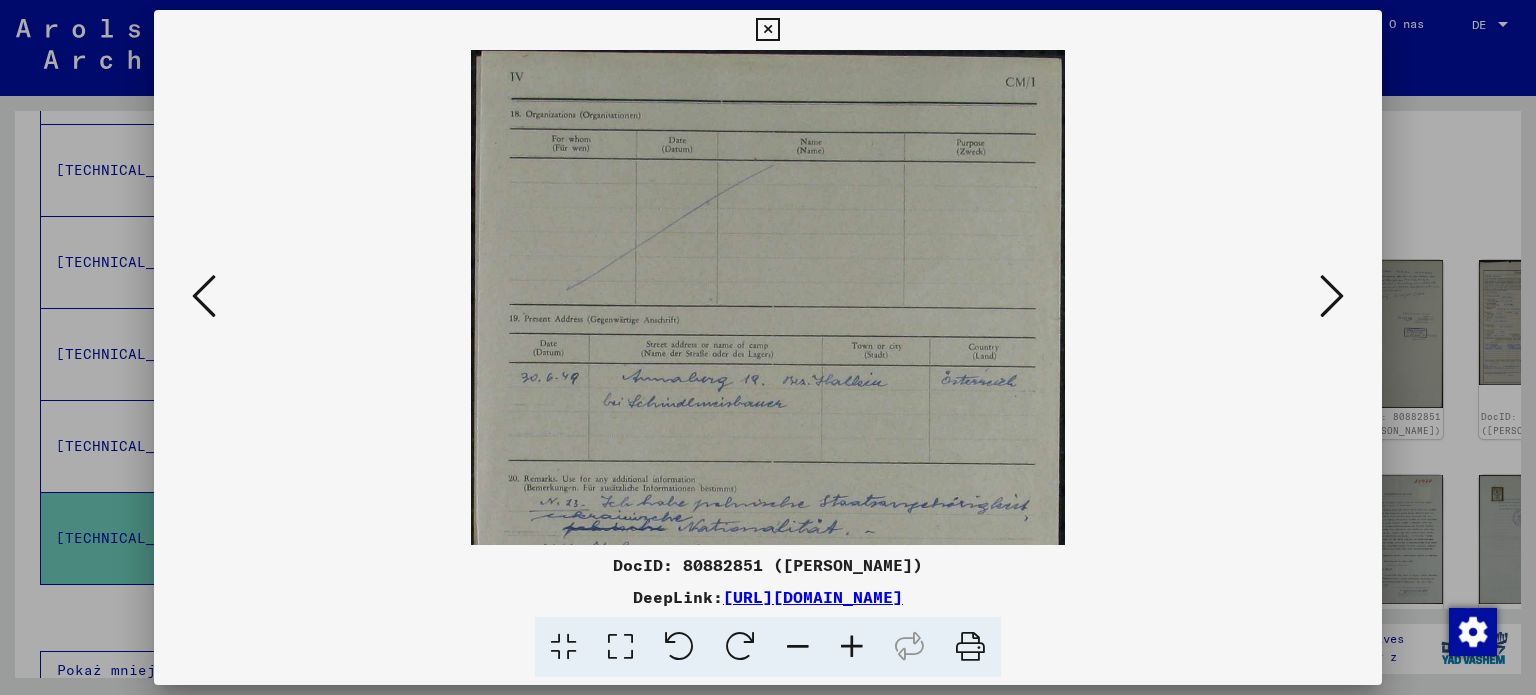 click at bounding box center (852, 647) 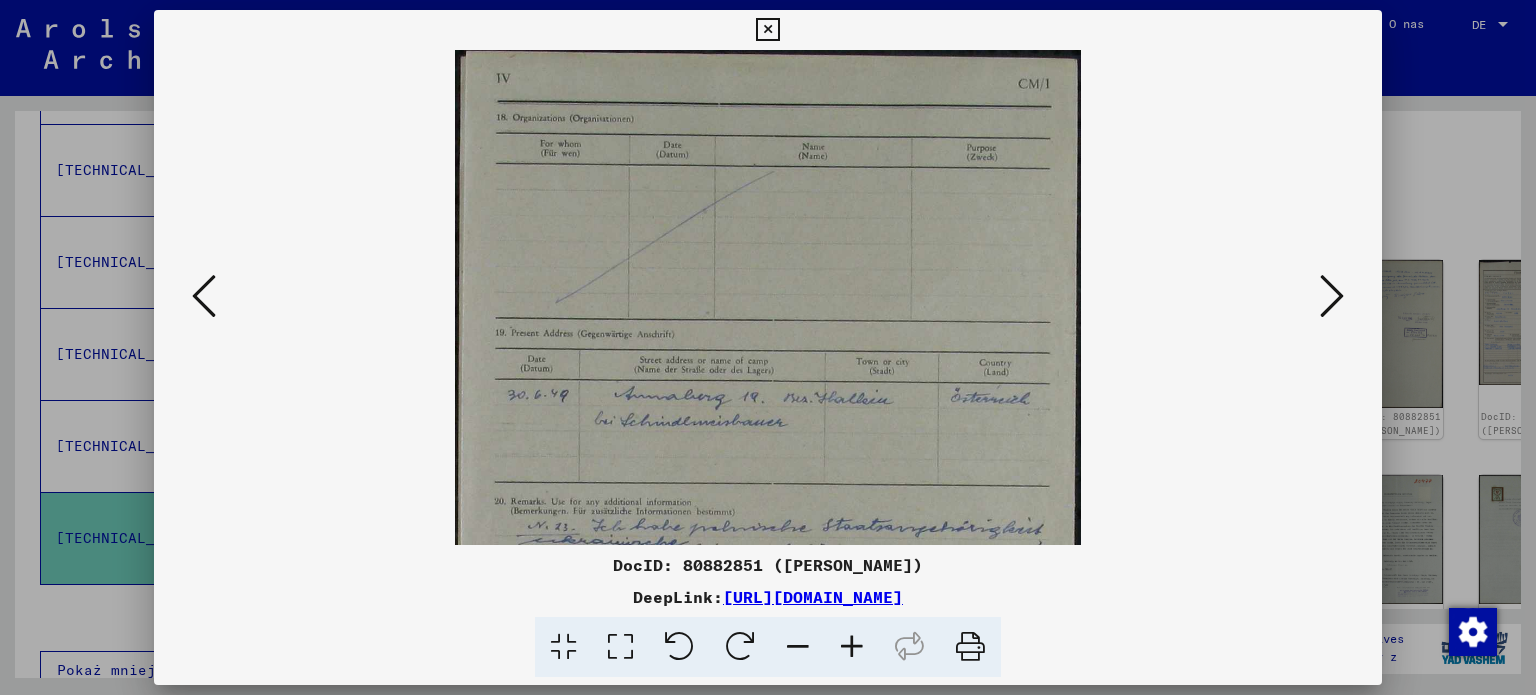 click at bounding box center [852, 647] 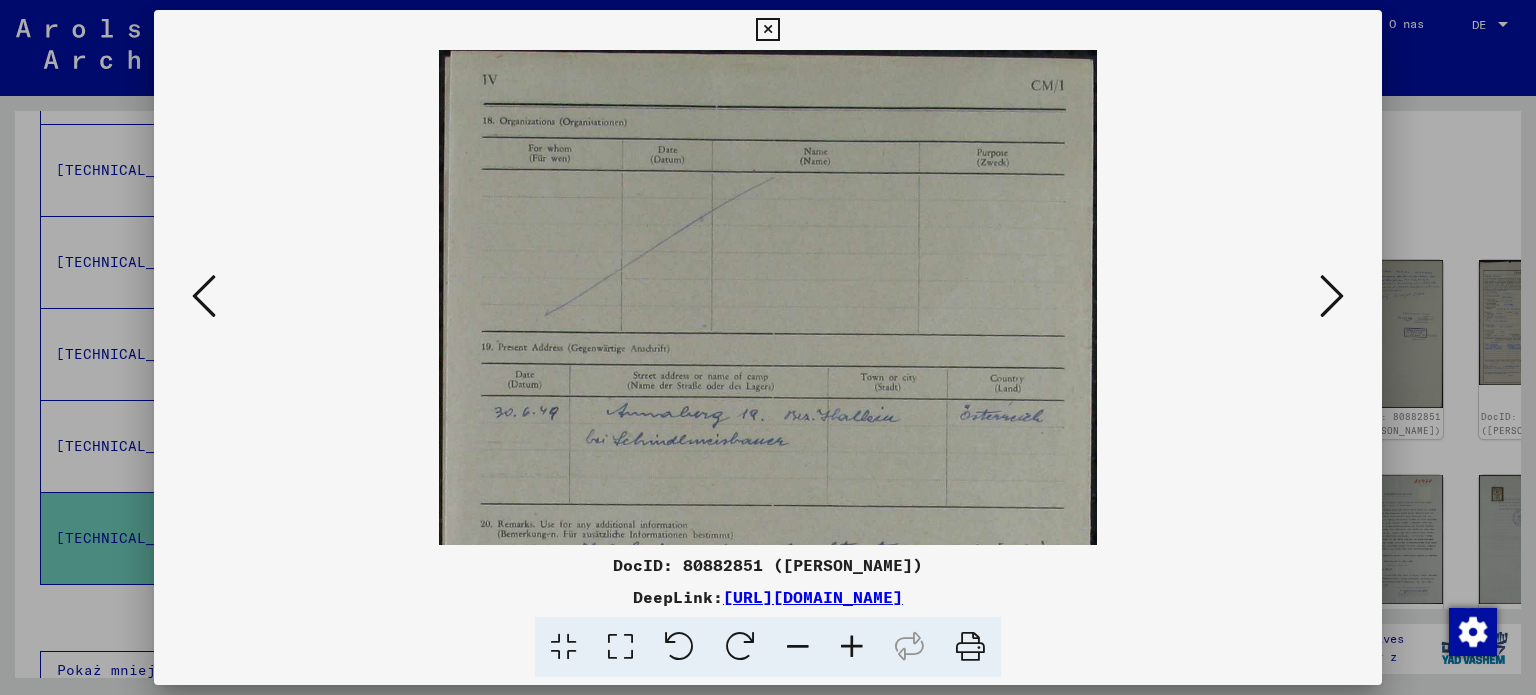 click at bounding box center (852, 647) 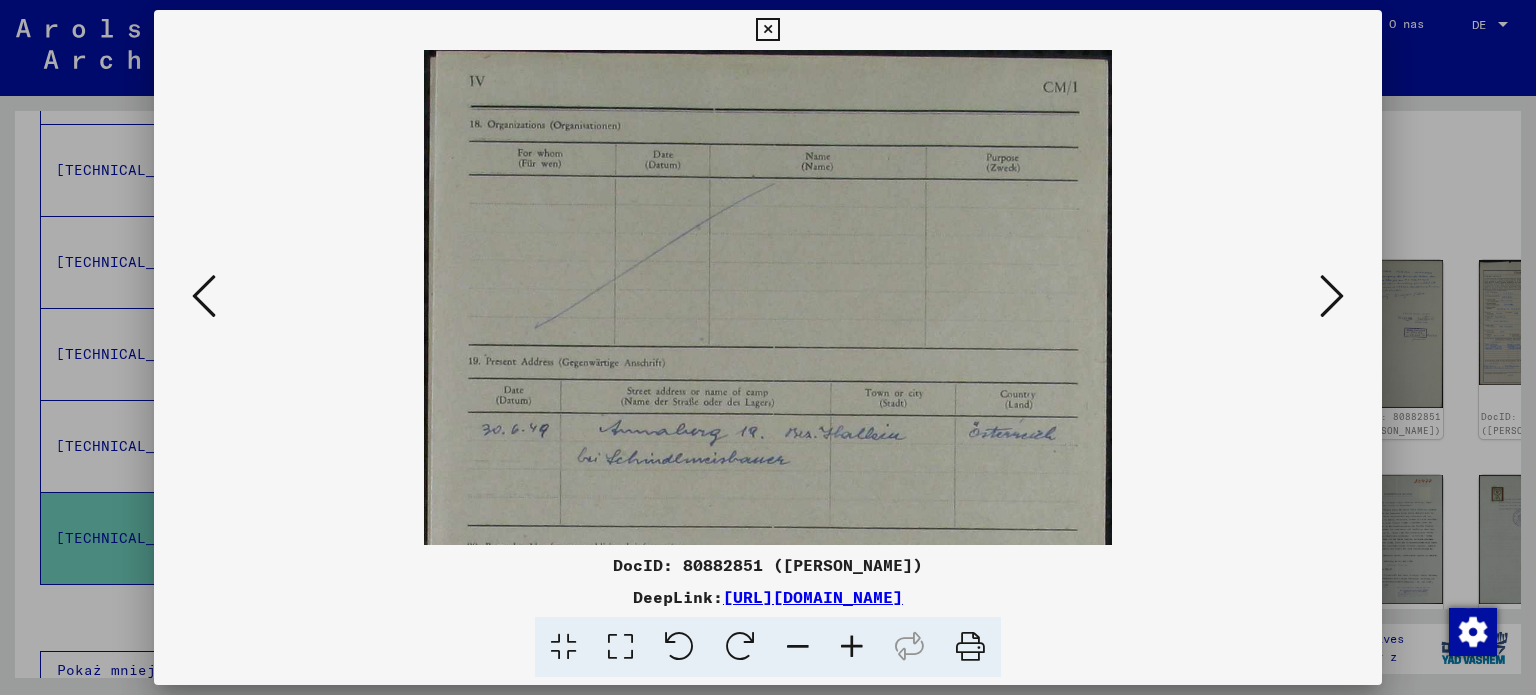 click at bounding box center [852, 647] 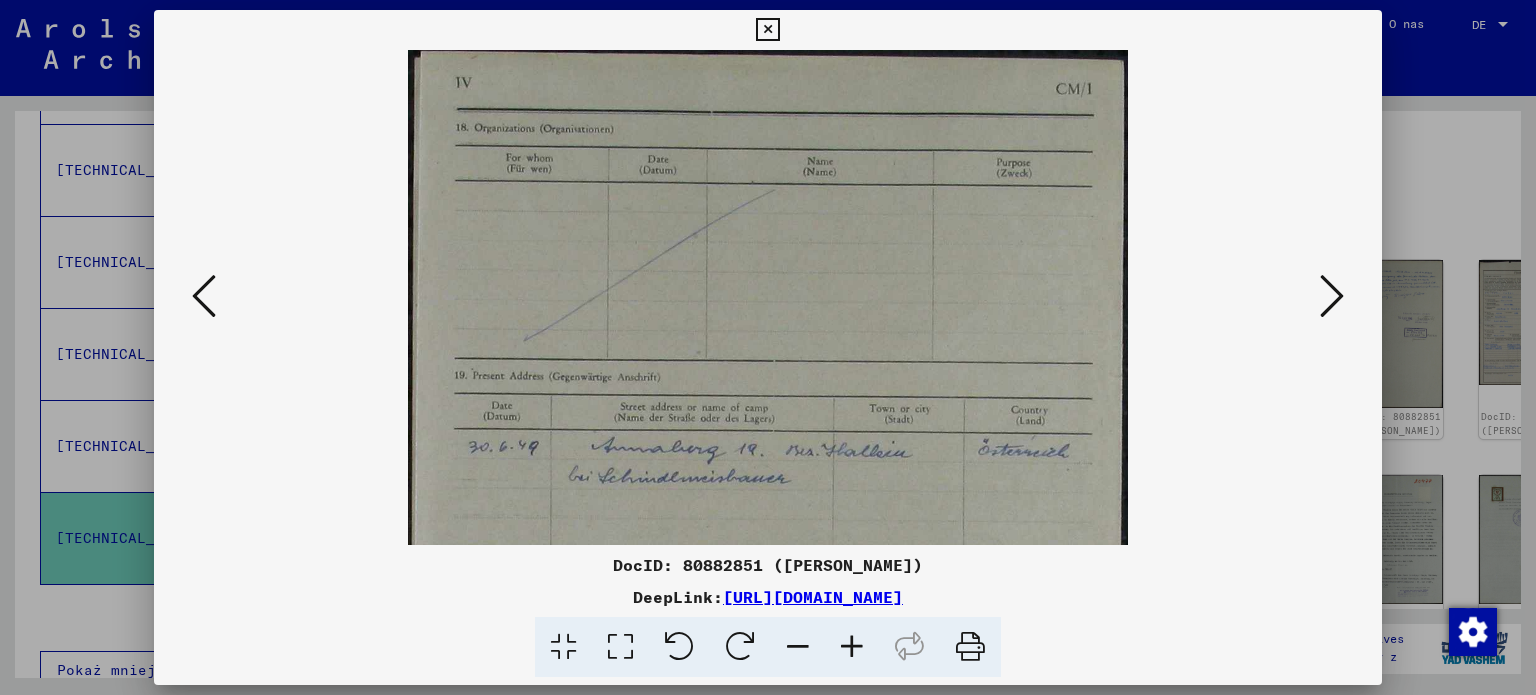 click at bounding box center [852, 647] 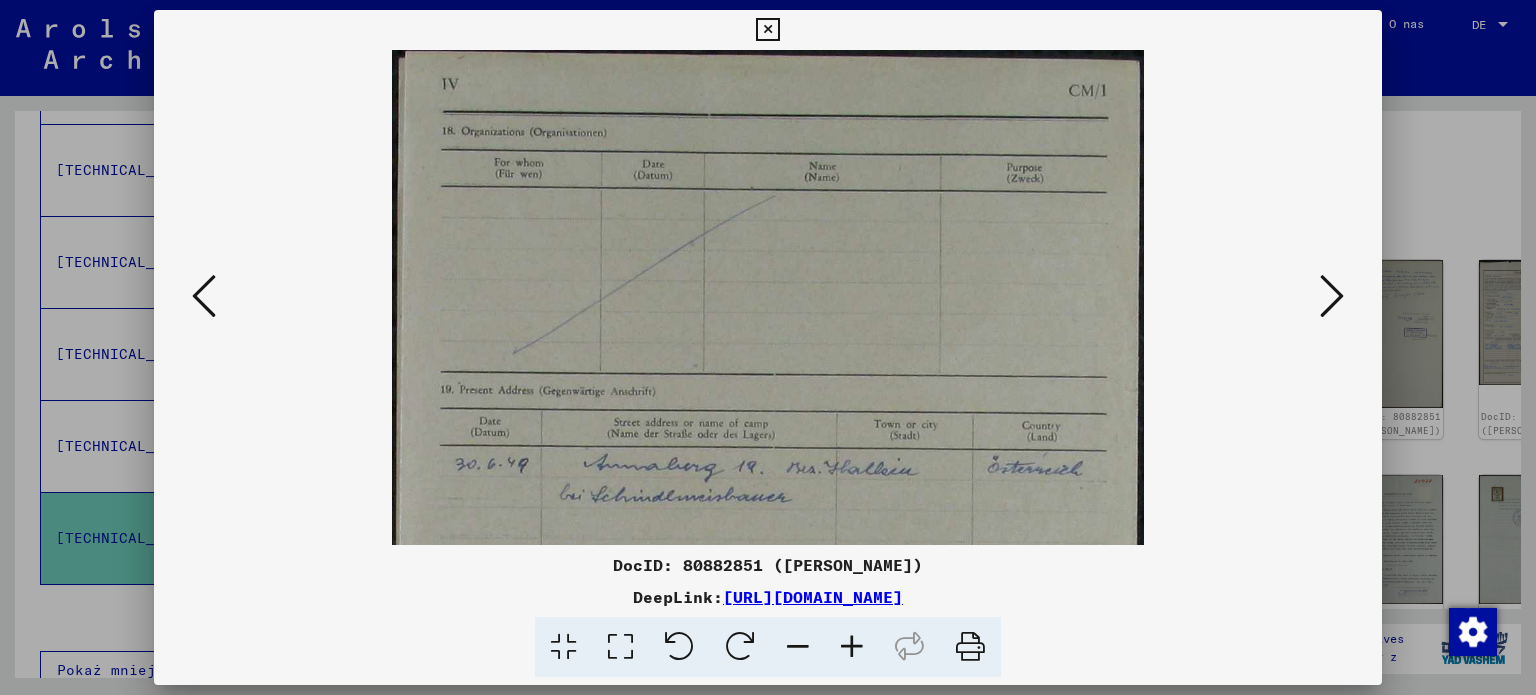 click at bounding box center [852, 647] 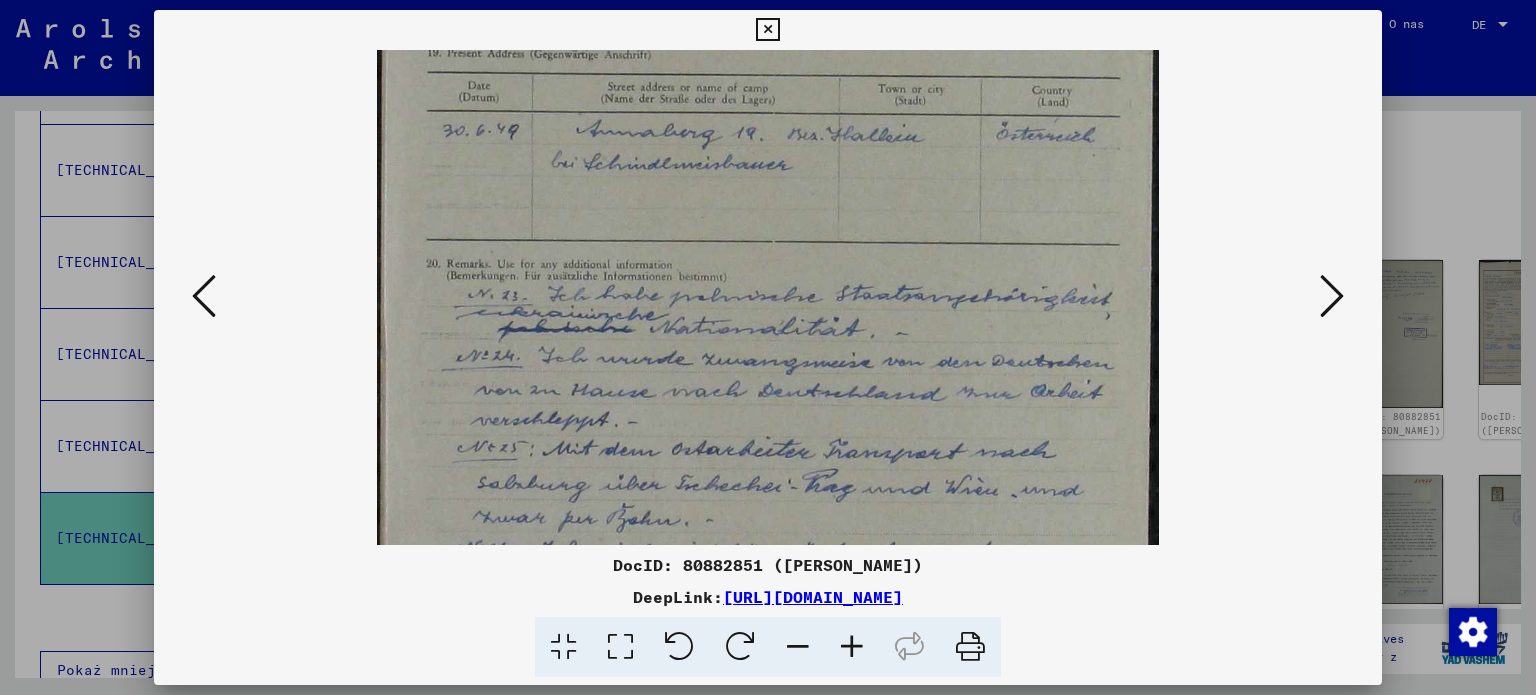 scroll, scrollTop: 352, scrollLeft: 0, axis: vertical 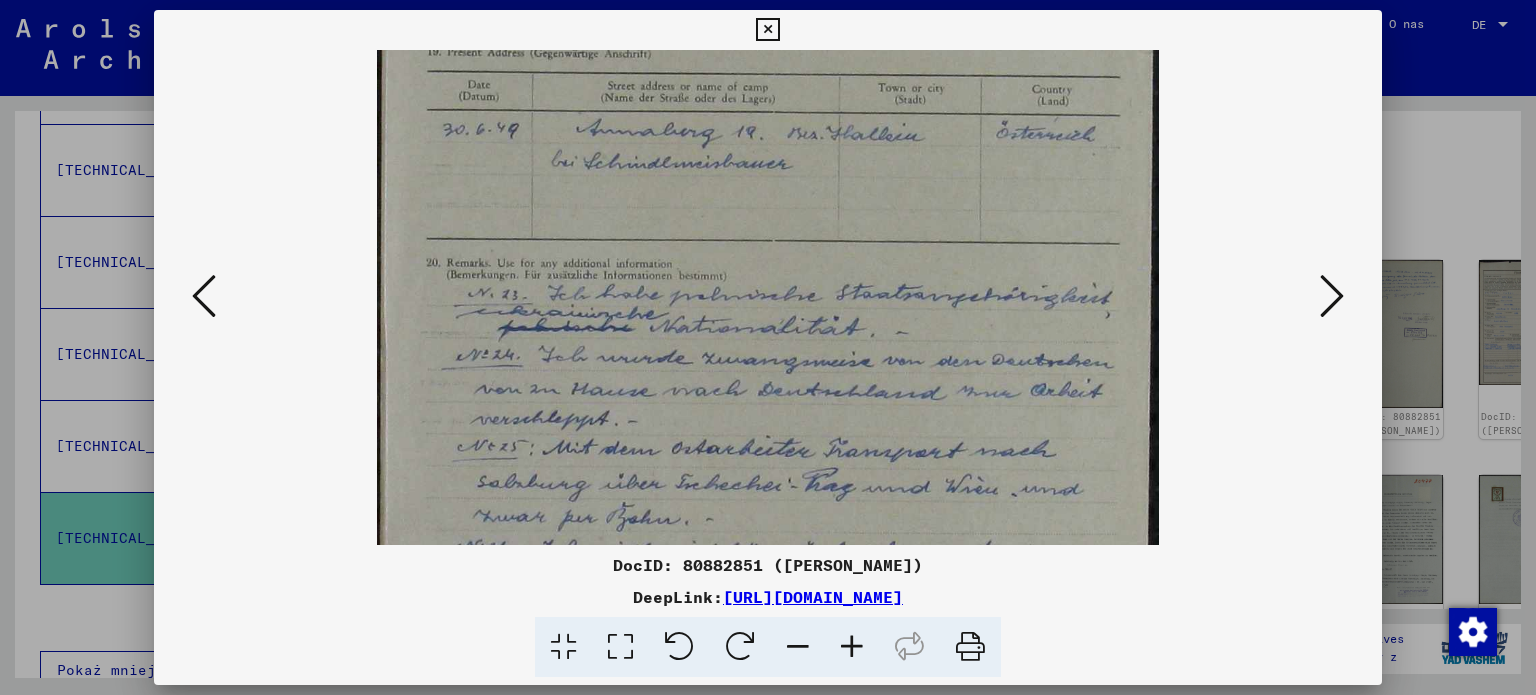 drag, startPoint x: 810, startPoint y: 494, endPoint x: 773, endPoint y: 146, distance: 349.96143 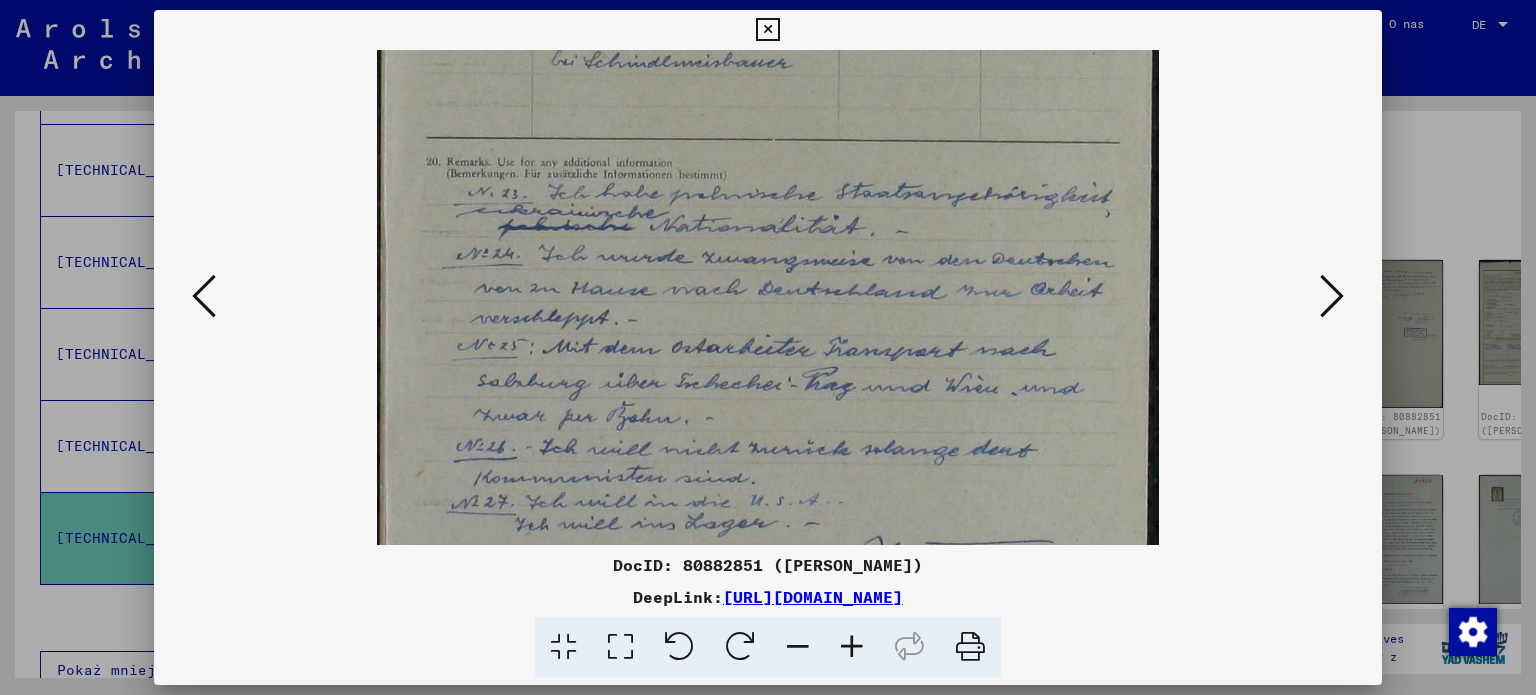 scroll, scrollTop: 564, scrollLeft: 0, axis: vertical 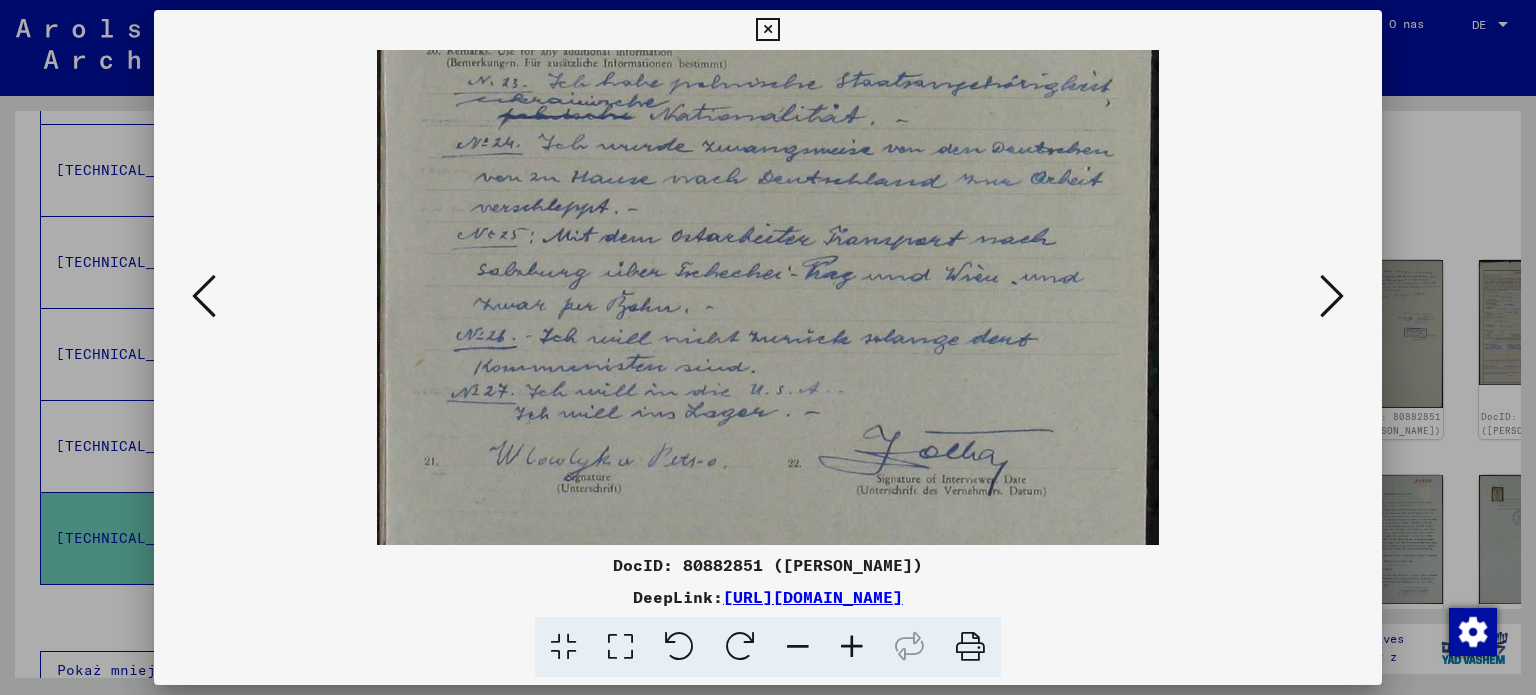 drag, startPoint x: 1048, startPoint y: 438, endPoint x: 1049, endPoint y: 227, distance: 211.00237 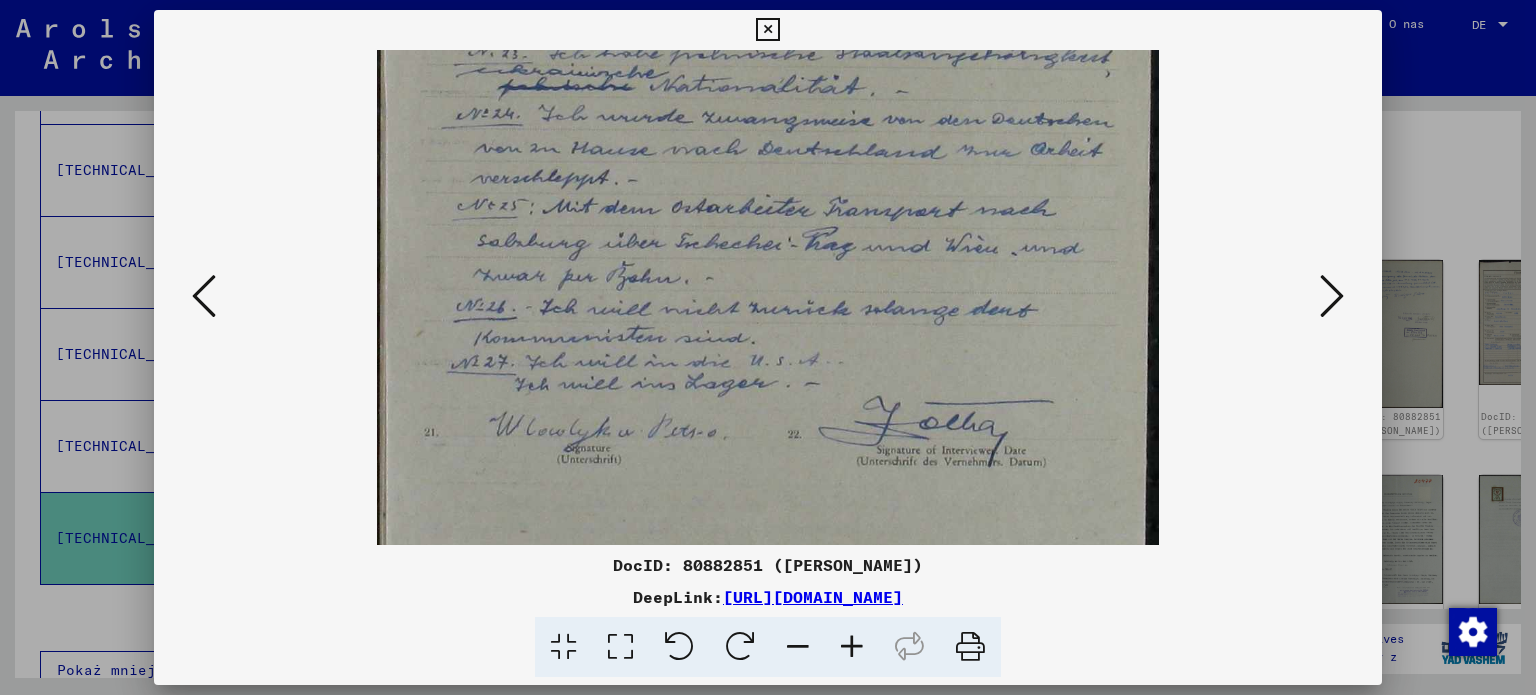 scroll, scrollTop: 594, scrollLeft: 0, axis: vertical 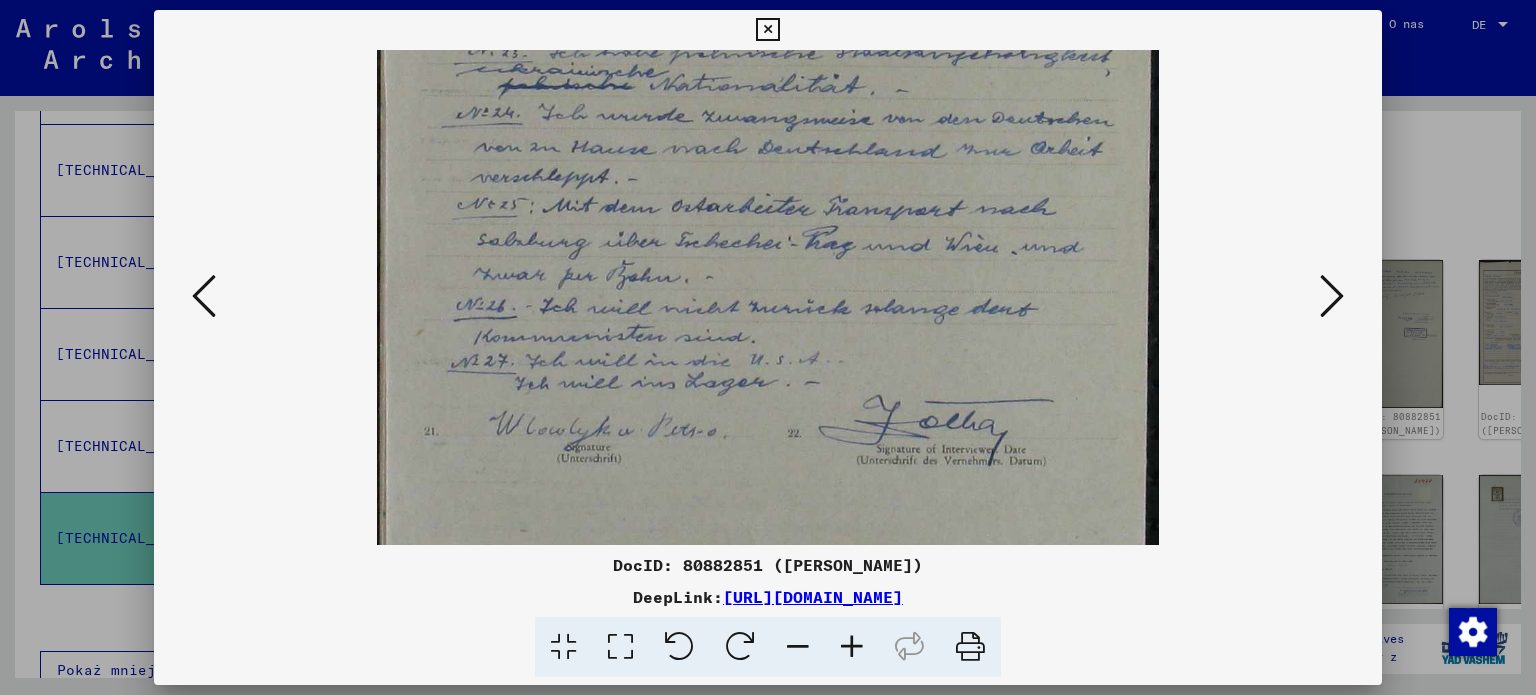 drag, startPoint x: 868, startPoint y: 479, endPoint x: 864, endPoint y: 447, distance: 32.24903 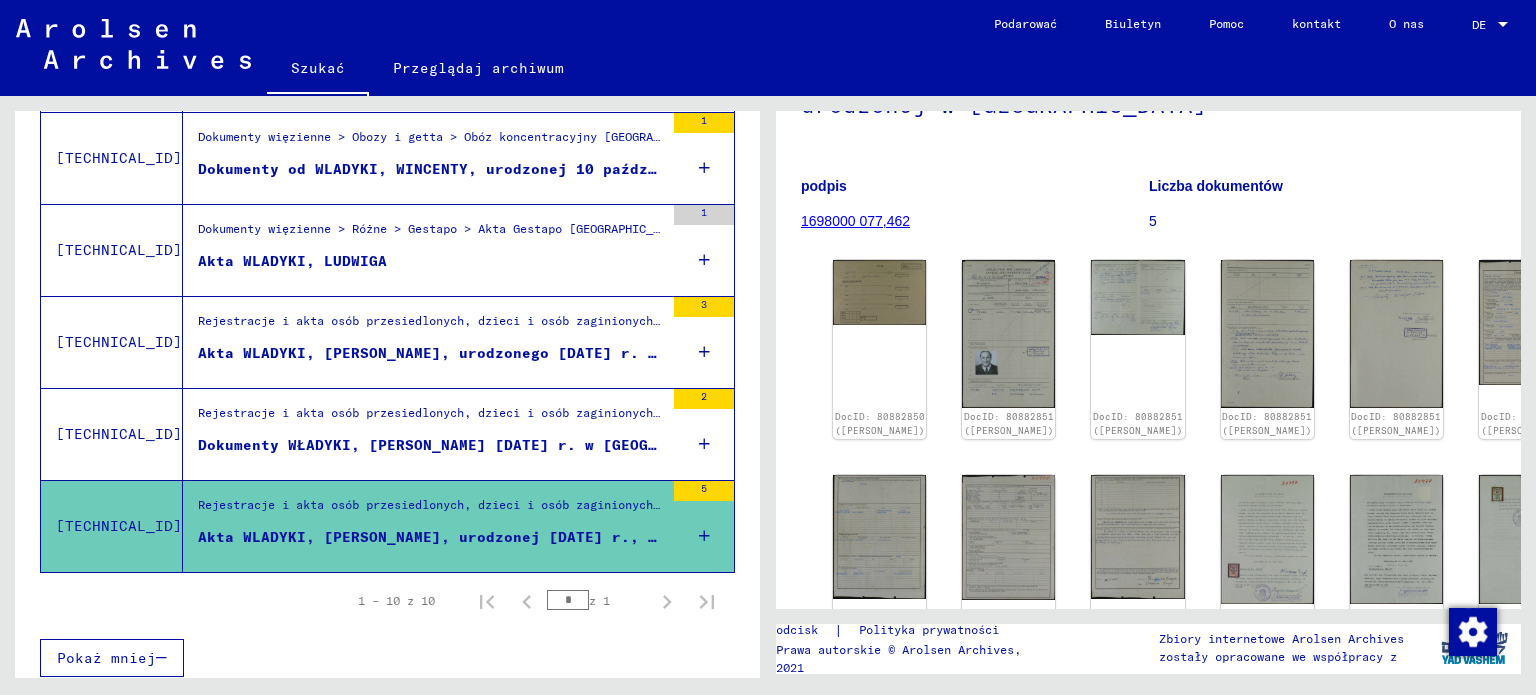 scroll, scrollTop: 873, scrollLeft: 0, axis: vertical 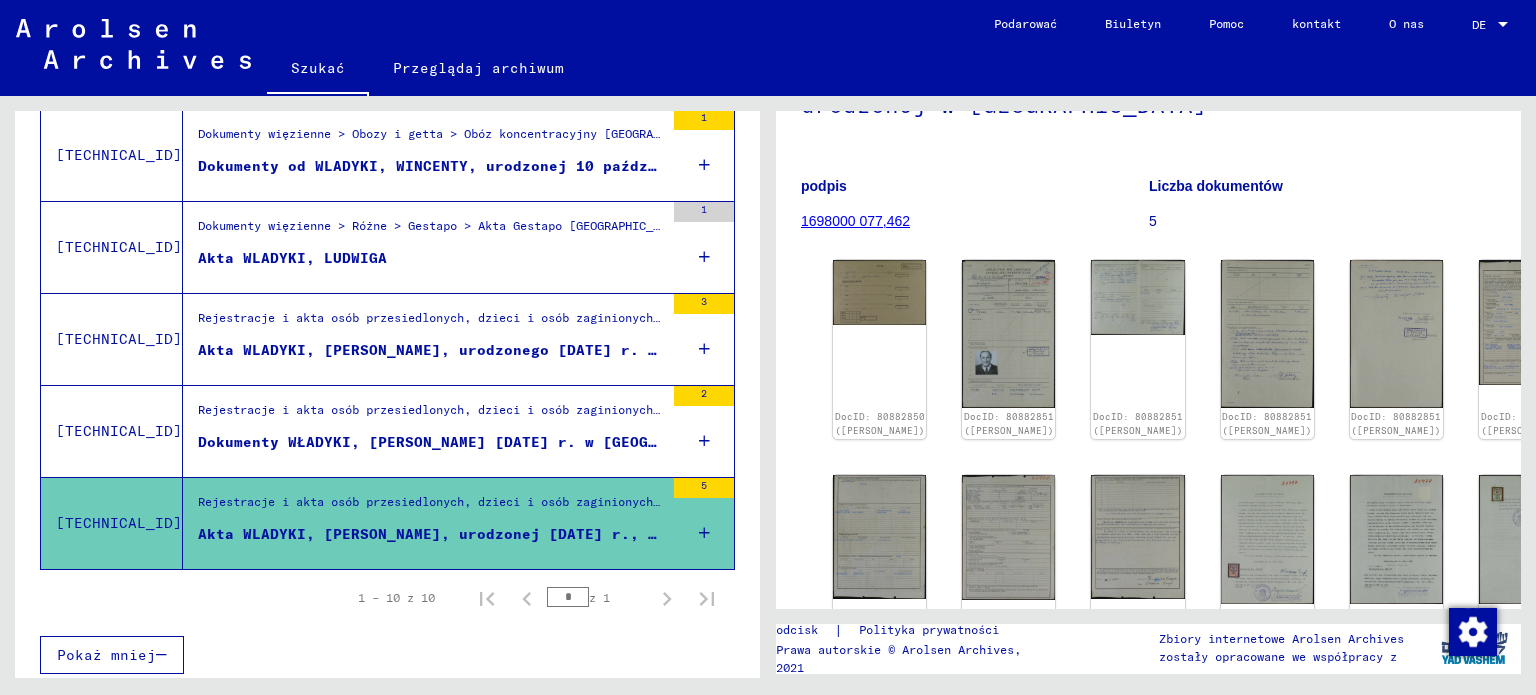 click on "DocID: 80882850 ([PERSON_NAME]) DocID: 80882851 ([PERSON_NAME]) DocID: 80882851 ([PERSON_NAME]) DocID: 80882851 ([PERSON_NAME]) DocID: 80882851 ([PERSON_NAME]) DocID: 80882852 ([PERSON_NAME]) DocID: 80882852 ([PERSON_NAME]) DocID: 80882852 ([PERSON_NAME]) DocID: 80882852 ([PERSON_NAME]) DocID: 80882853 ([PERSON_NAME]) DocID: 80882853 ([PERSON_NAME]) DocID: 80882853 ([PERSON_NAME]) DocID: 80882854 ([PERSON_NAME]) DocID: 80882854 ([PERSON_NAME])" 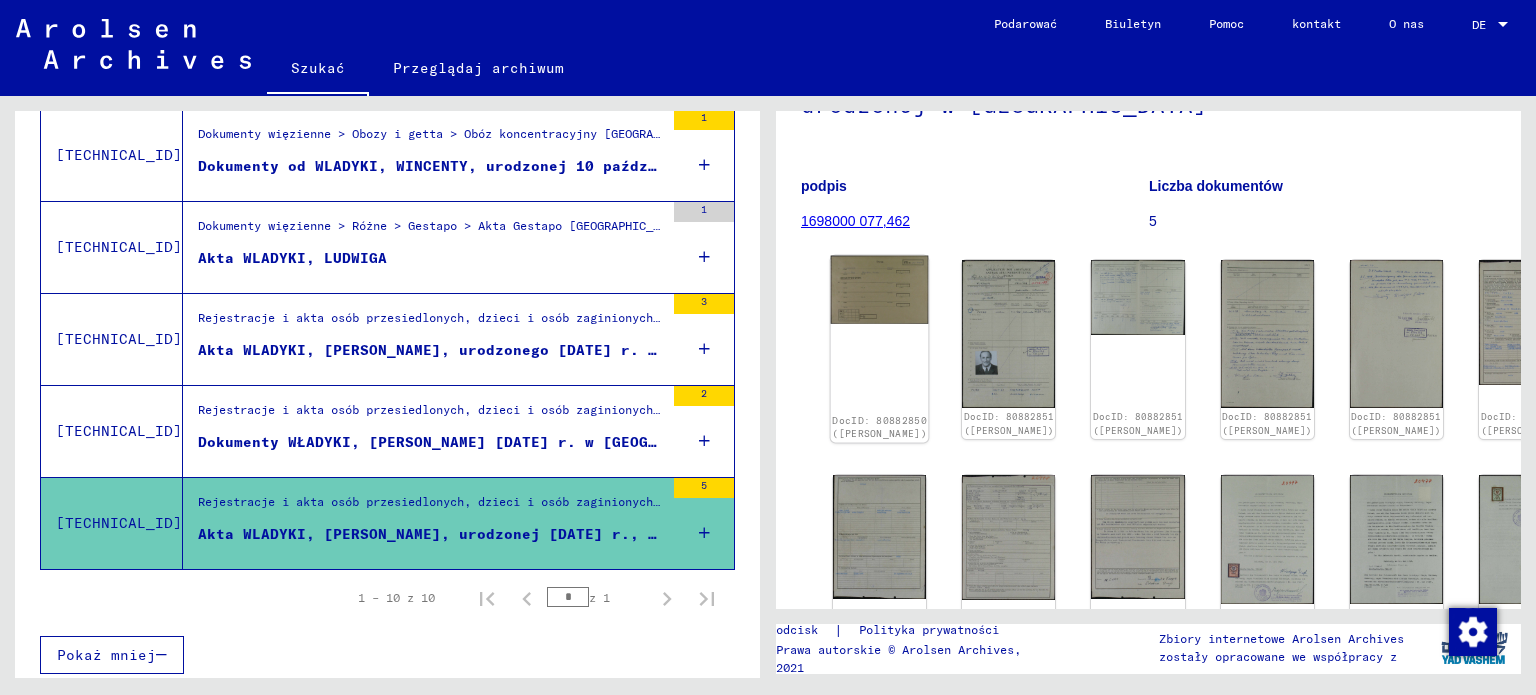click 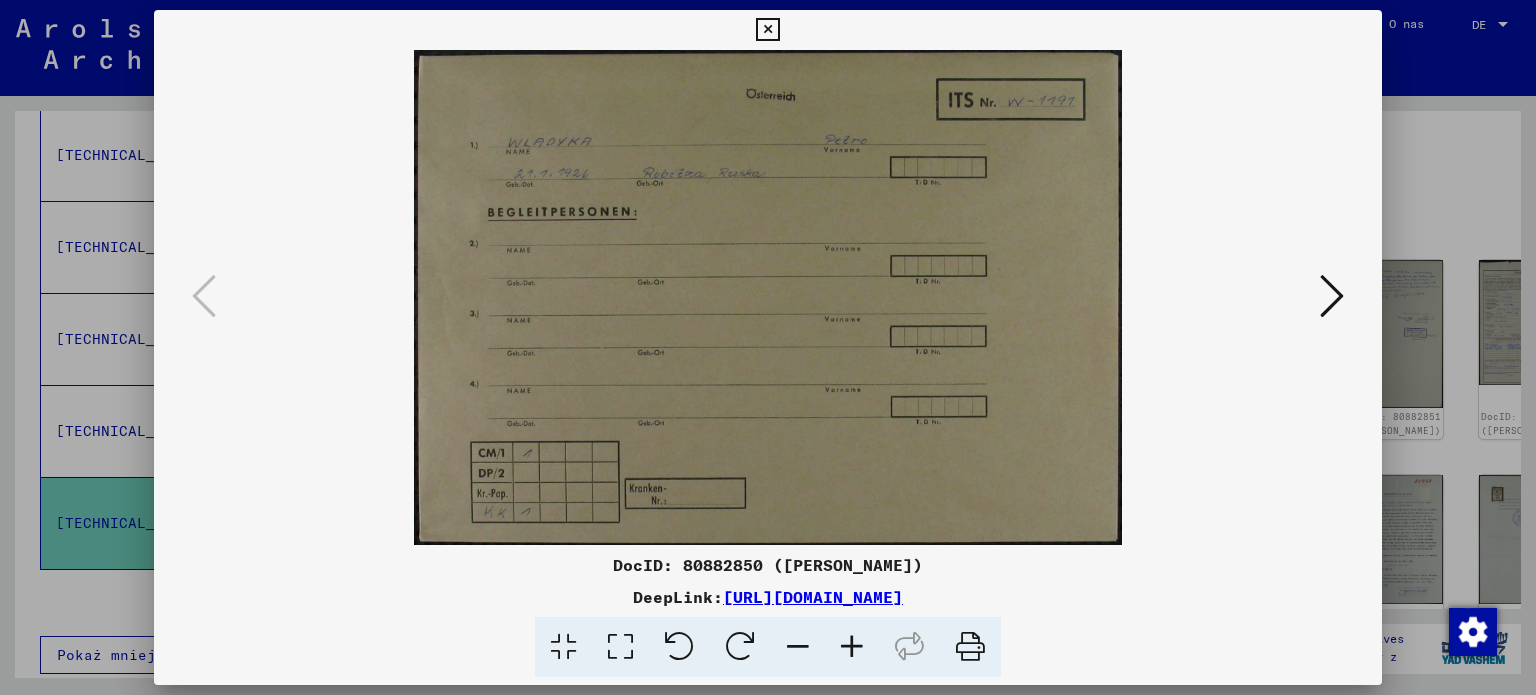 click at bounding box center (768, 297) 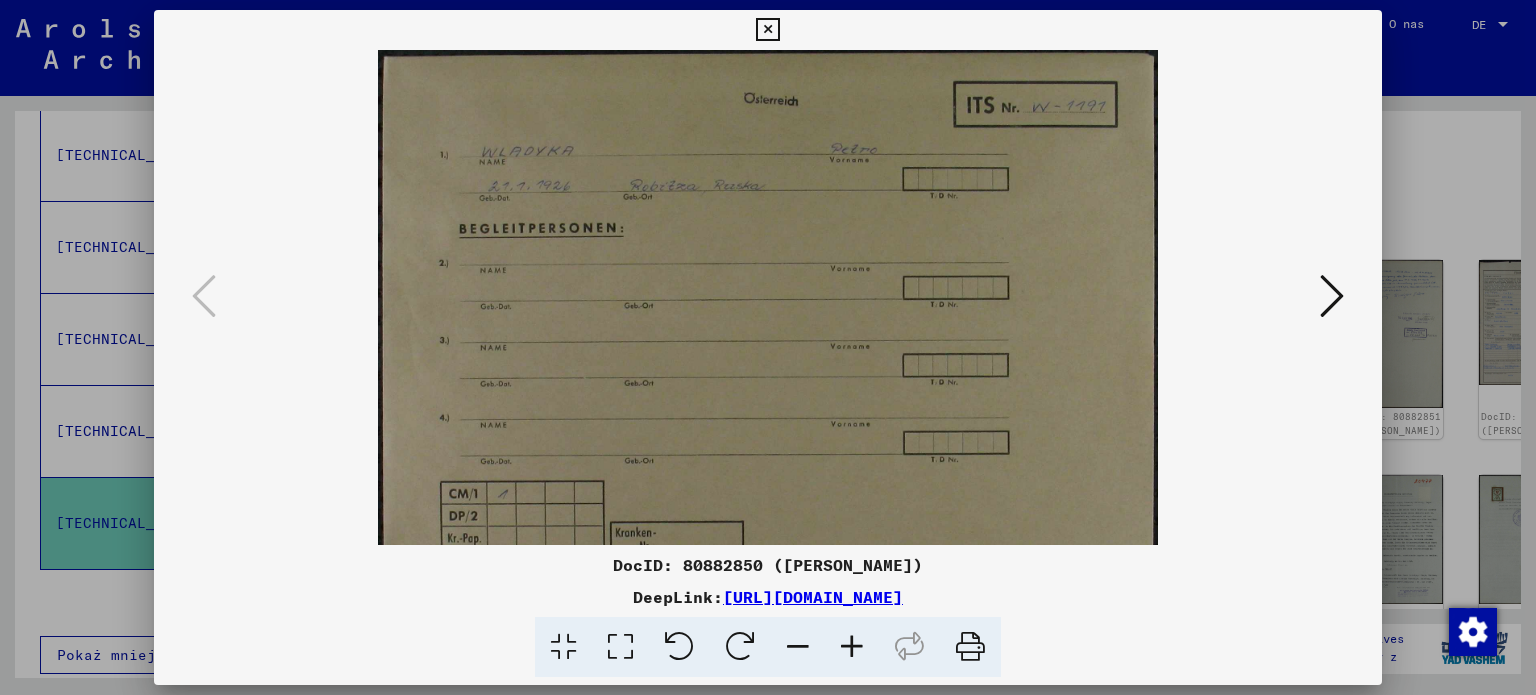 click at bounding box center (852, 647) 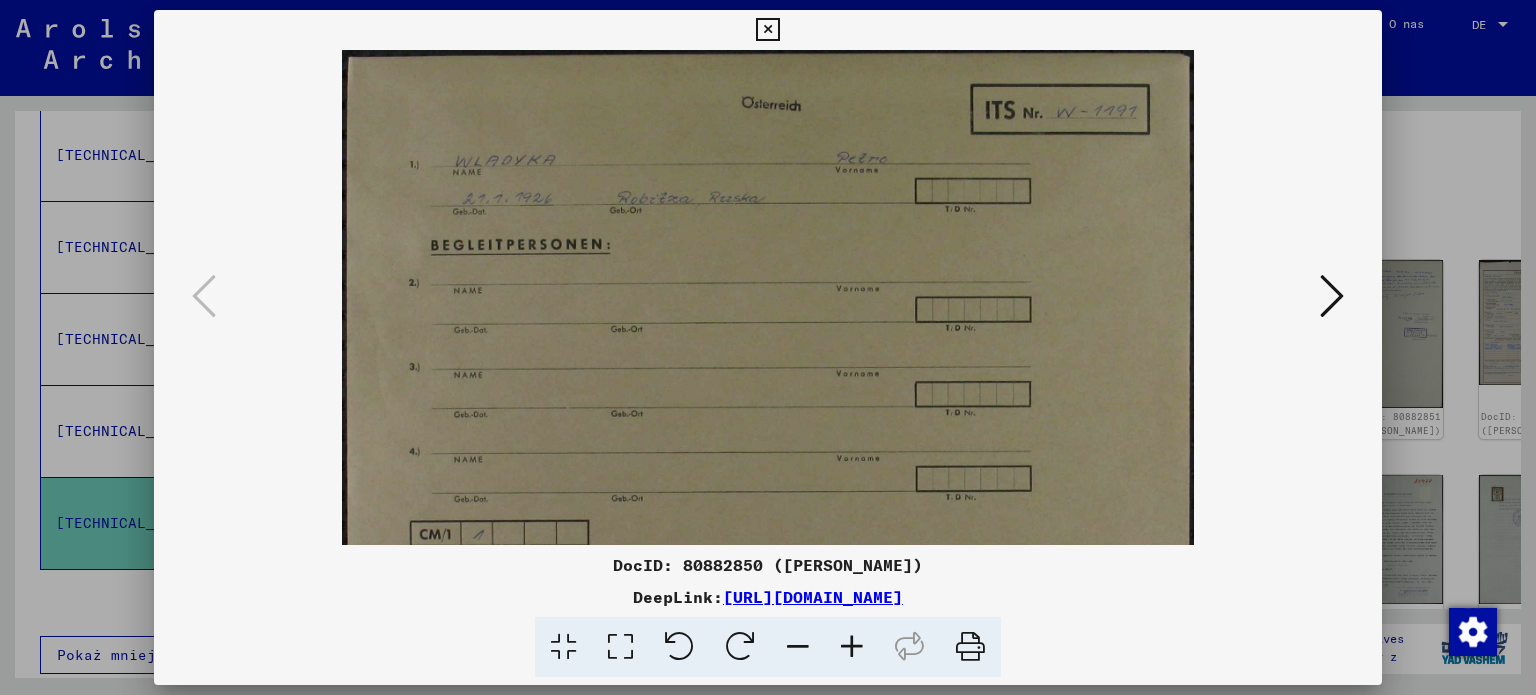 click at bounding box center (852, 647) 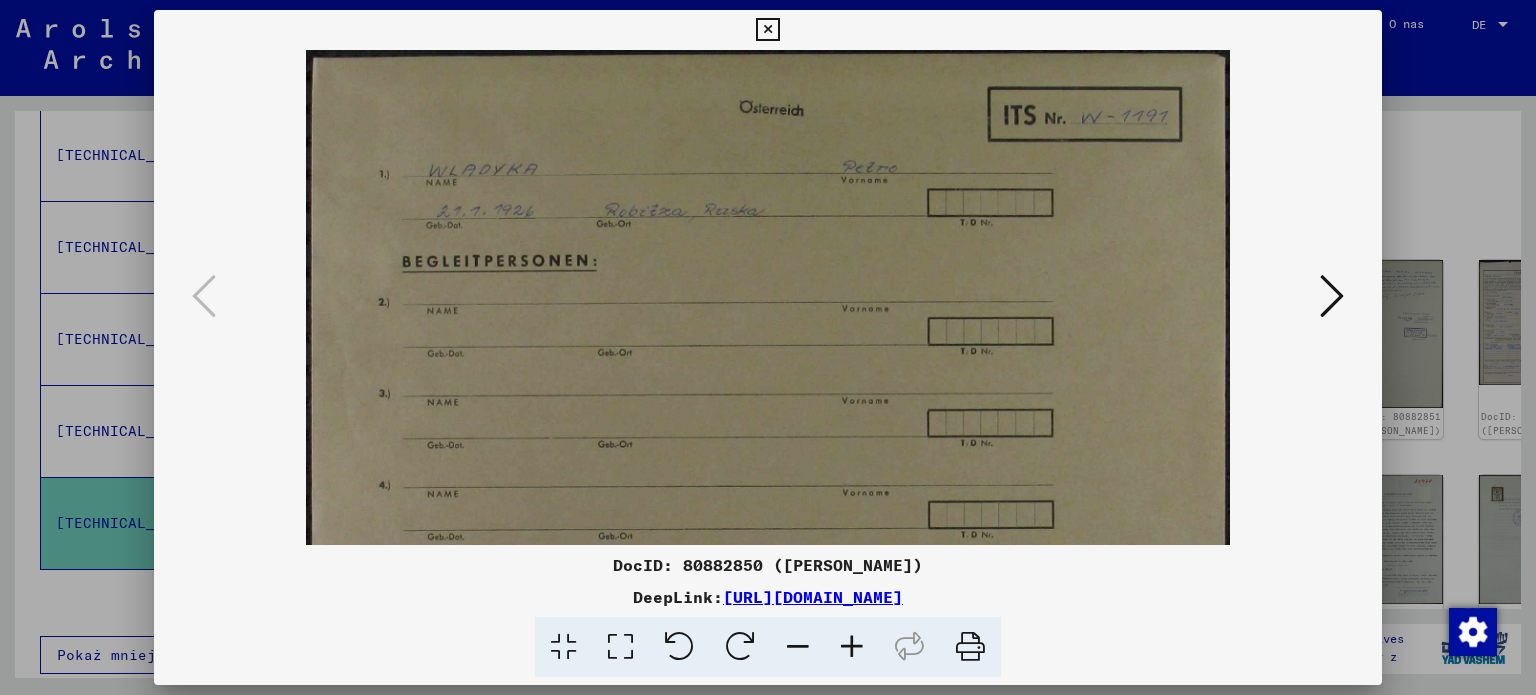 click at bounding box center (852, 647) 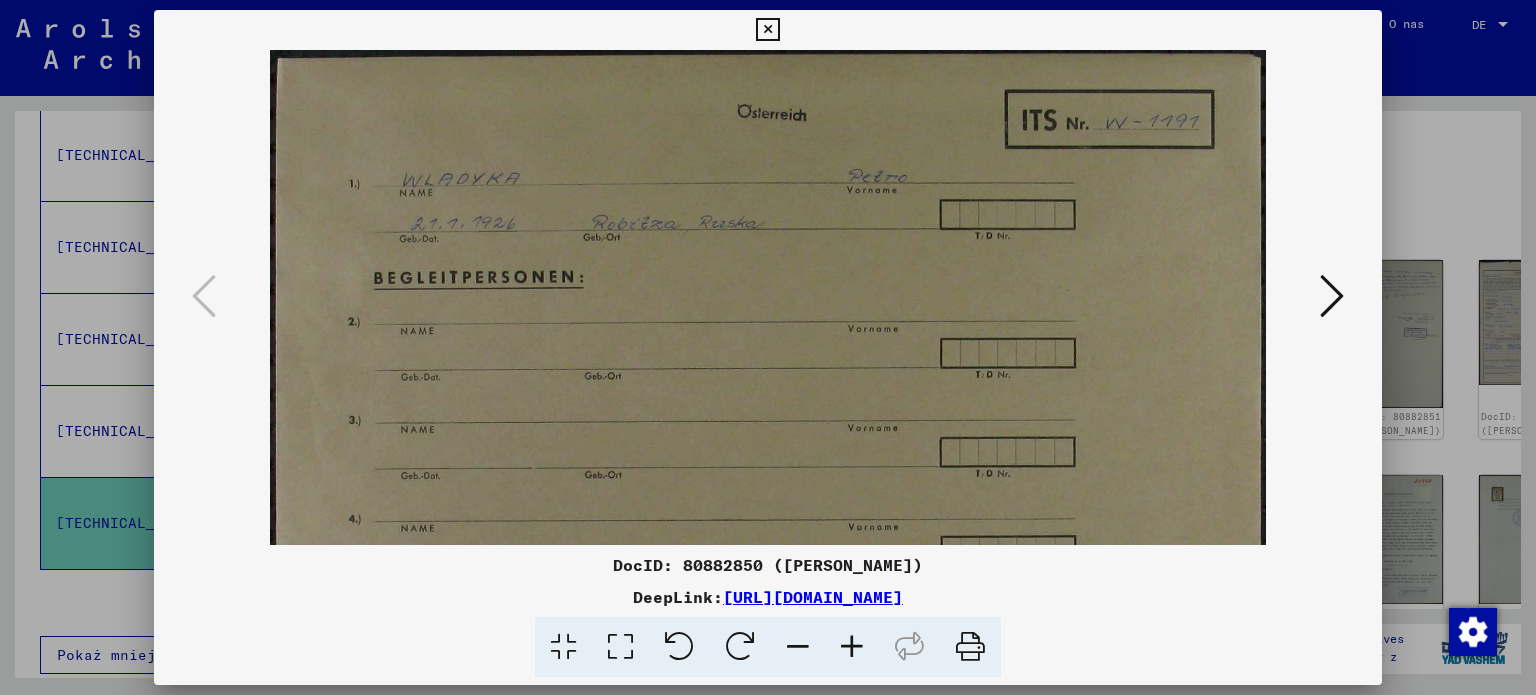 click at bounding box center [852, 647] 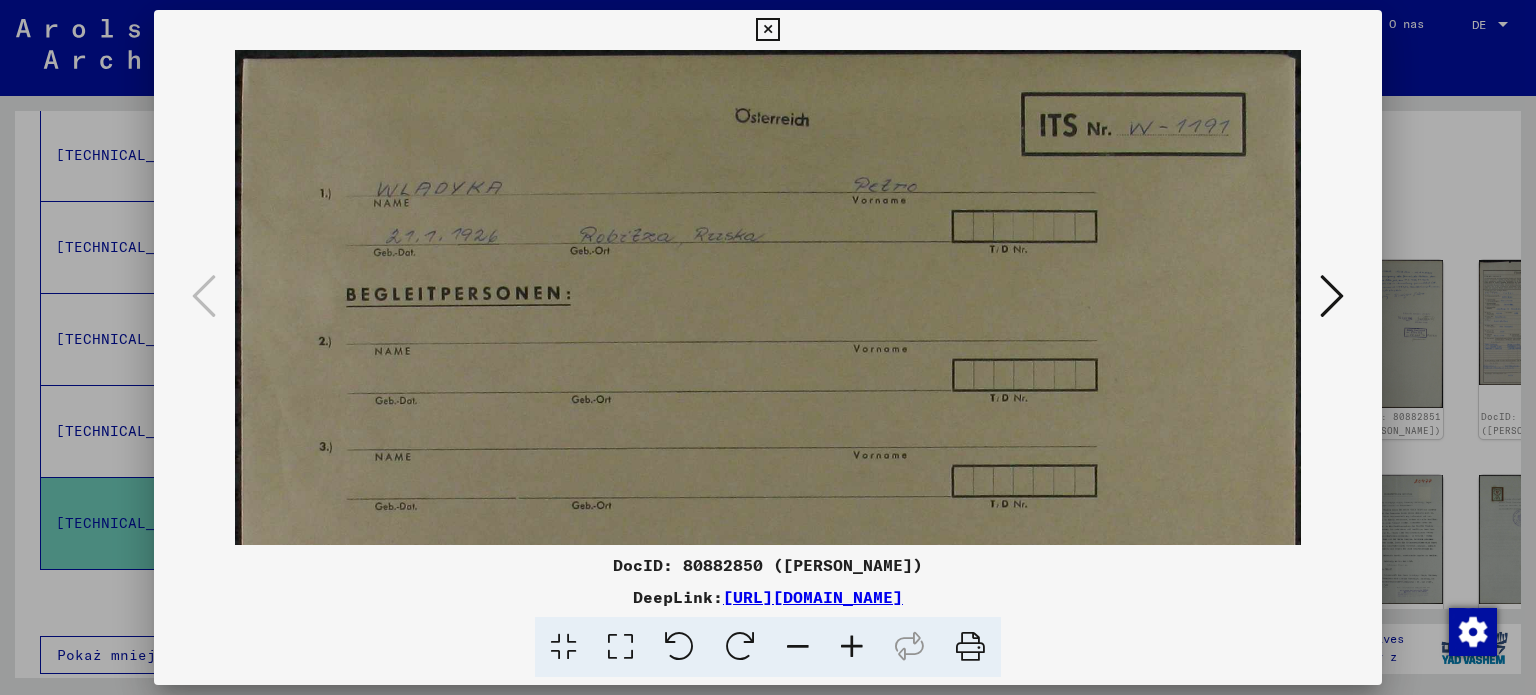 click at bounding box center (852, 647) 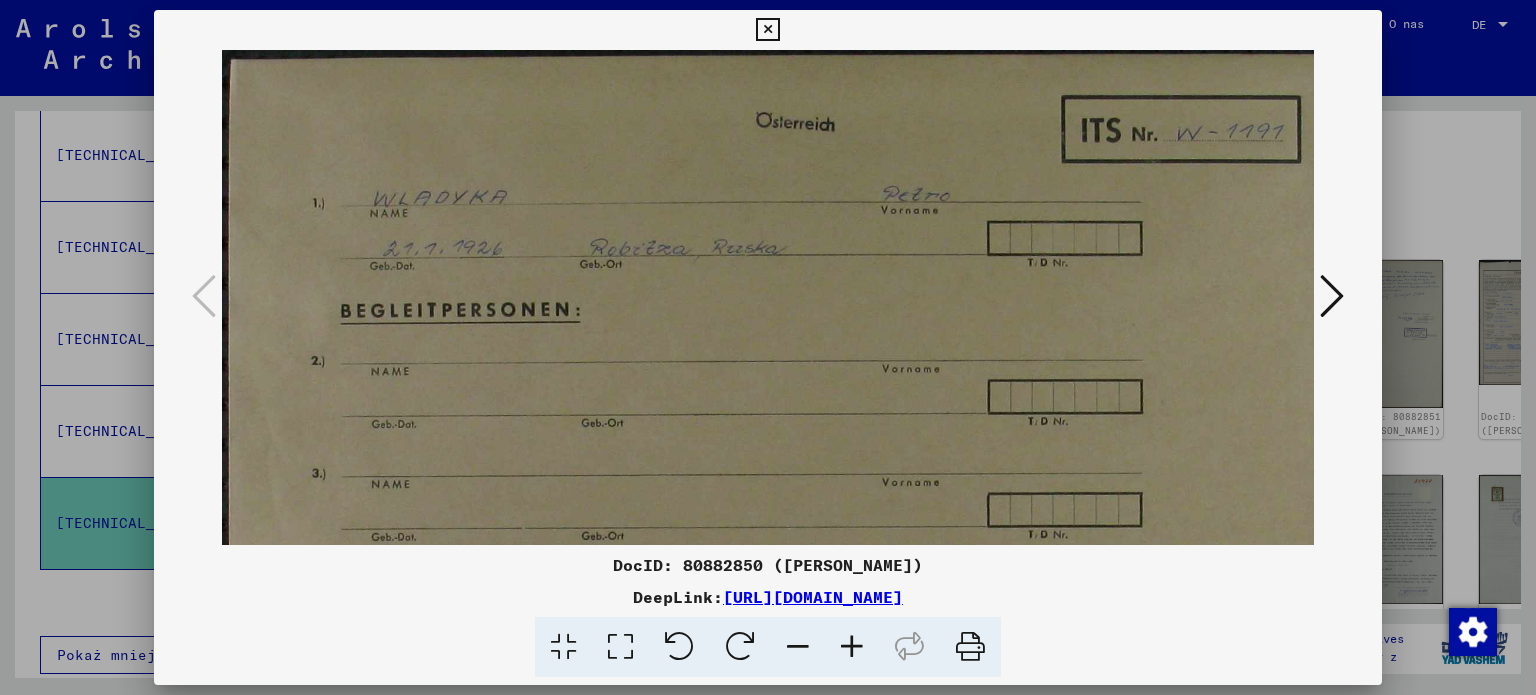 click at bounding box center [852, 647] 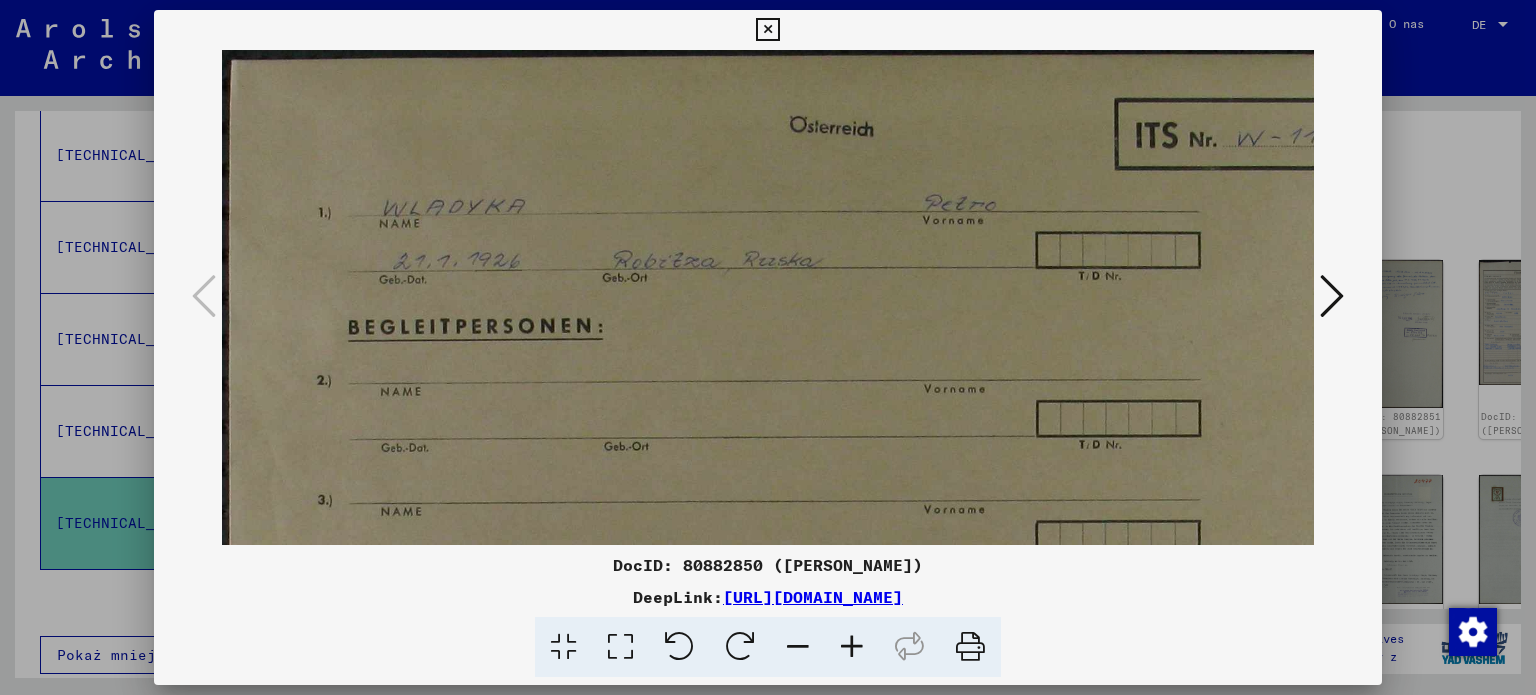 click at bounding box center [852, 647] 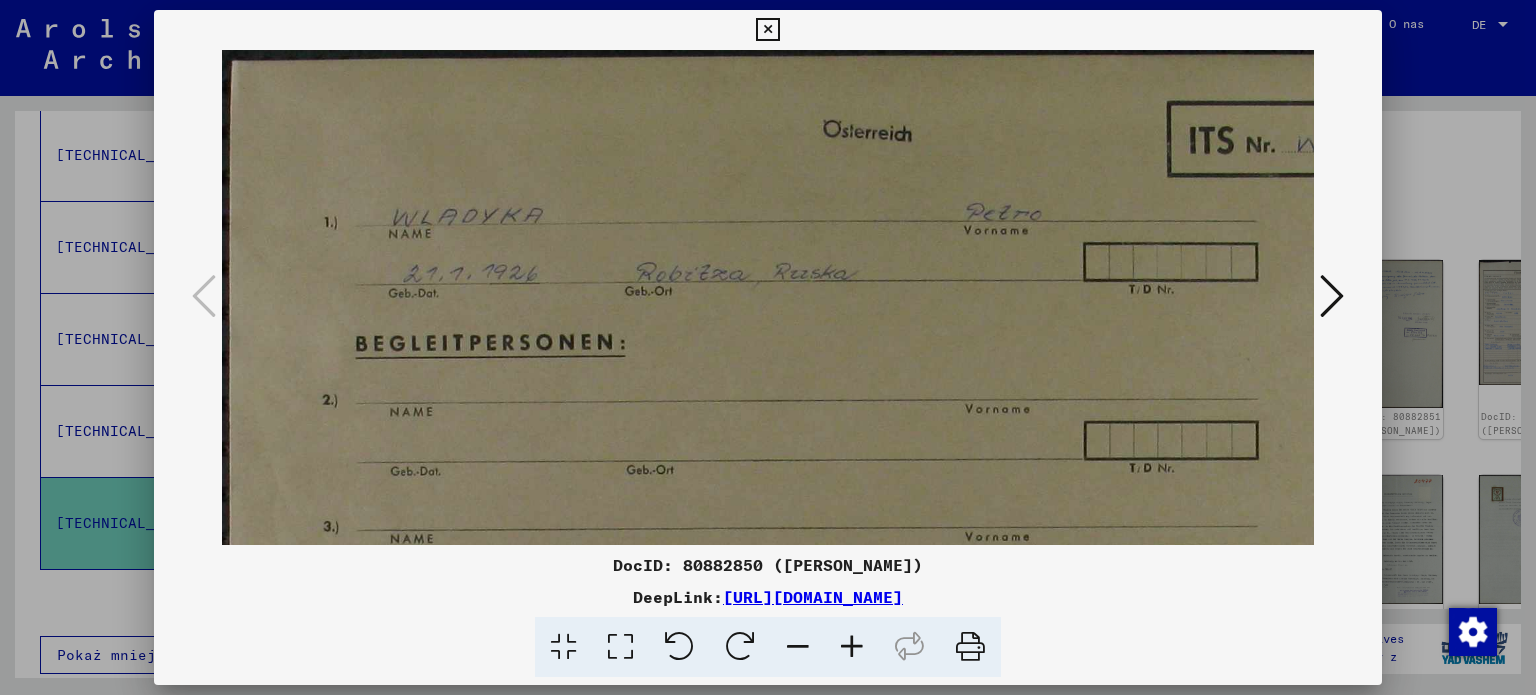 click at bounding box center [852, 647] 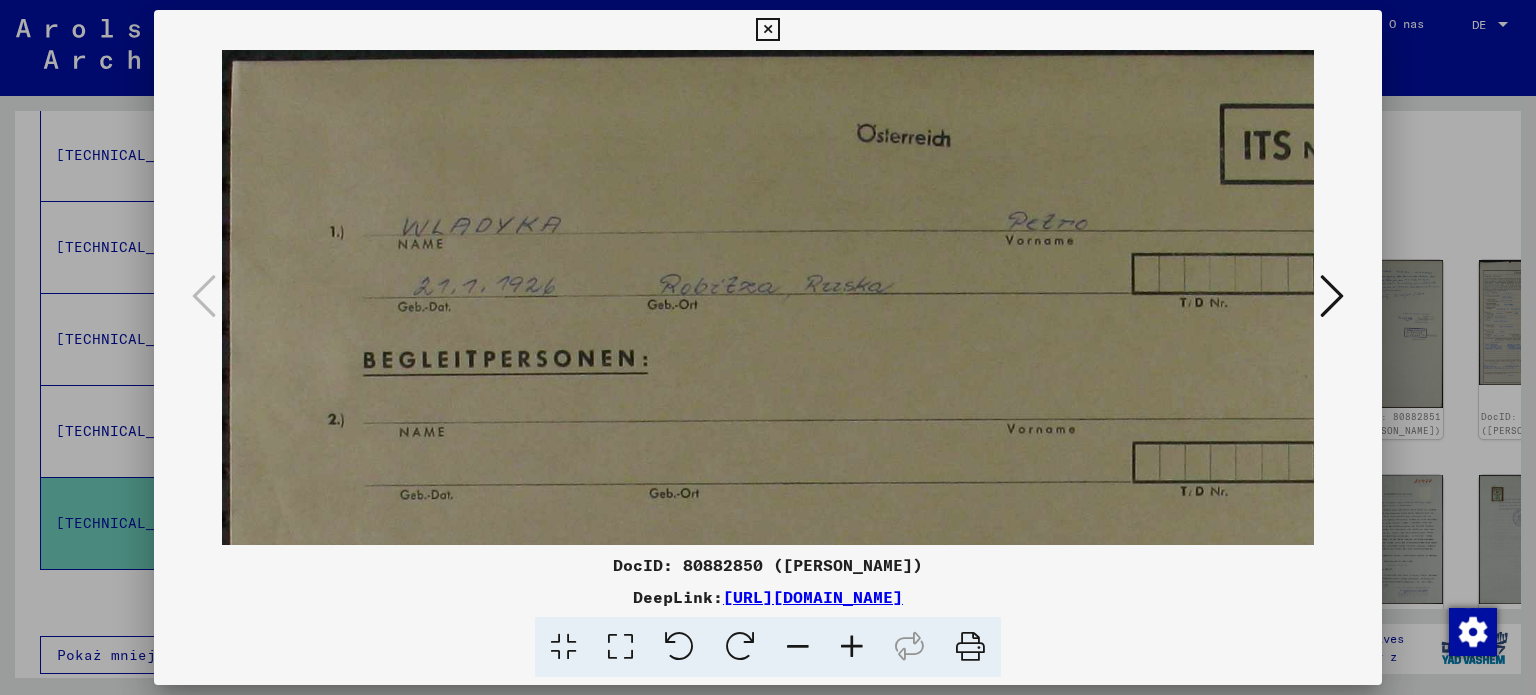 click at bounding box center (852, 647) 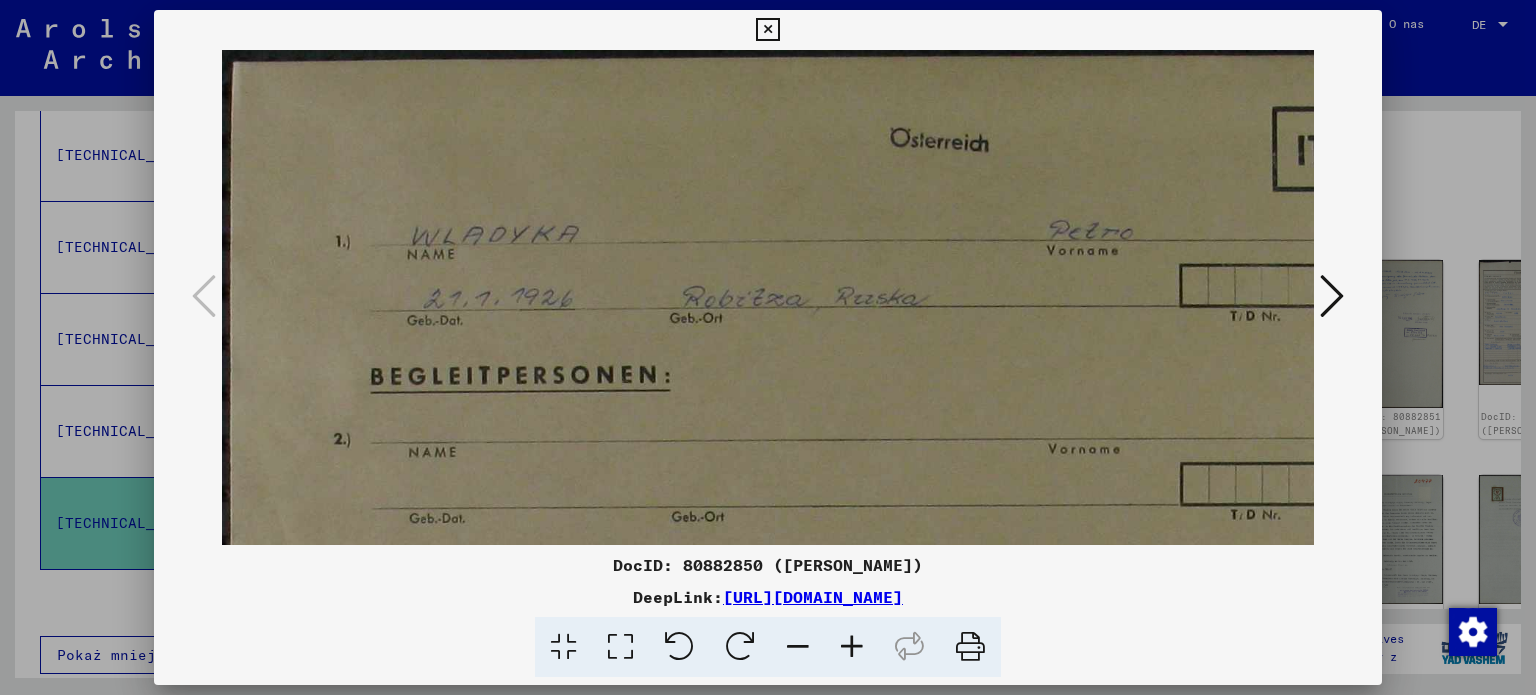 click at bounding box center [852, 647] 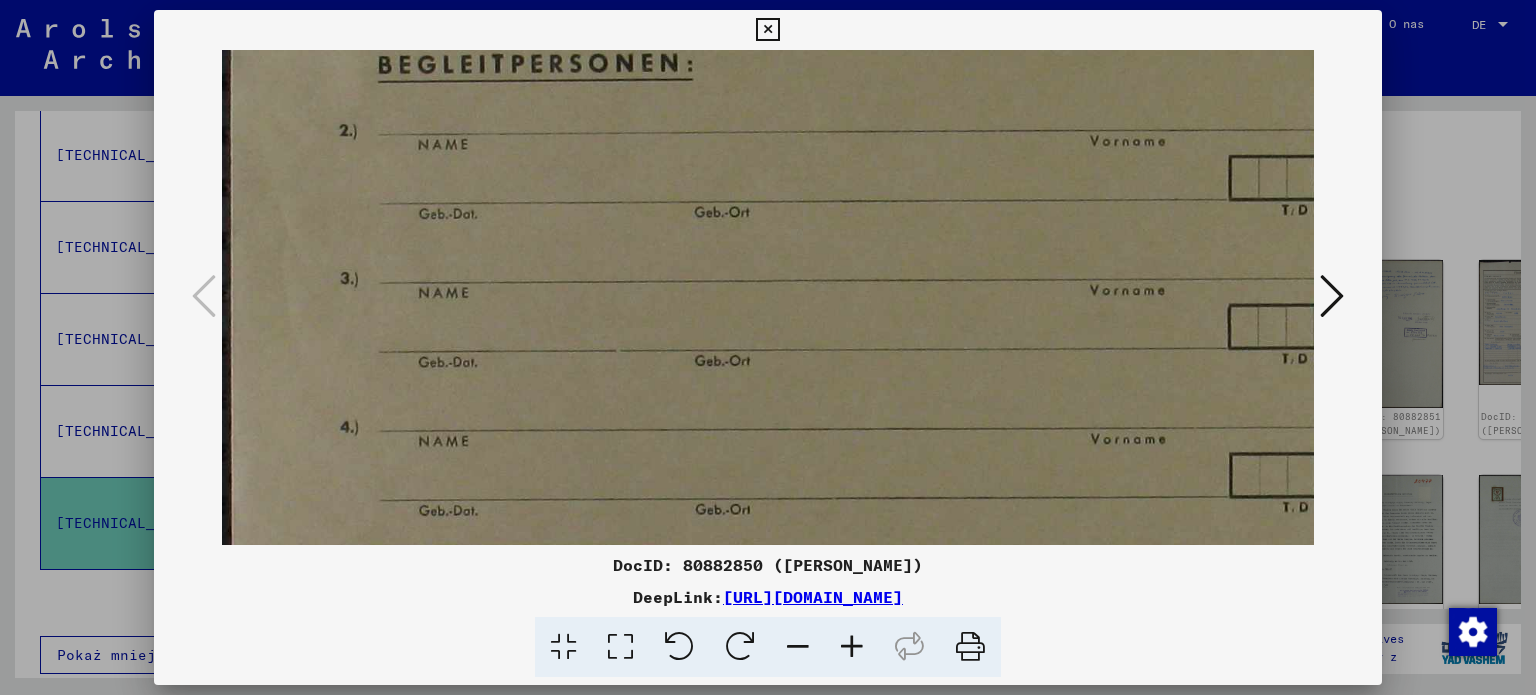 scroll, scrollTop: 330, scrollLeft: 0, axis: vertical 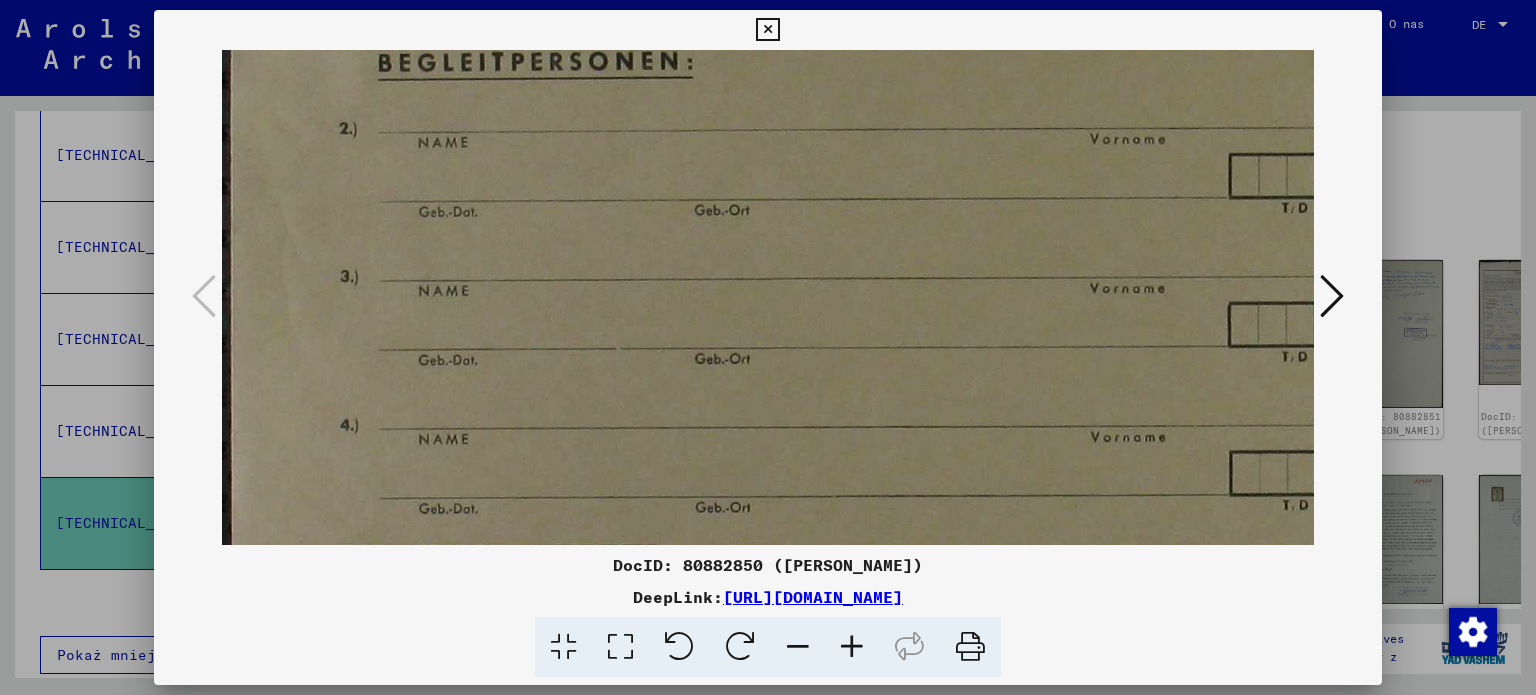 drag, startPoint x: 920, startPoint y: 419, endPoint x: 988, endPoint y: 93, distance: 333.0165 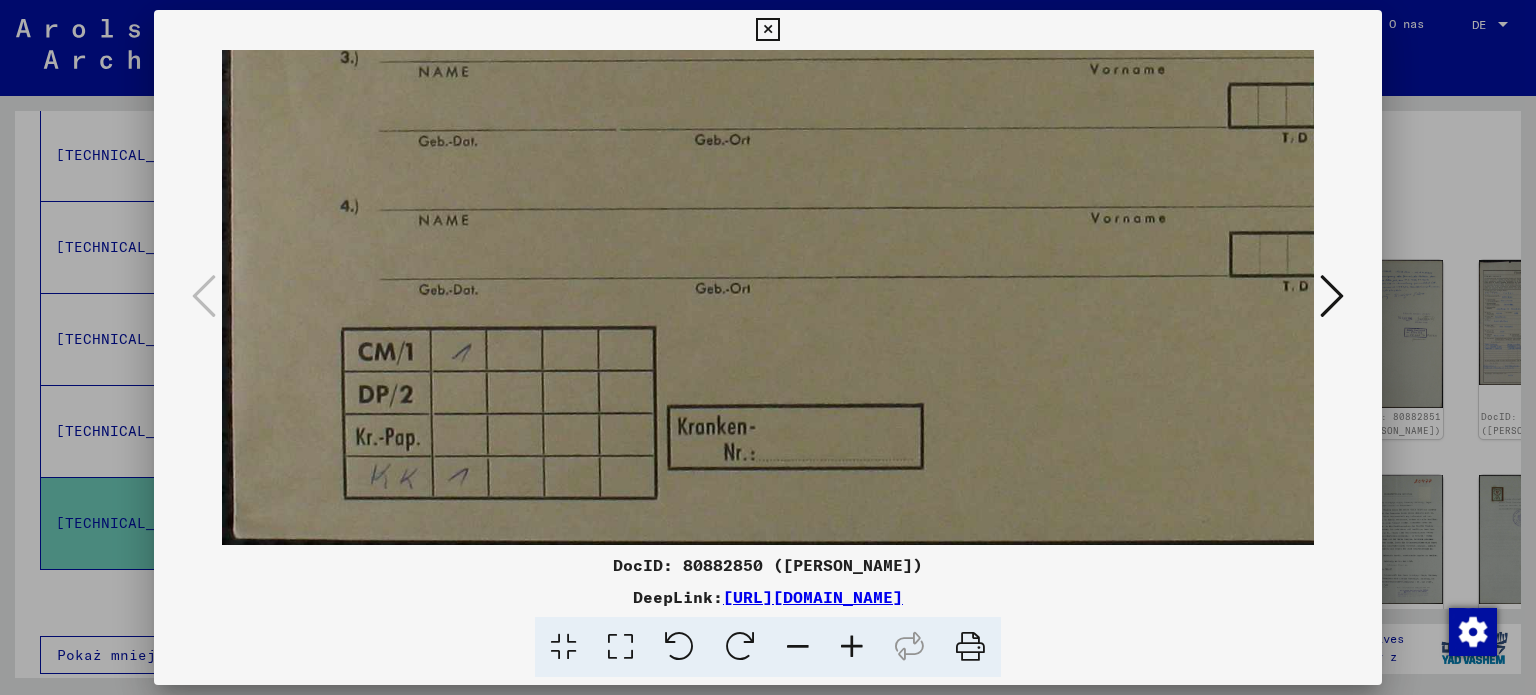 drag, startPoint x: 1044, startPoint y: 207, endPoint x: 1070, endPoint y: 154, distance: 59.03389 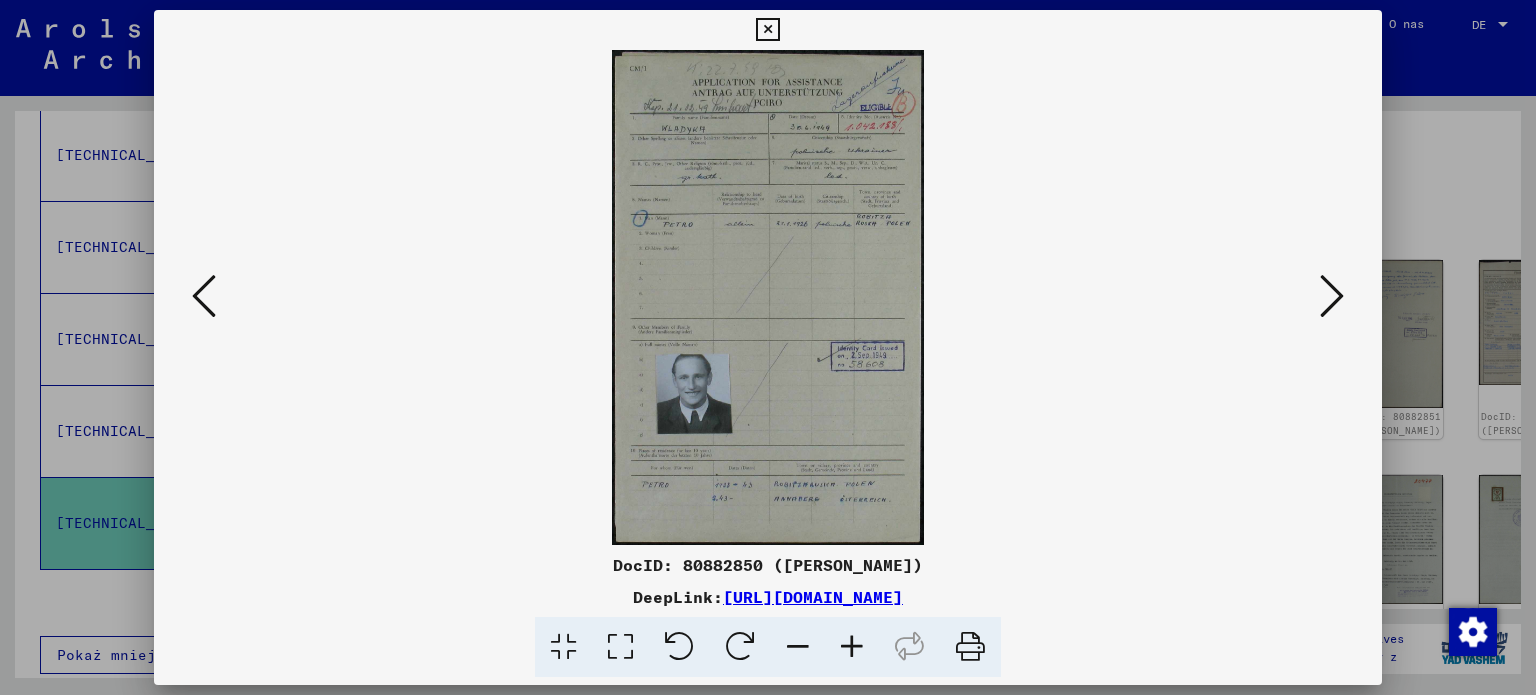 click at bounding box center [852, 647] 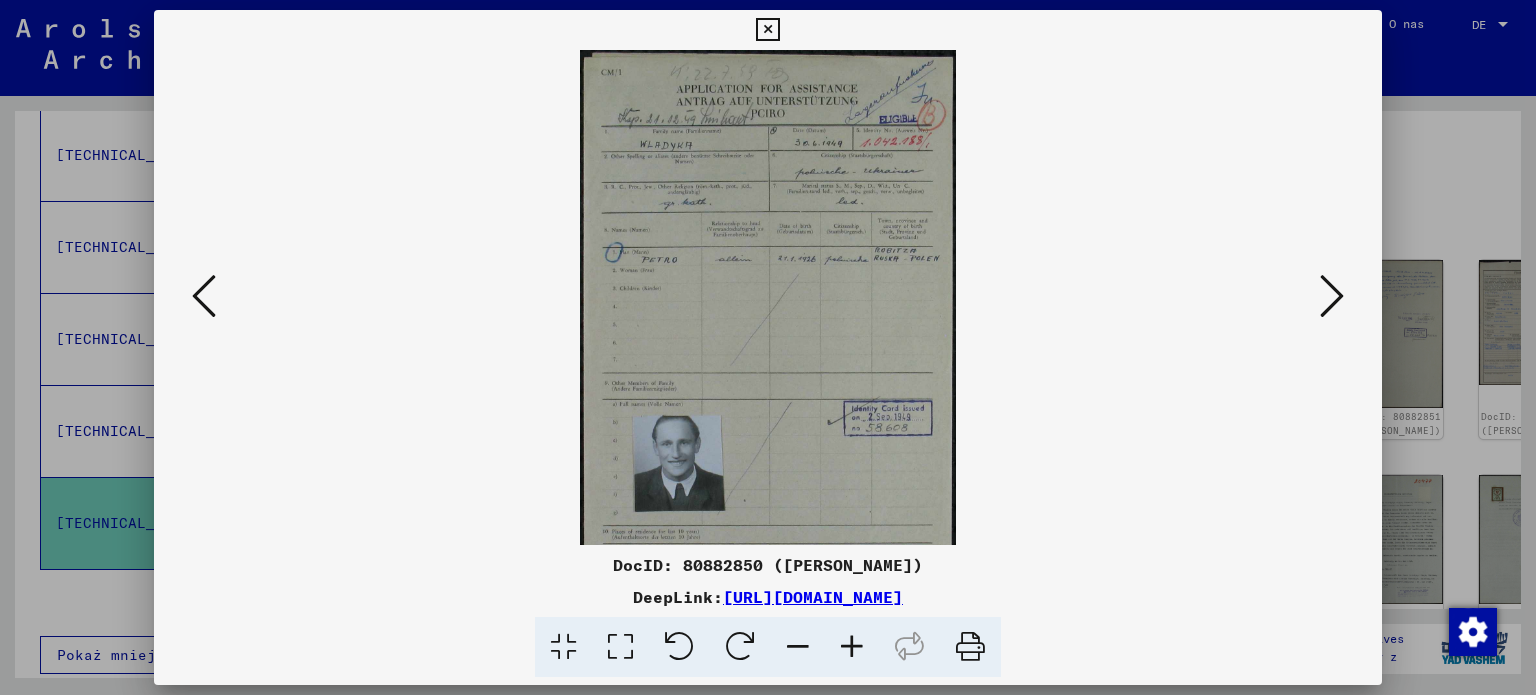 click at bounding box center (852, 647) 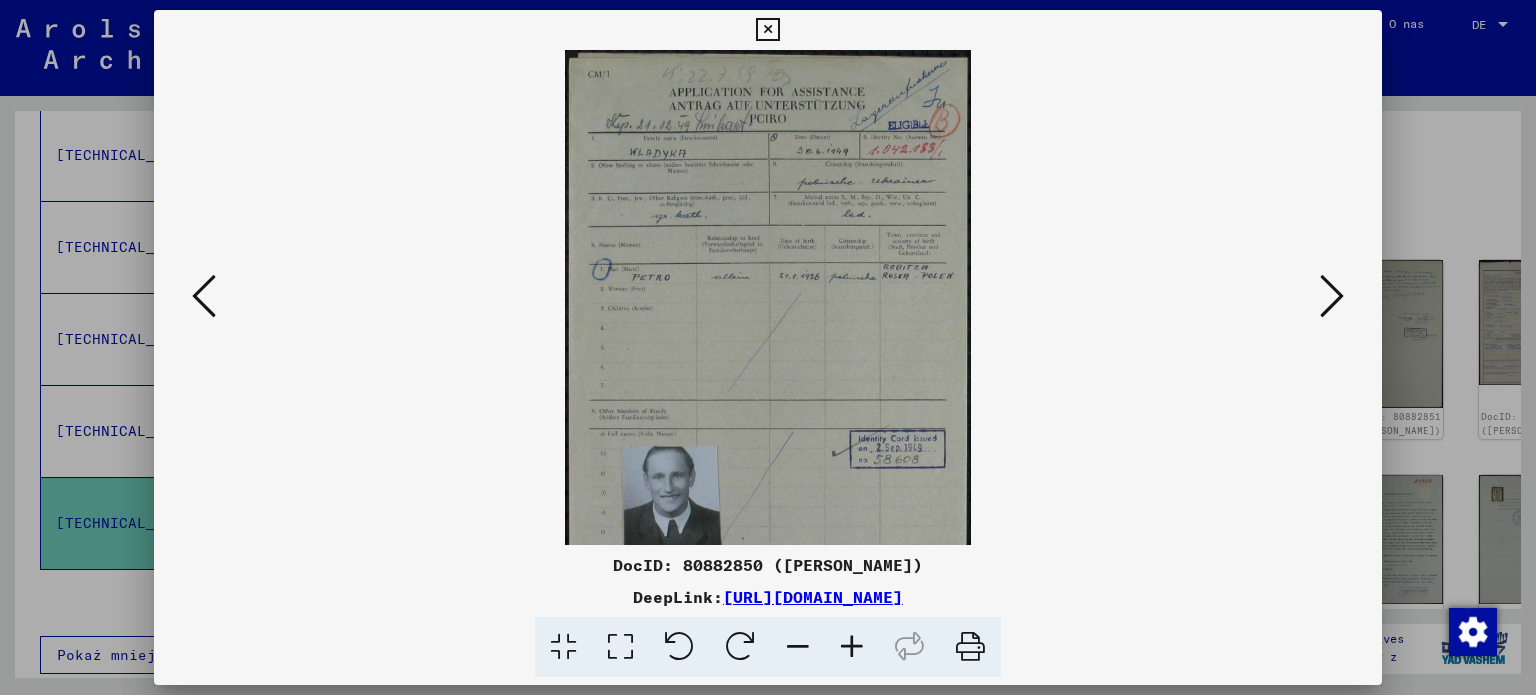 click at bounding box center [852, 647] 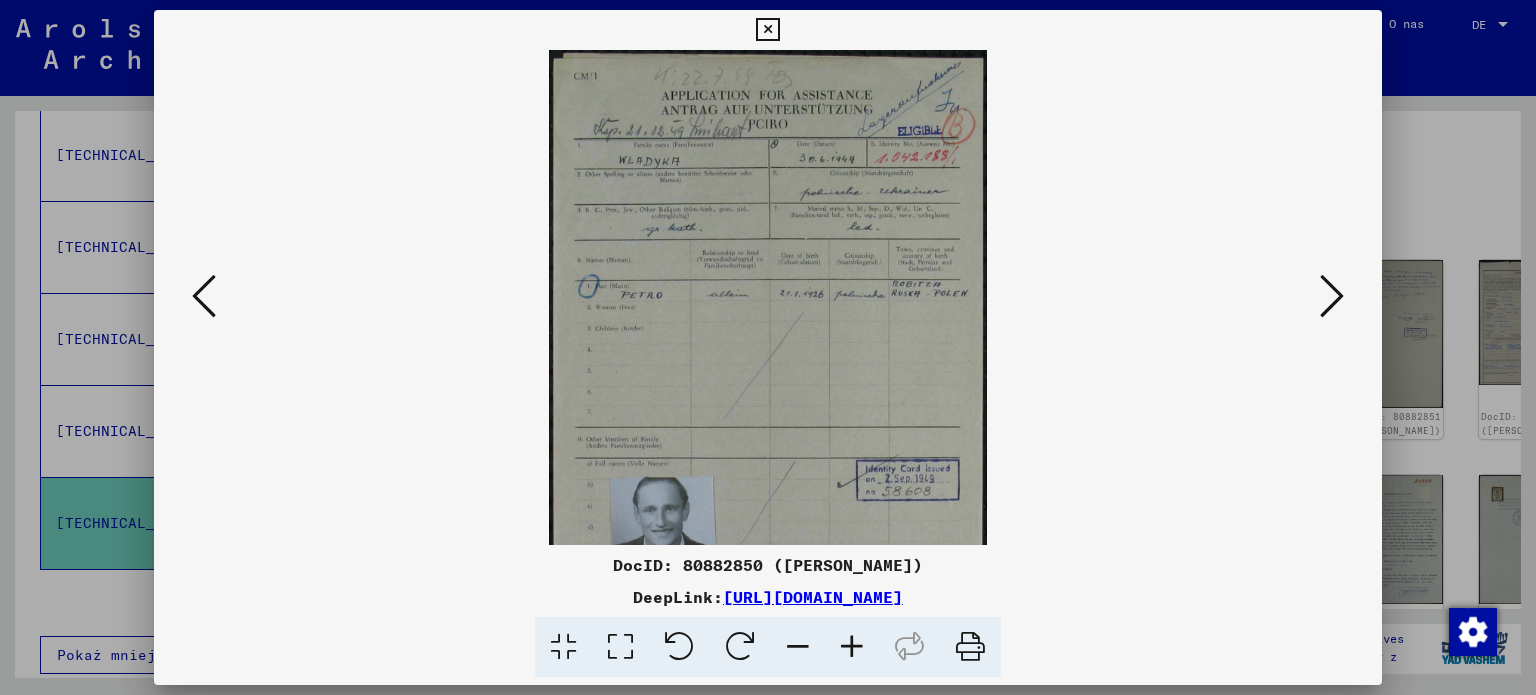 click at bounding box center [852, 647] 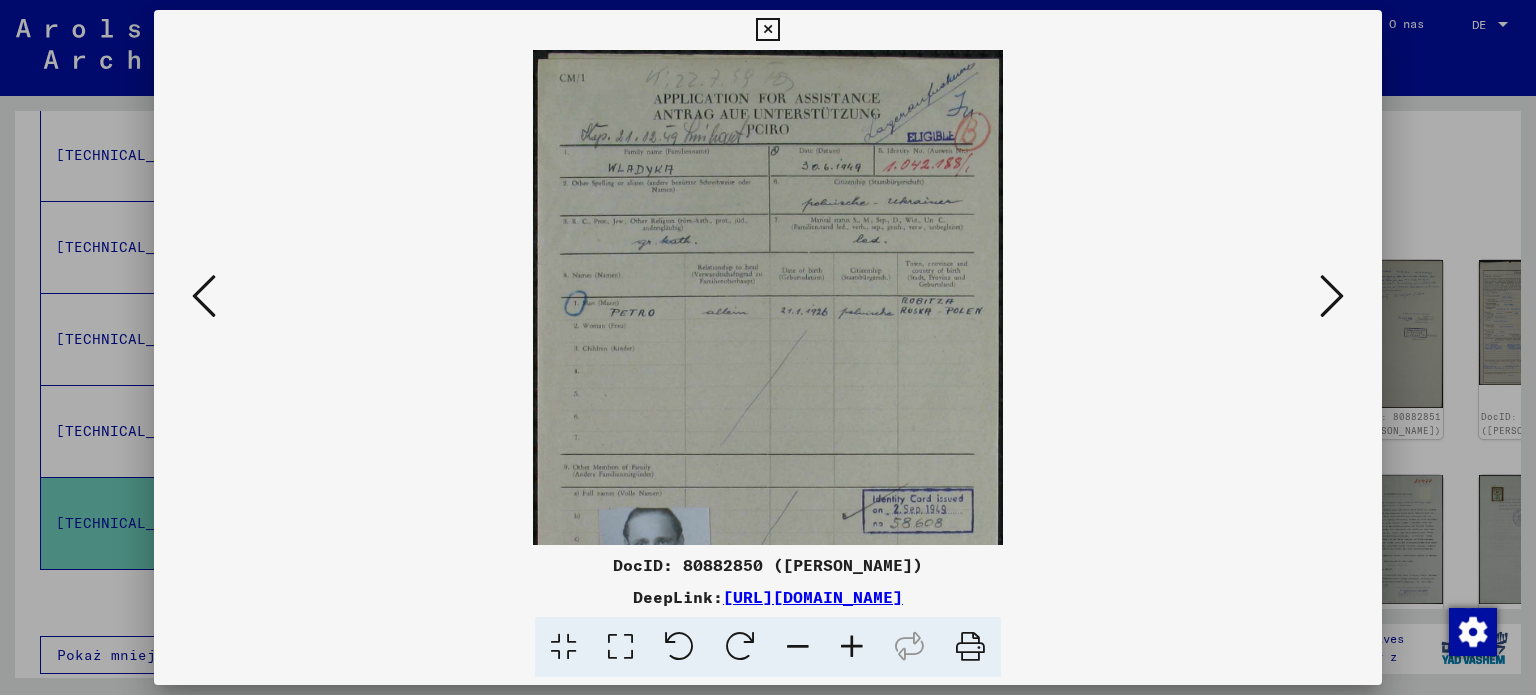 click at bounding box center (852, 647) 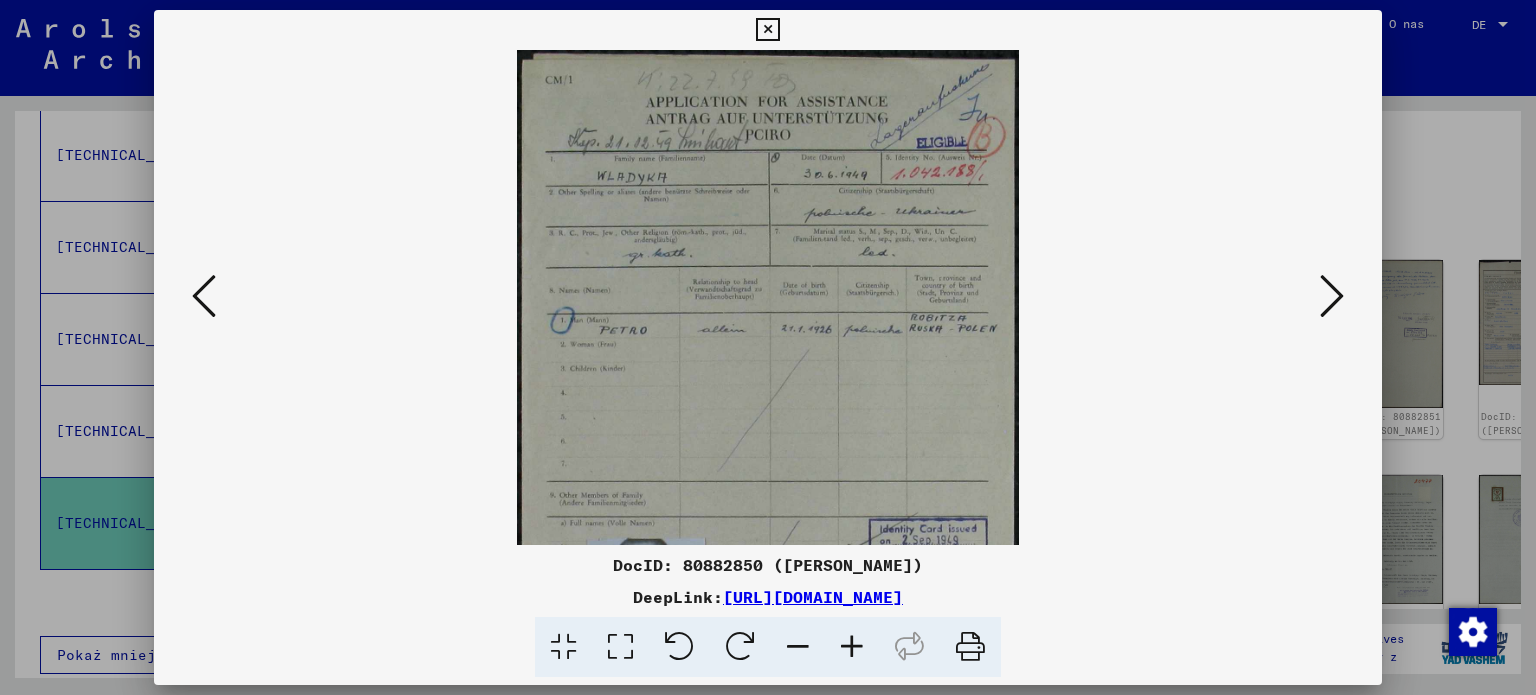 click at bounding box center [852, 647] 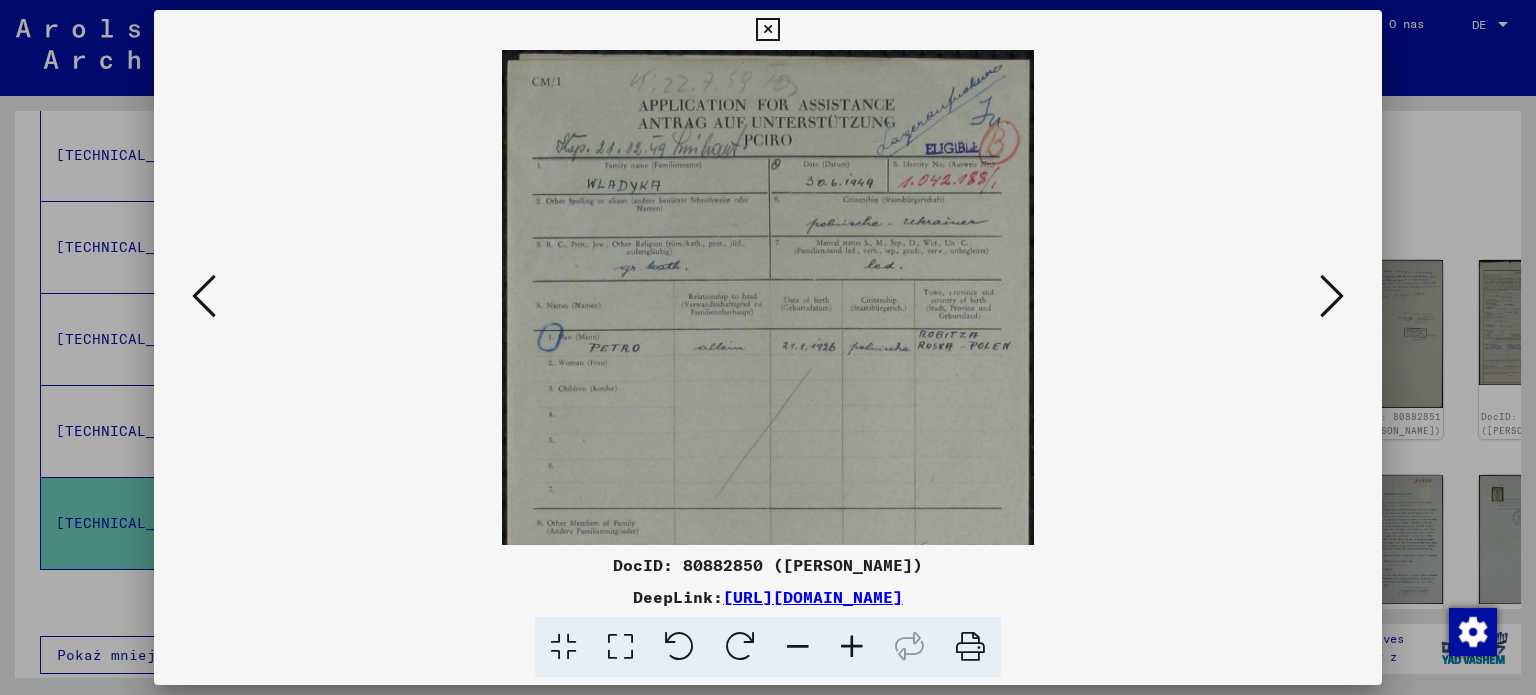 click at bounding box center (852, 647) 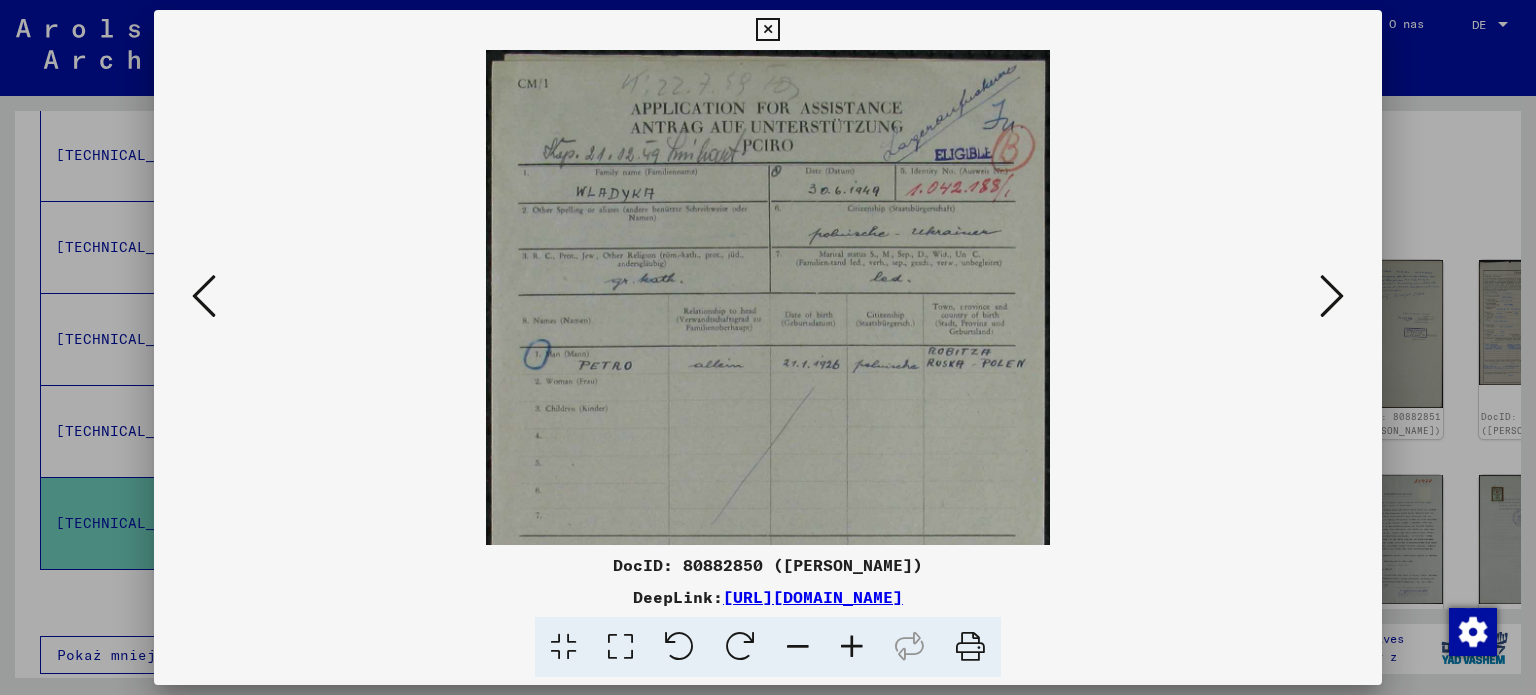 click at bounding box center [852, 647] 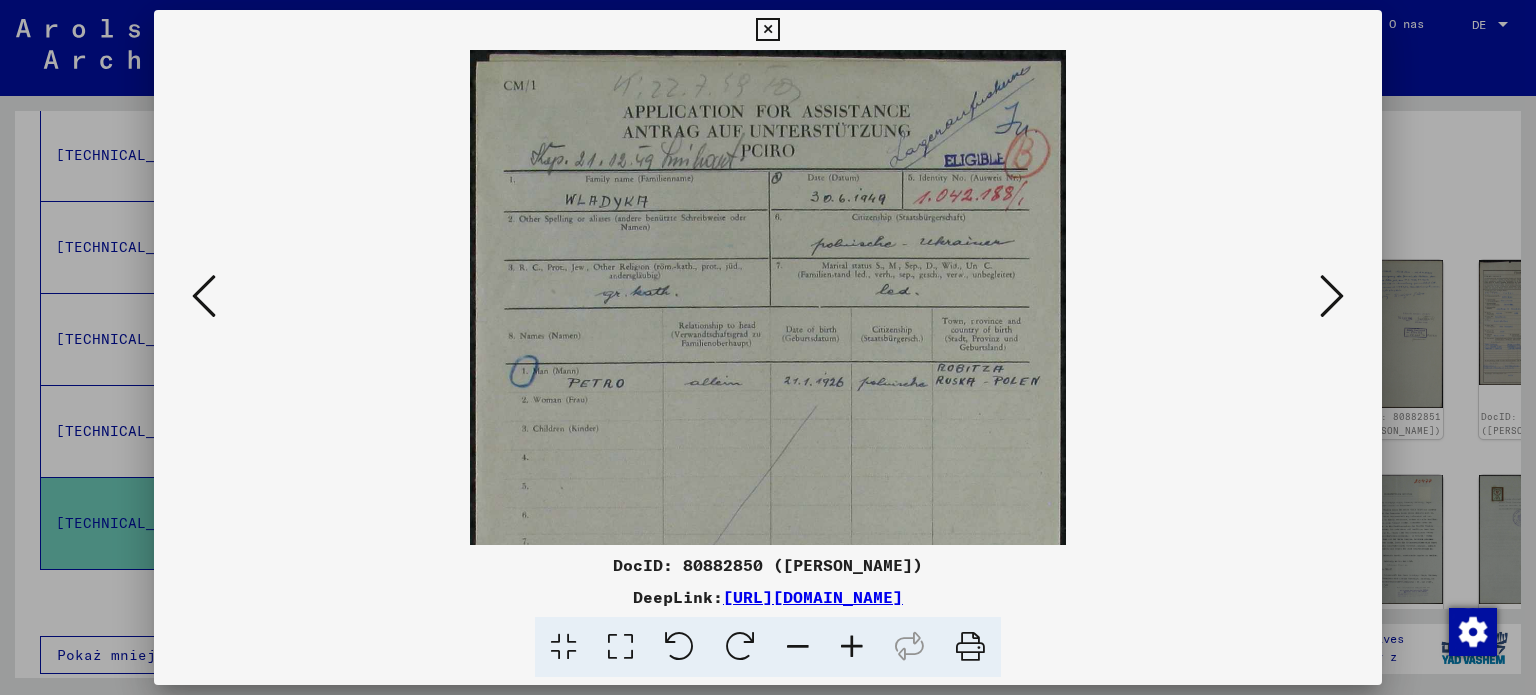 click at bounding box center [852, 647] 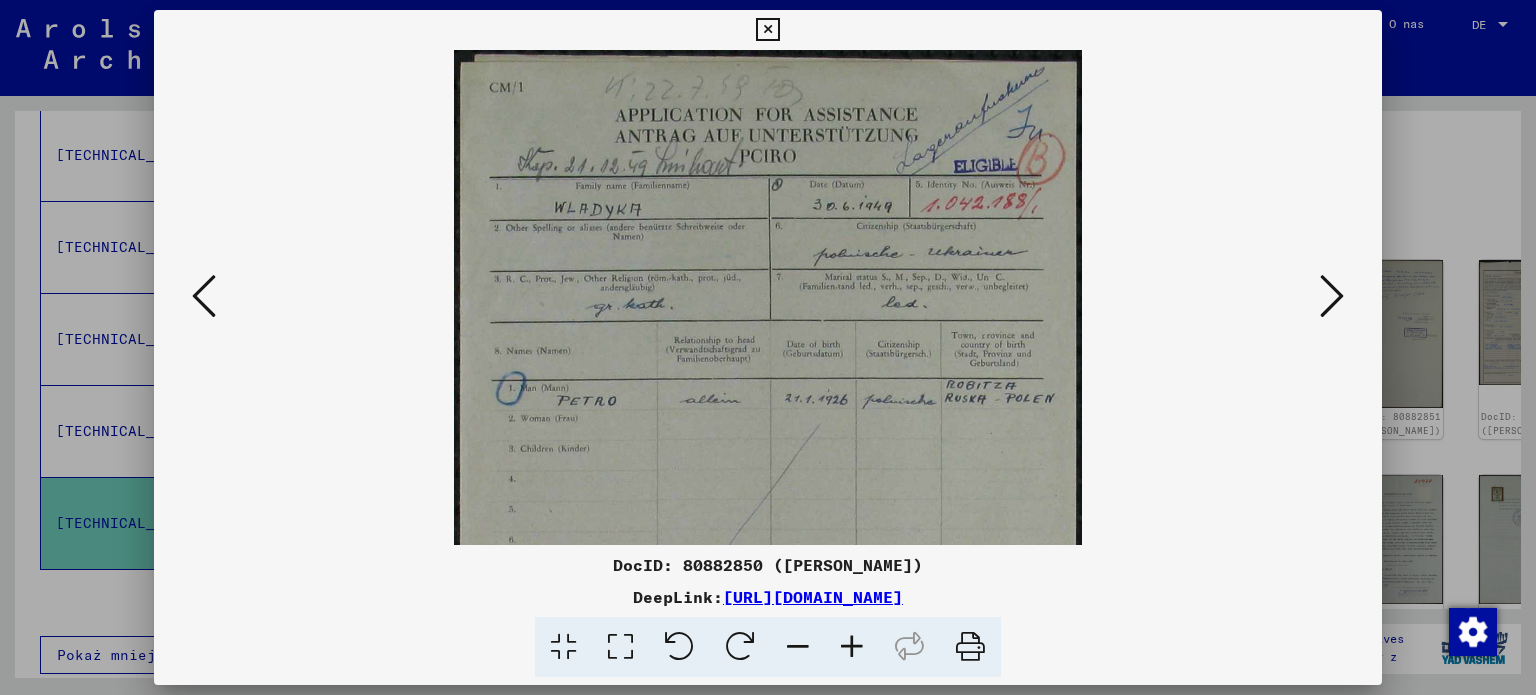 click at bounding box center [852, 647] 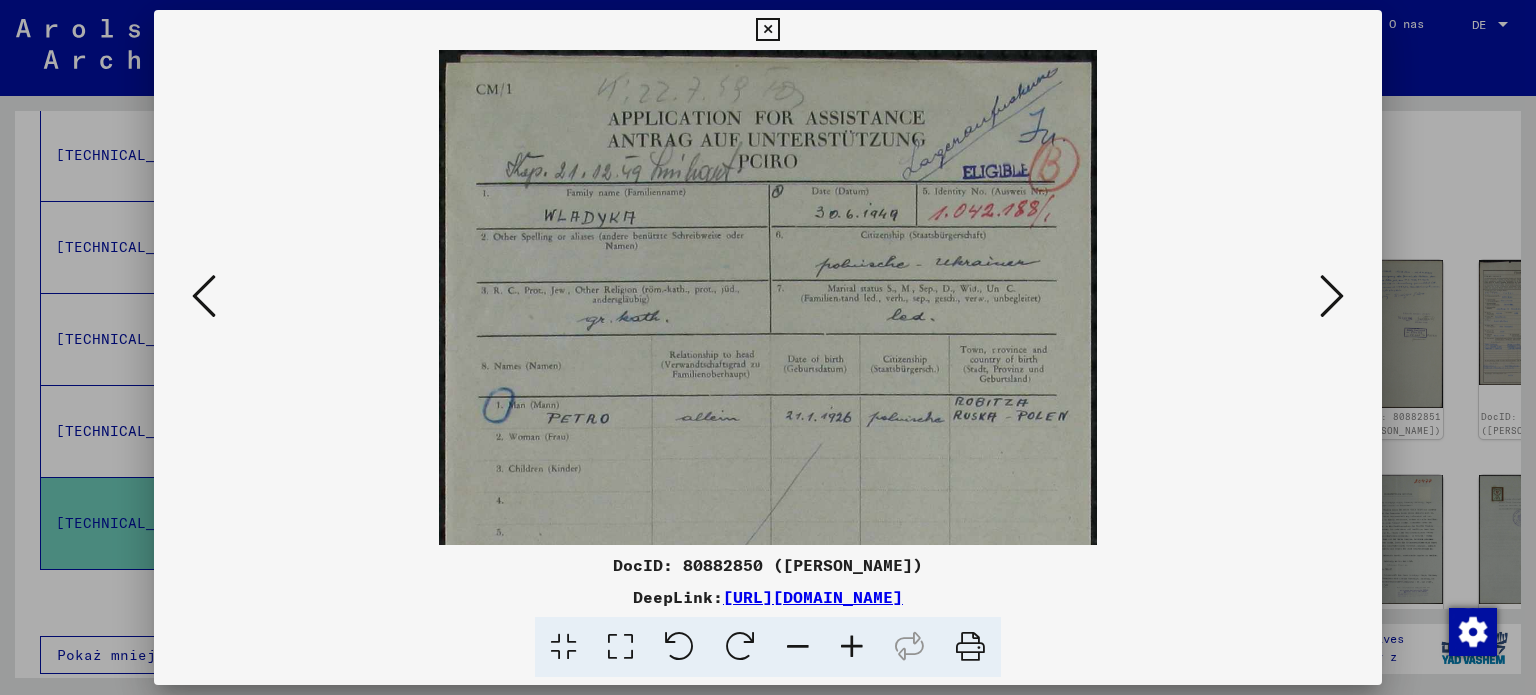 click at bounding box center (852, 647) 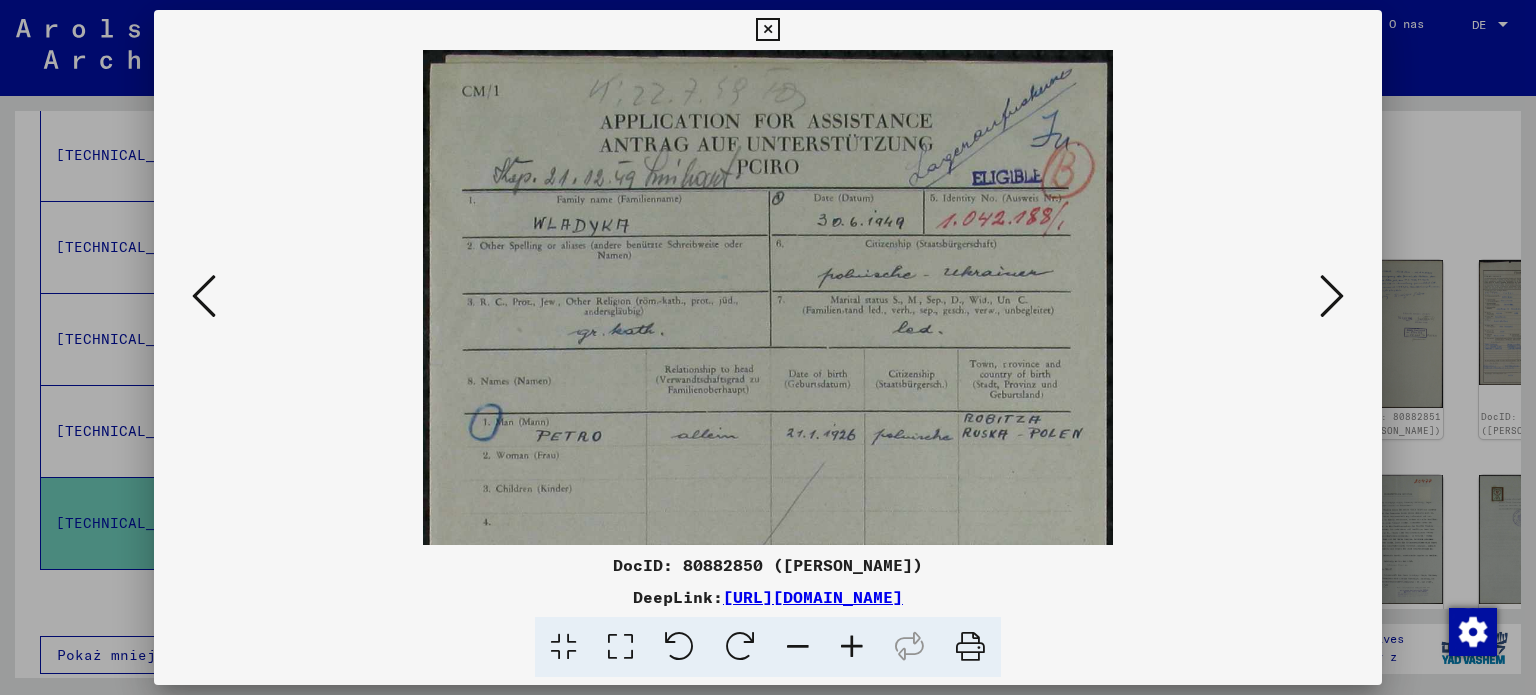 click at bounding box center [852, 647] 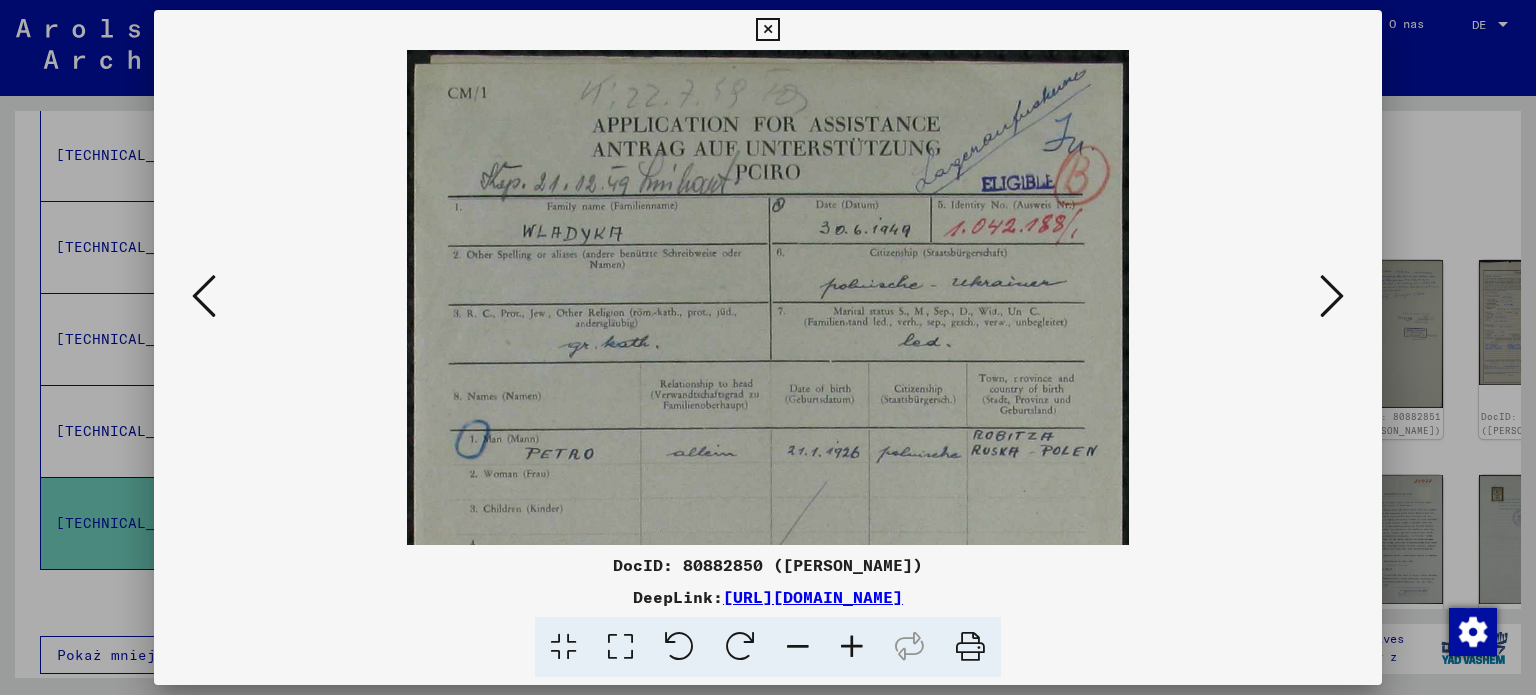 click at bounding box center (852, 647) 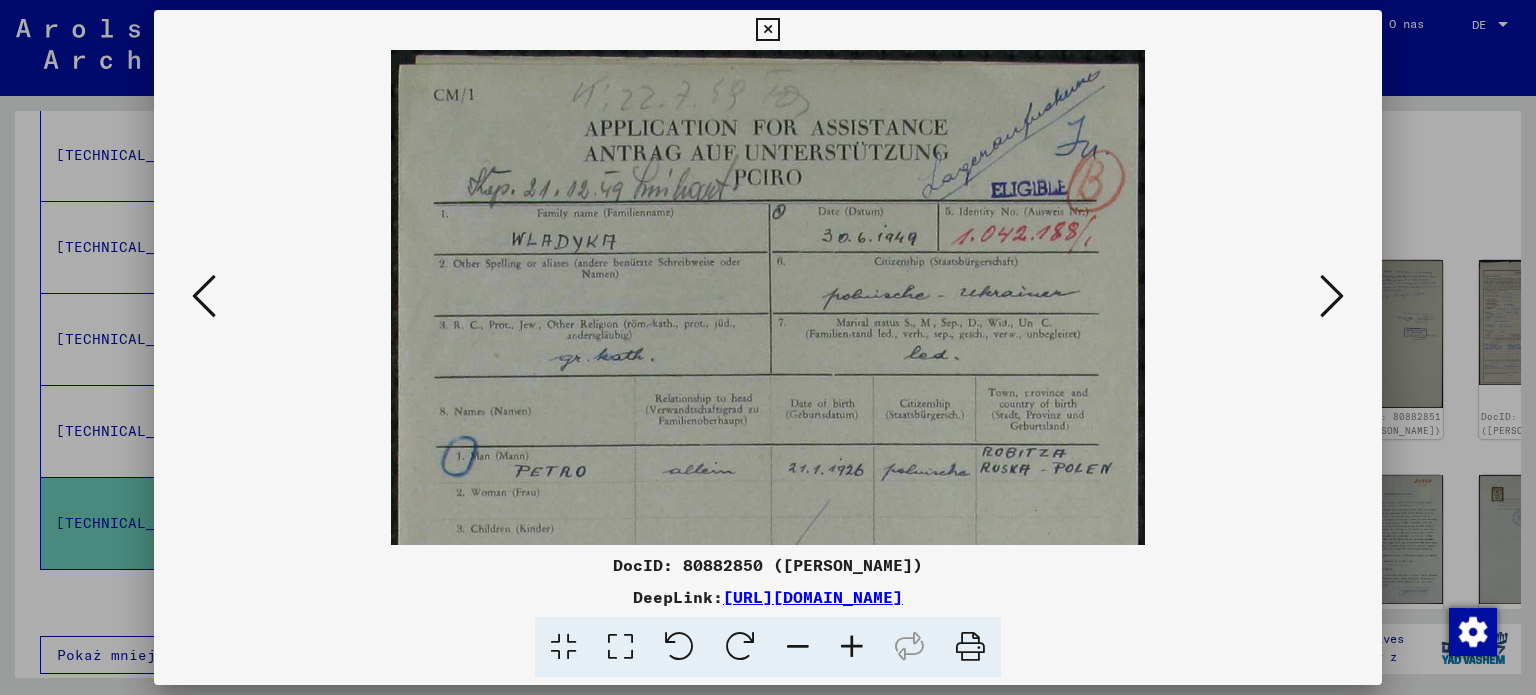 click at bounding box center [852, 647] 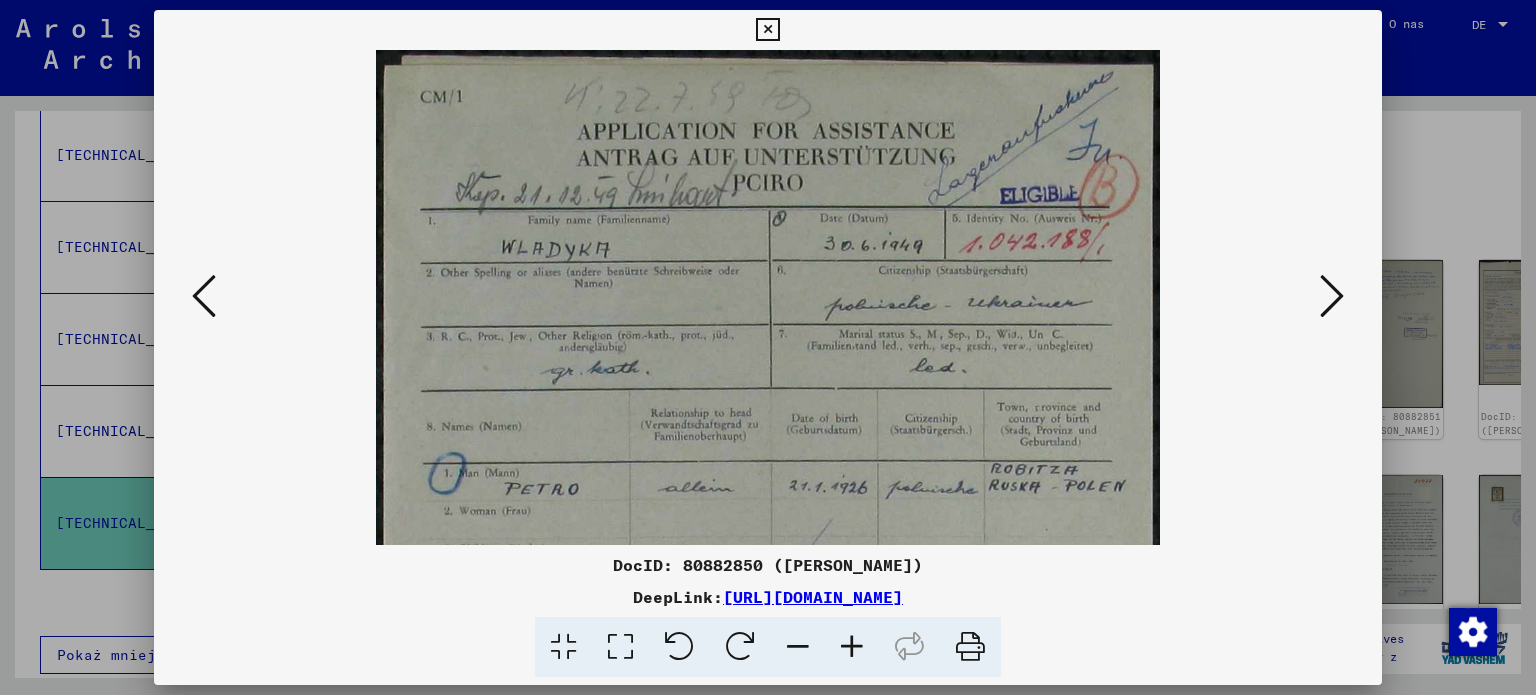 click at bounding box center [852, 647] 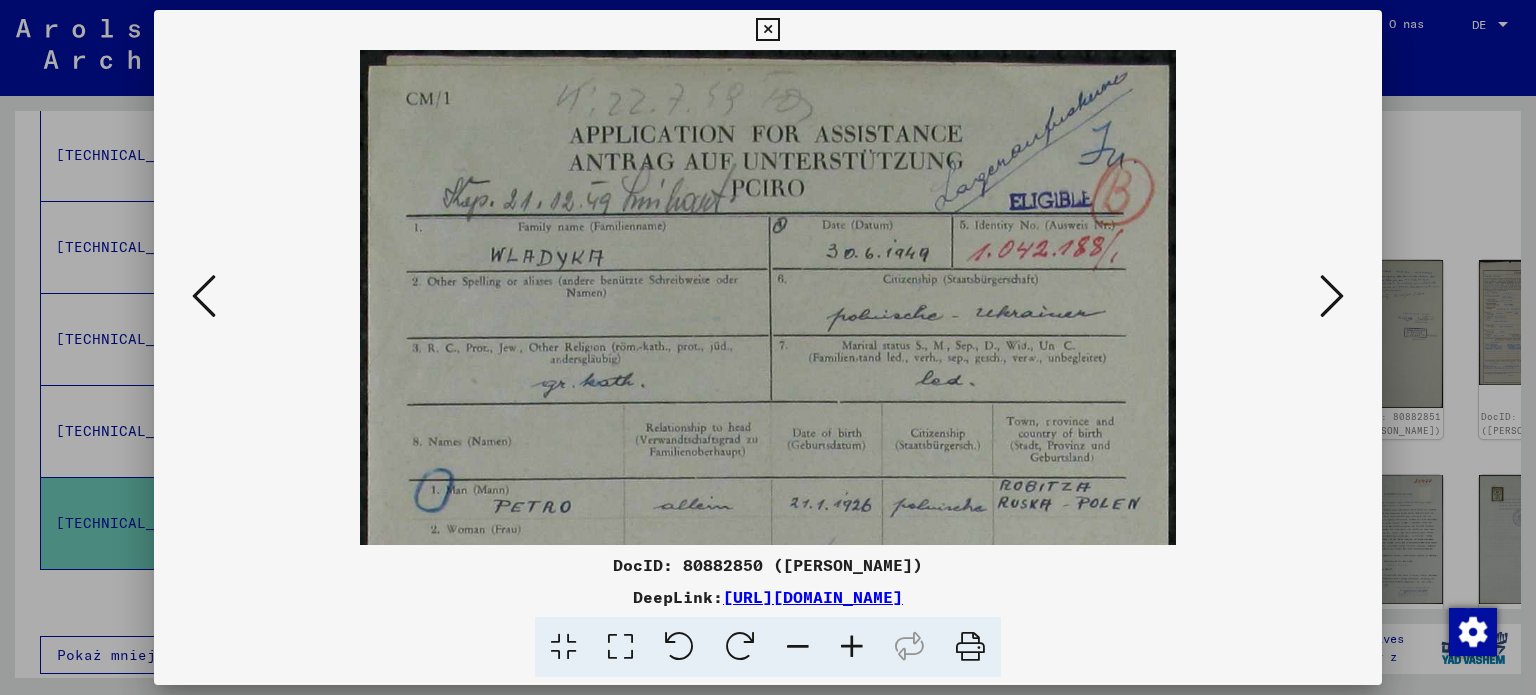 click at bounding box center [852, 647] 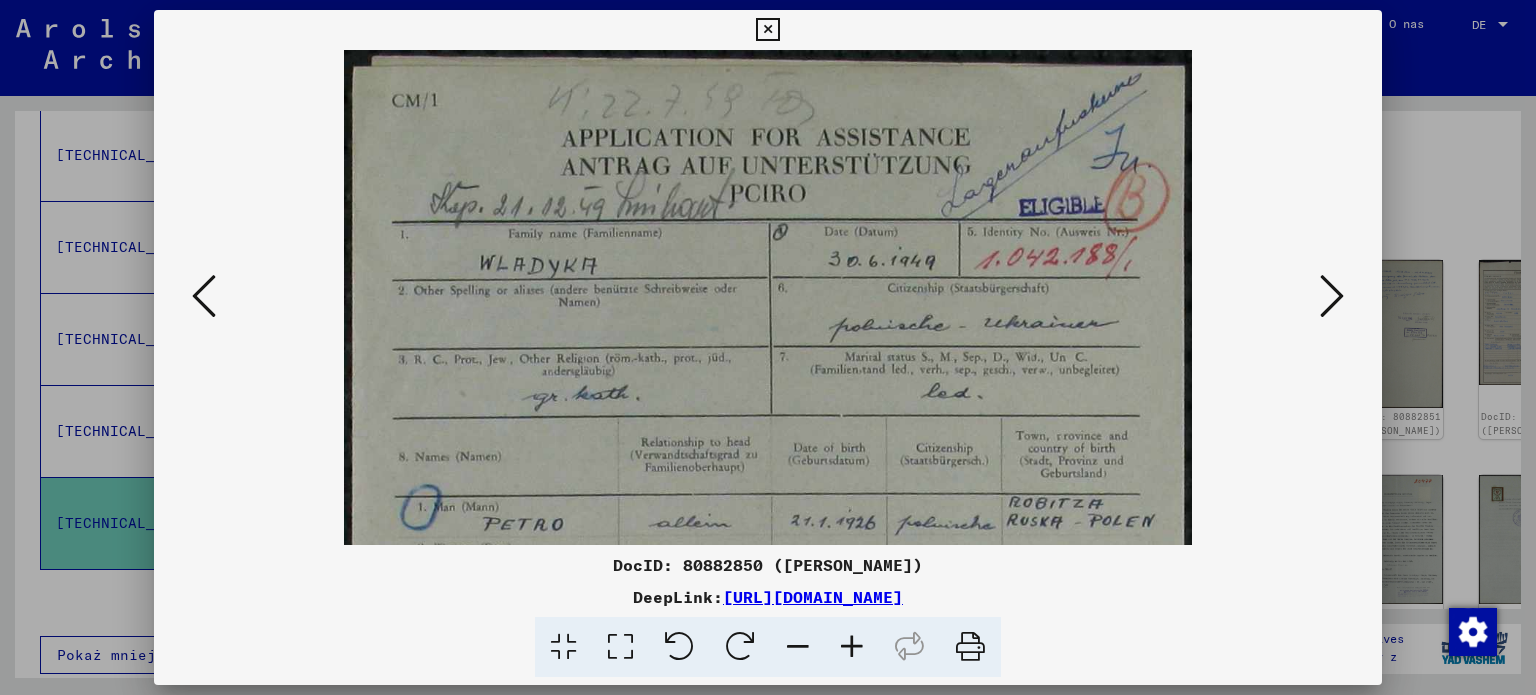 click at bounding box center [852, 647] 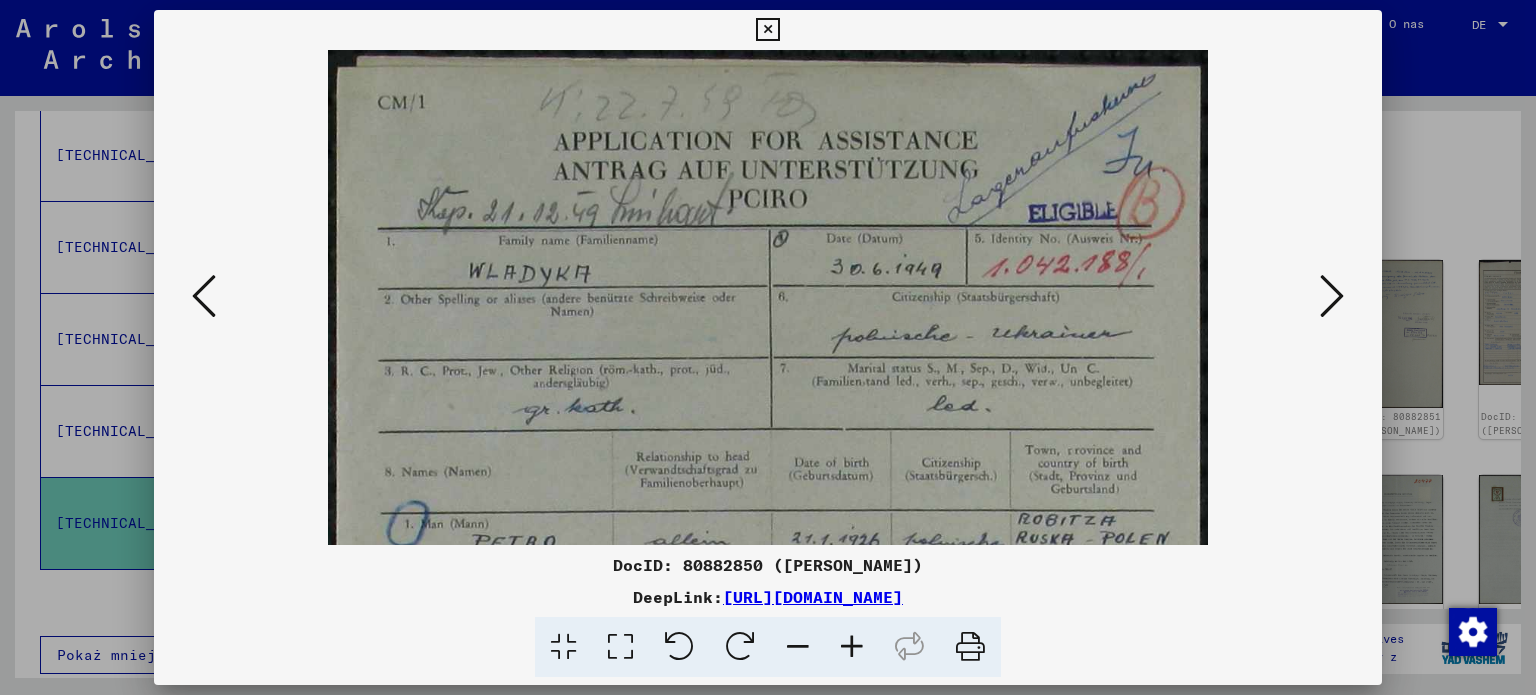 click at bounding box center (852, 647) 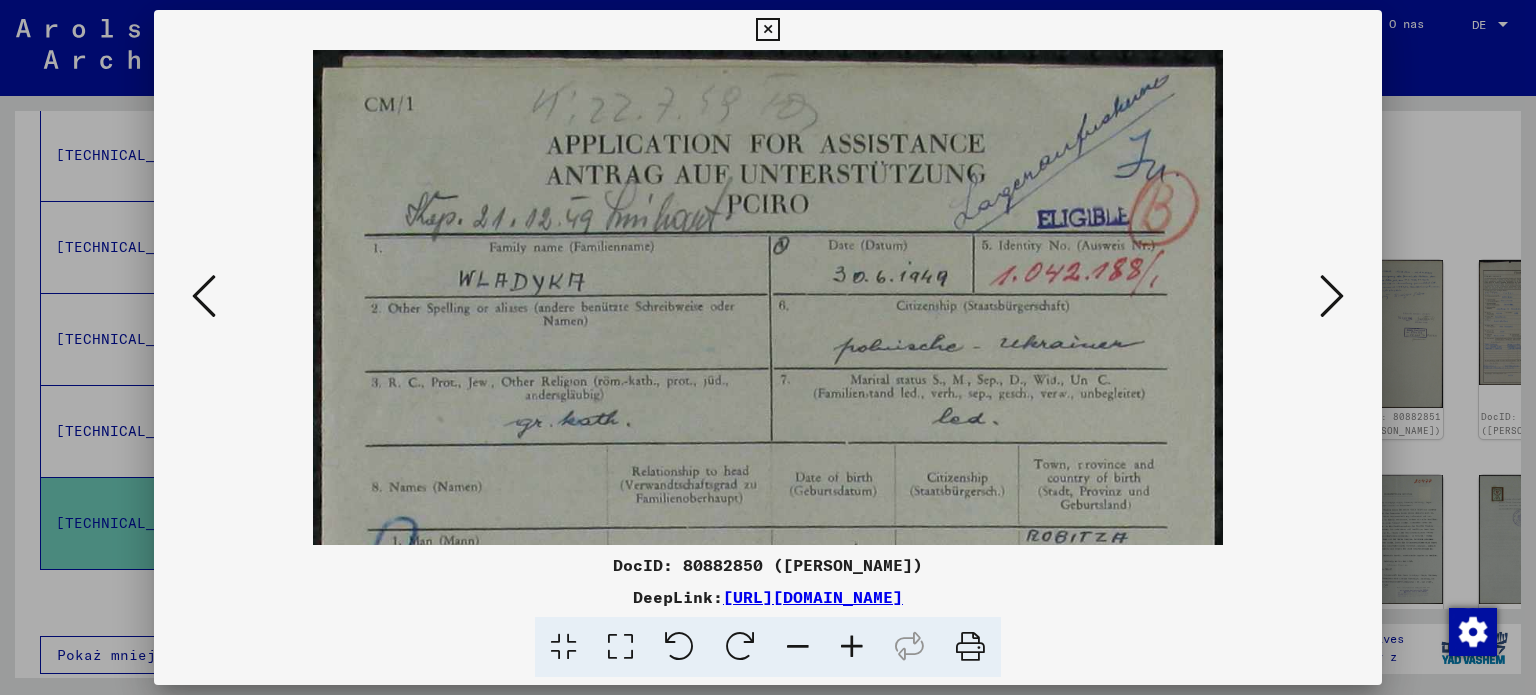 click at bounding box center [852, 647] 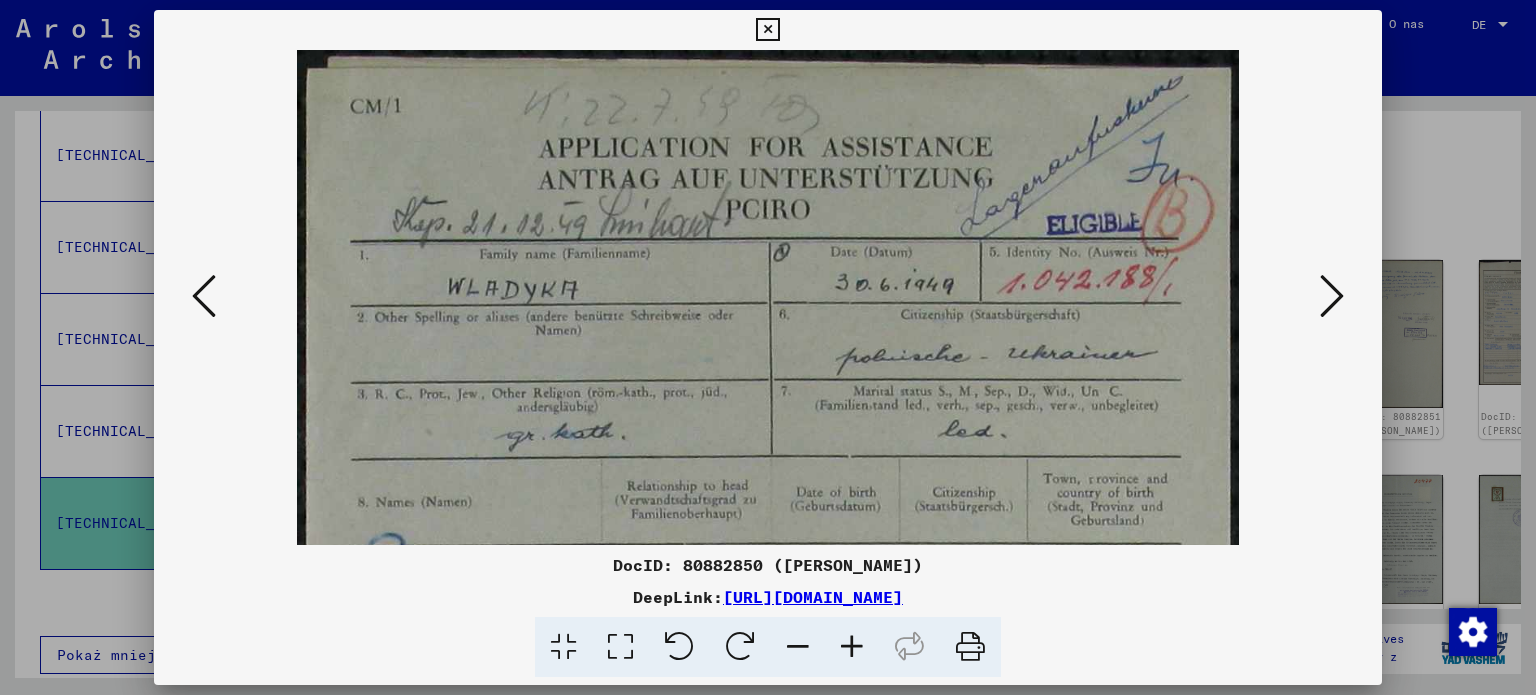 click at bounding box center (852, 647) 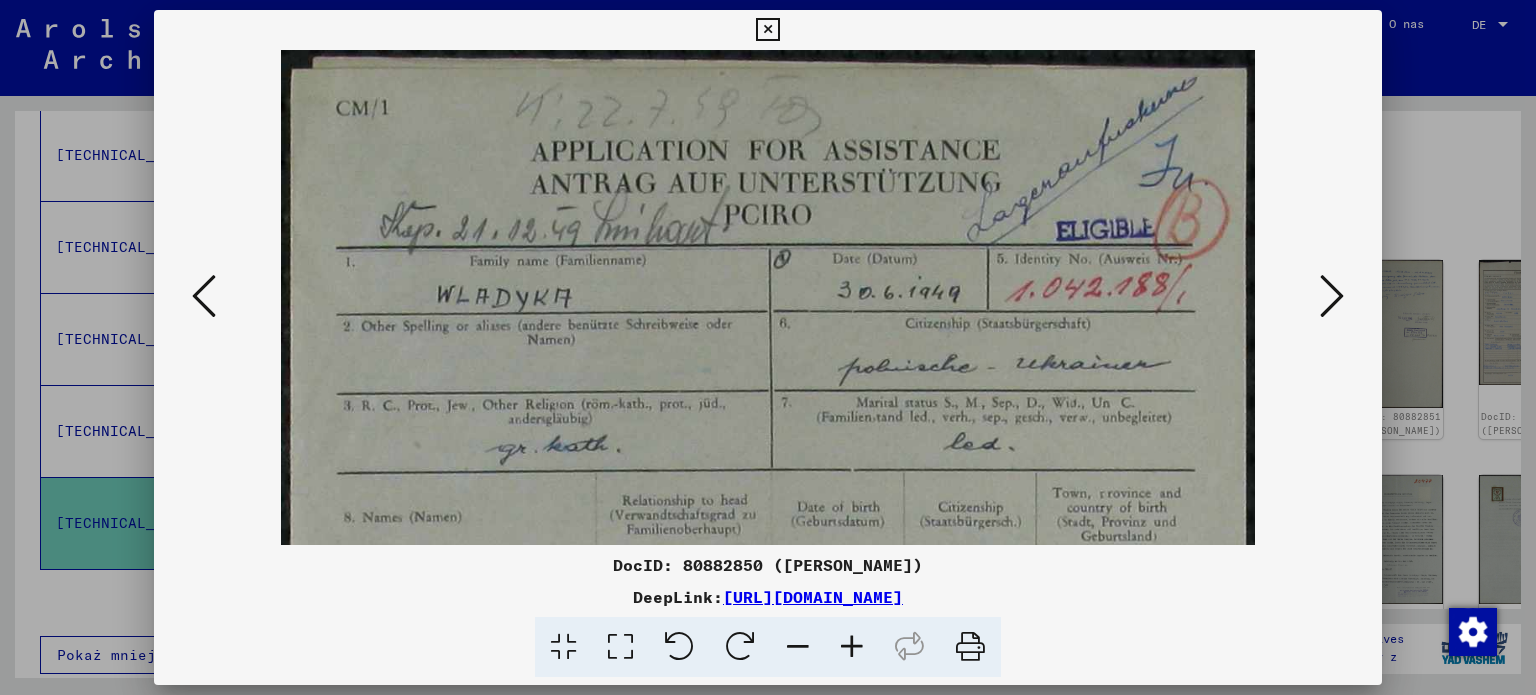 click at bounding box center [852, 647] 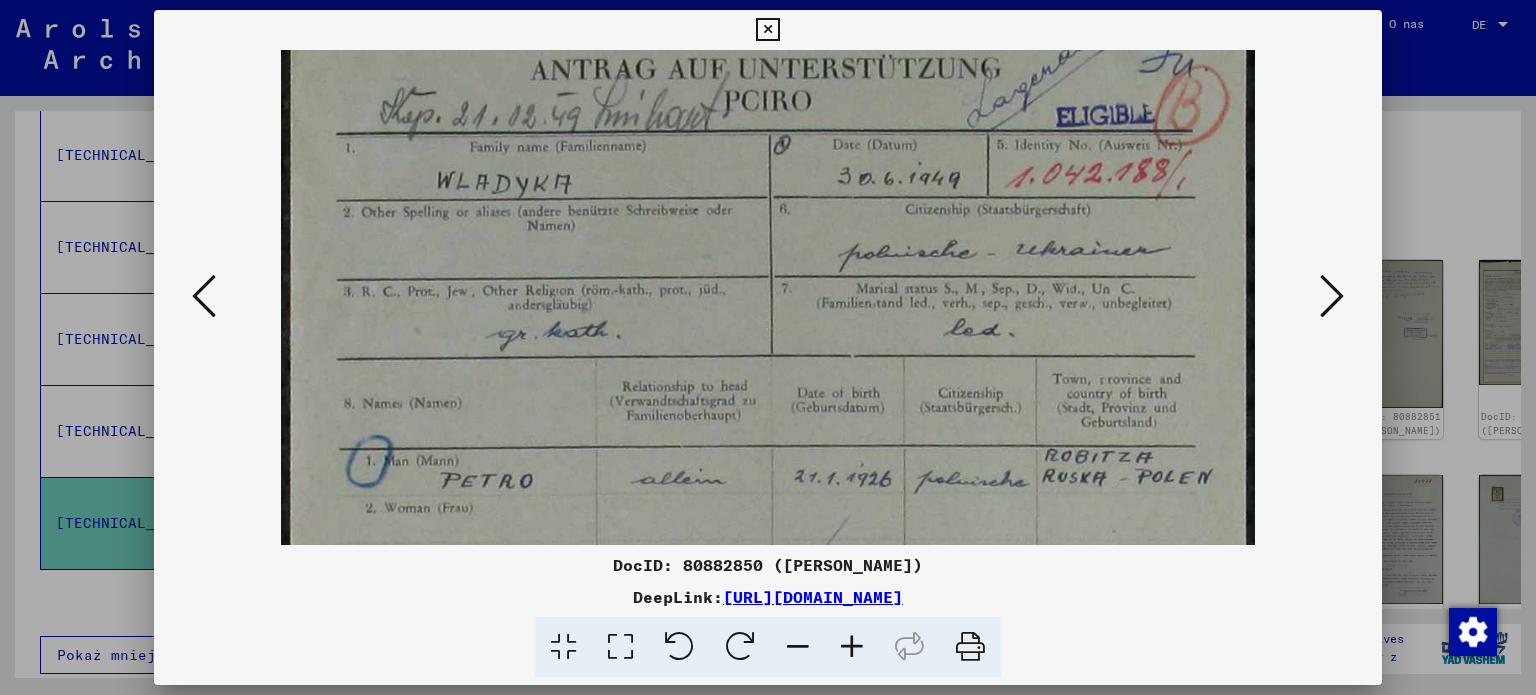 scroll, scrollTop: 120, scrollLeft: 0, axis: vertical 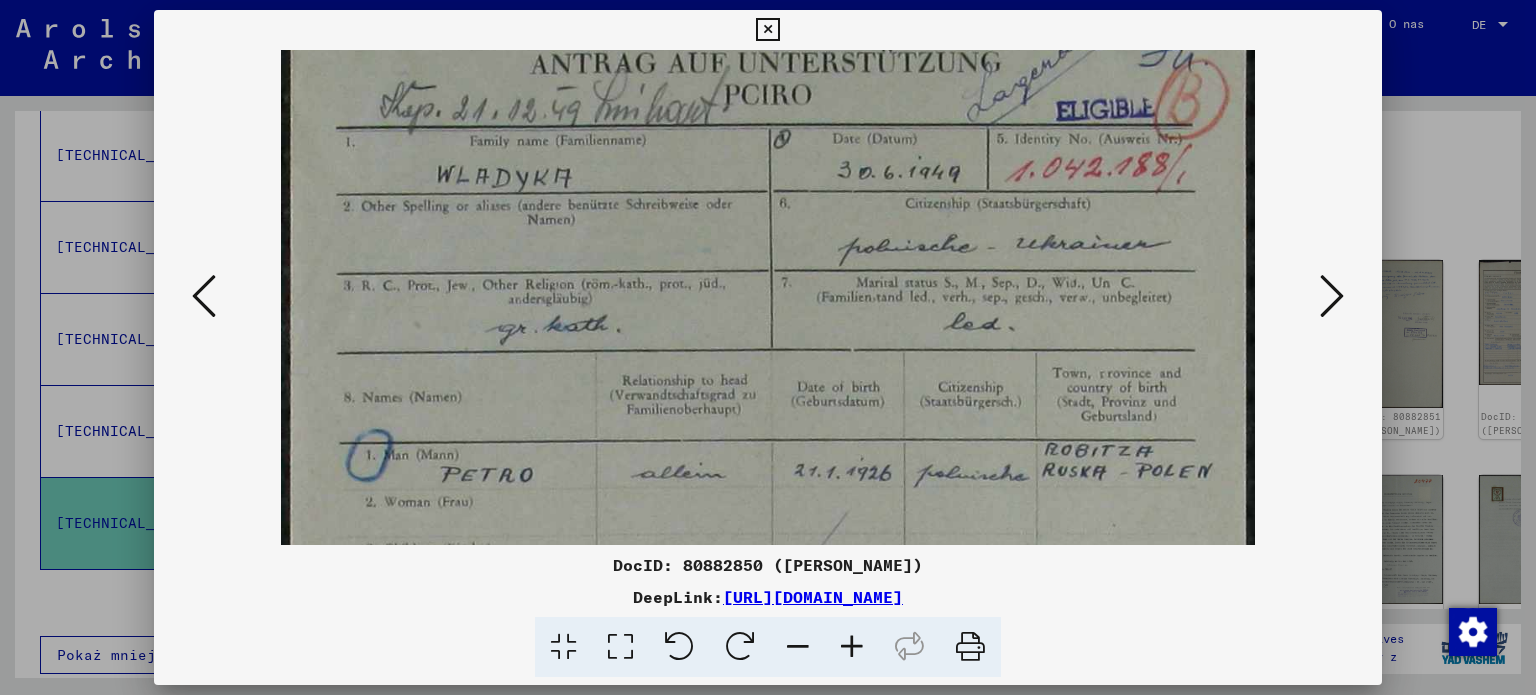 drag, startPoint x: 1020, startPoint y: 404, endPoint x: 952, endPoint y: 309, distance: 116.82893 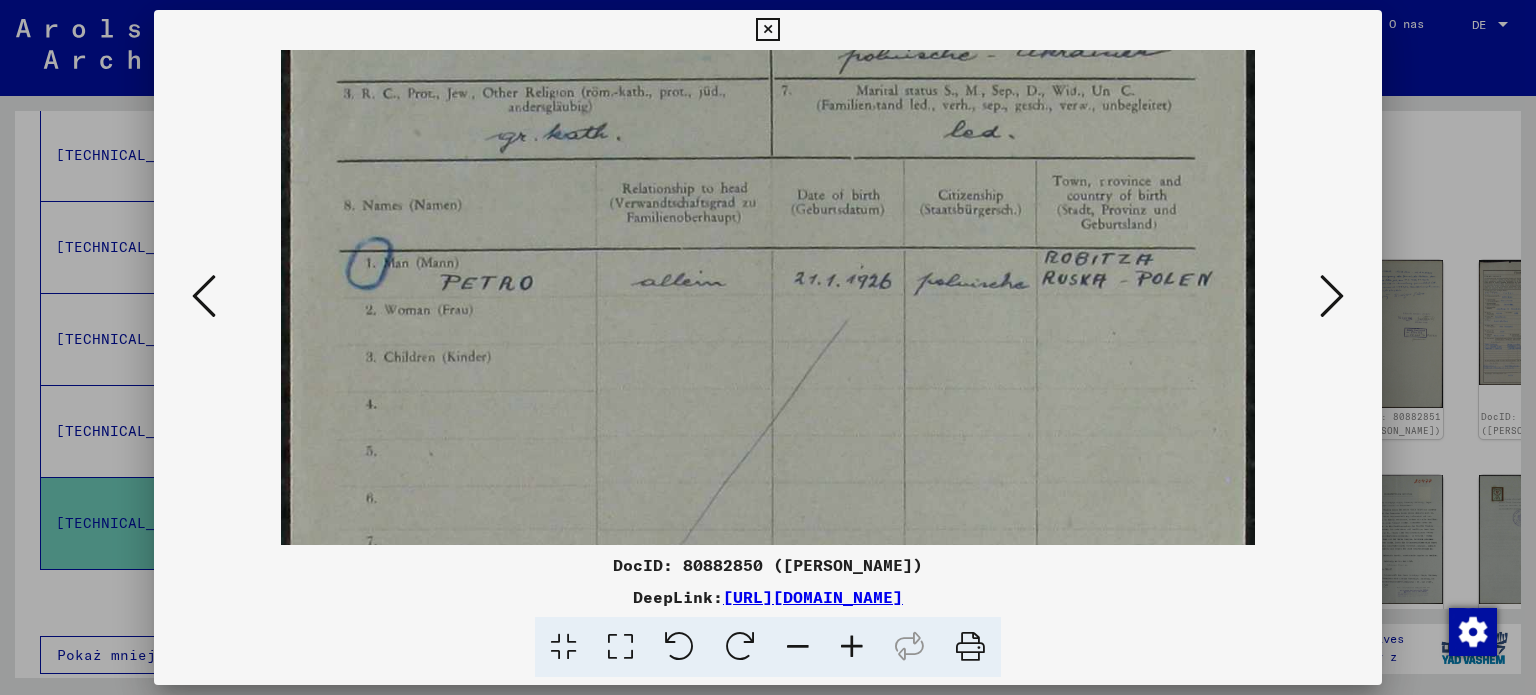 scroll, scrollTop: 312, scrollLeft: 0, axis: vertical 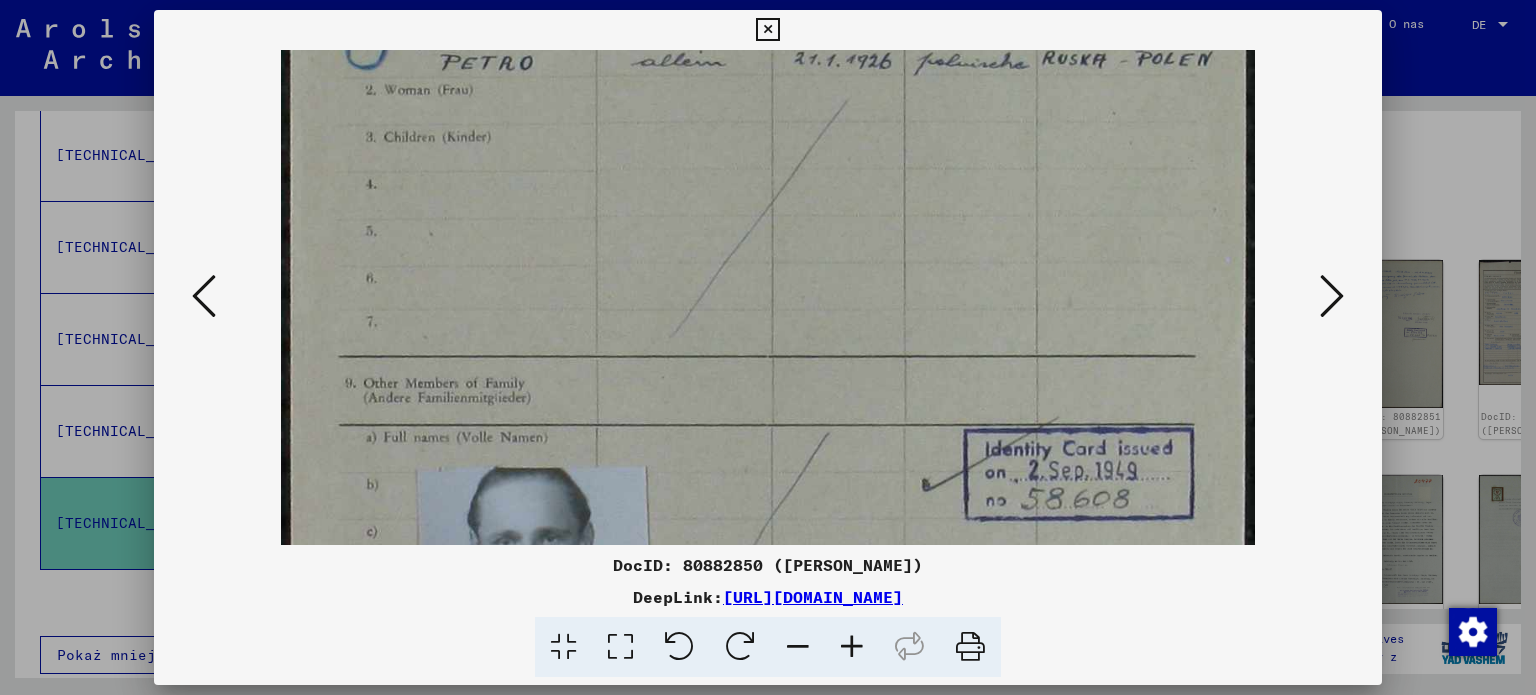 drag, startPoint x: 1043, startPoint y: 444, endPoint x: 1086, endPoint y: 228, distance: 220.23851 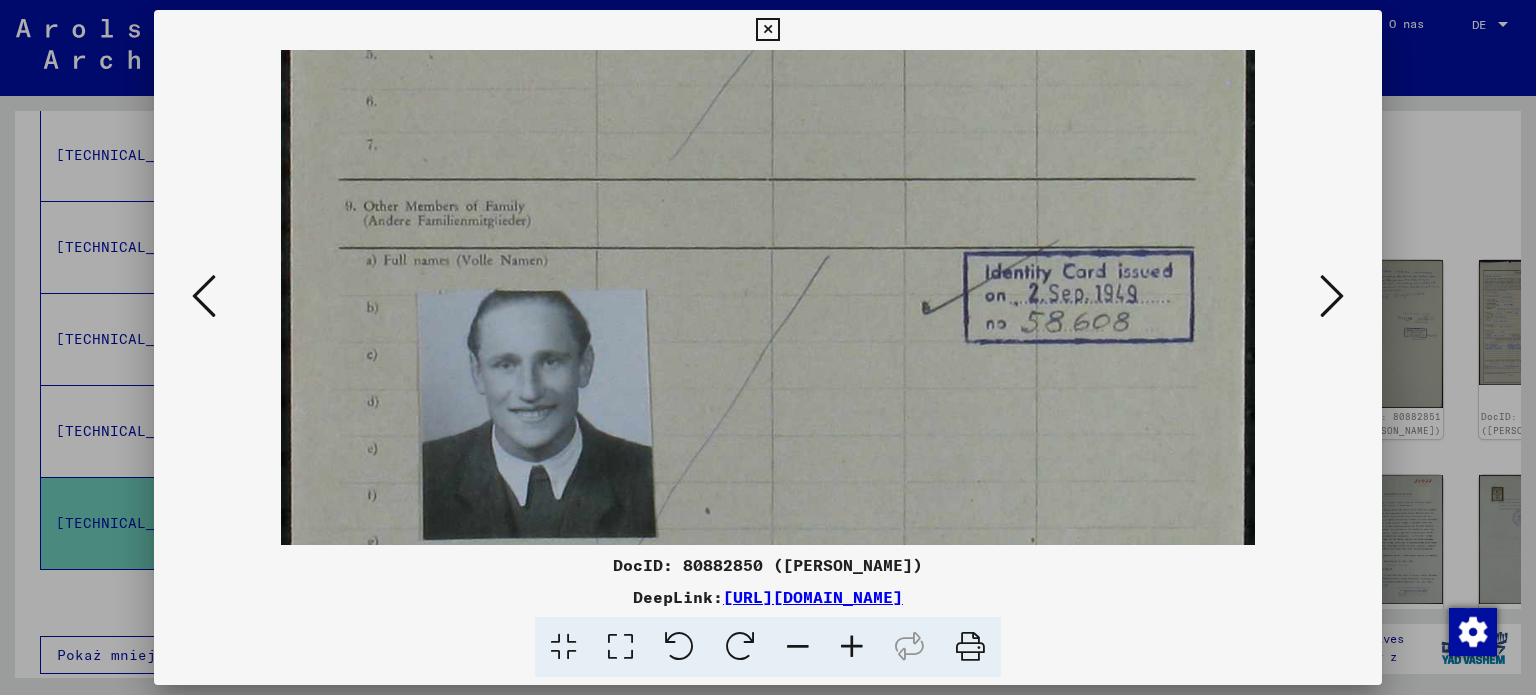 scroll, scrollTop: 708, scrollLeft: 0, axis: vertical 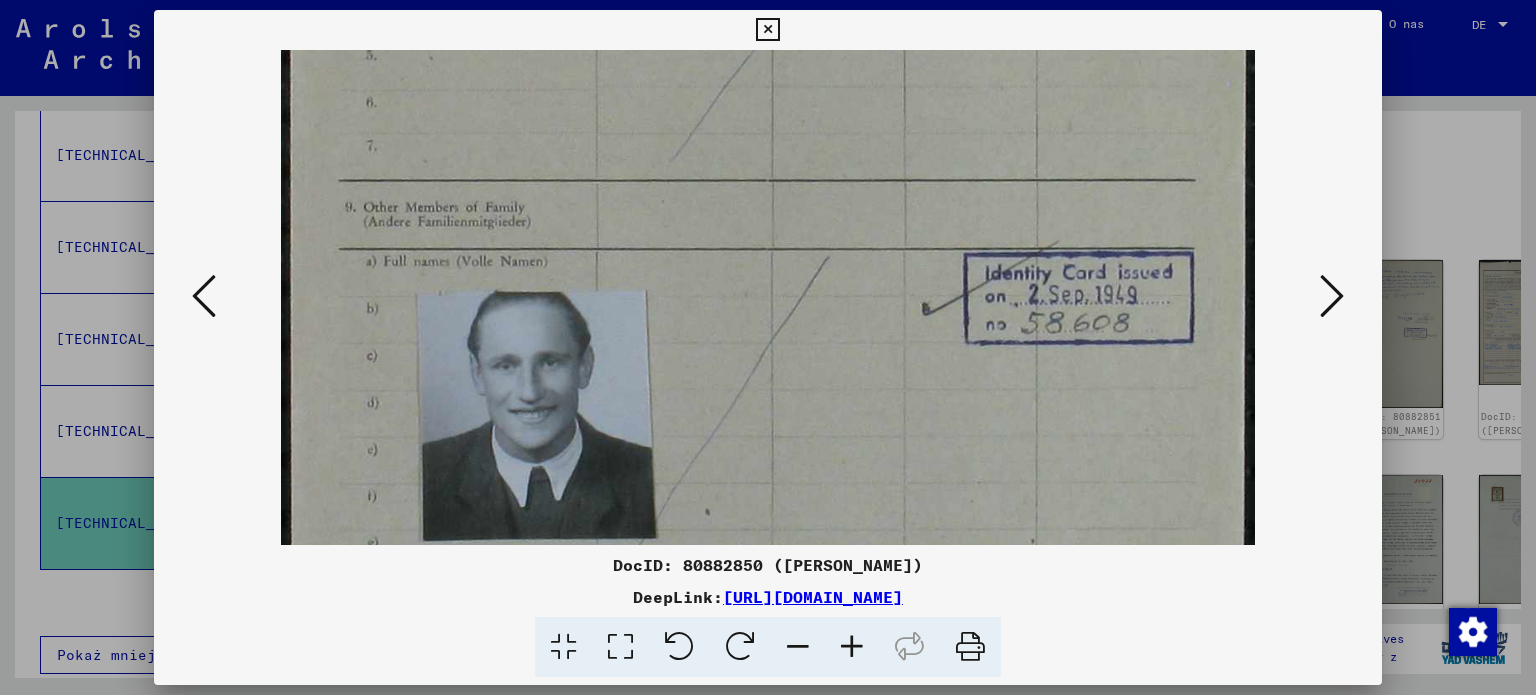 drag, startPoint x: 912, startPoint y: 497, endPoint x: 945, endPoint y: 320, distance: 180.04999 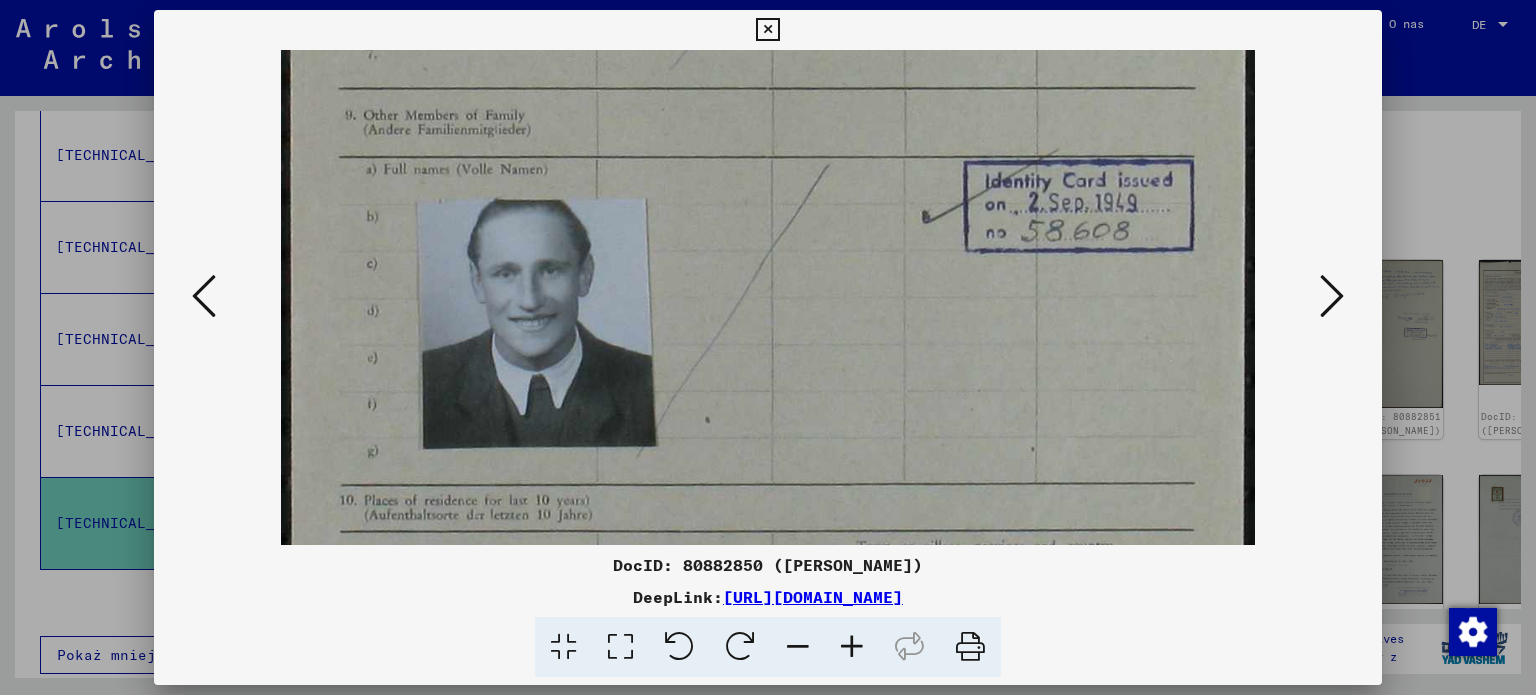 scroll, scrollTop: 800, scrollLeft: 0, axis: vertical 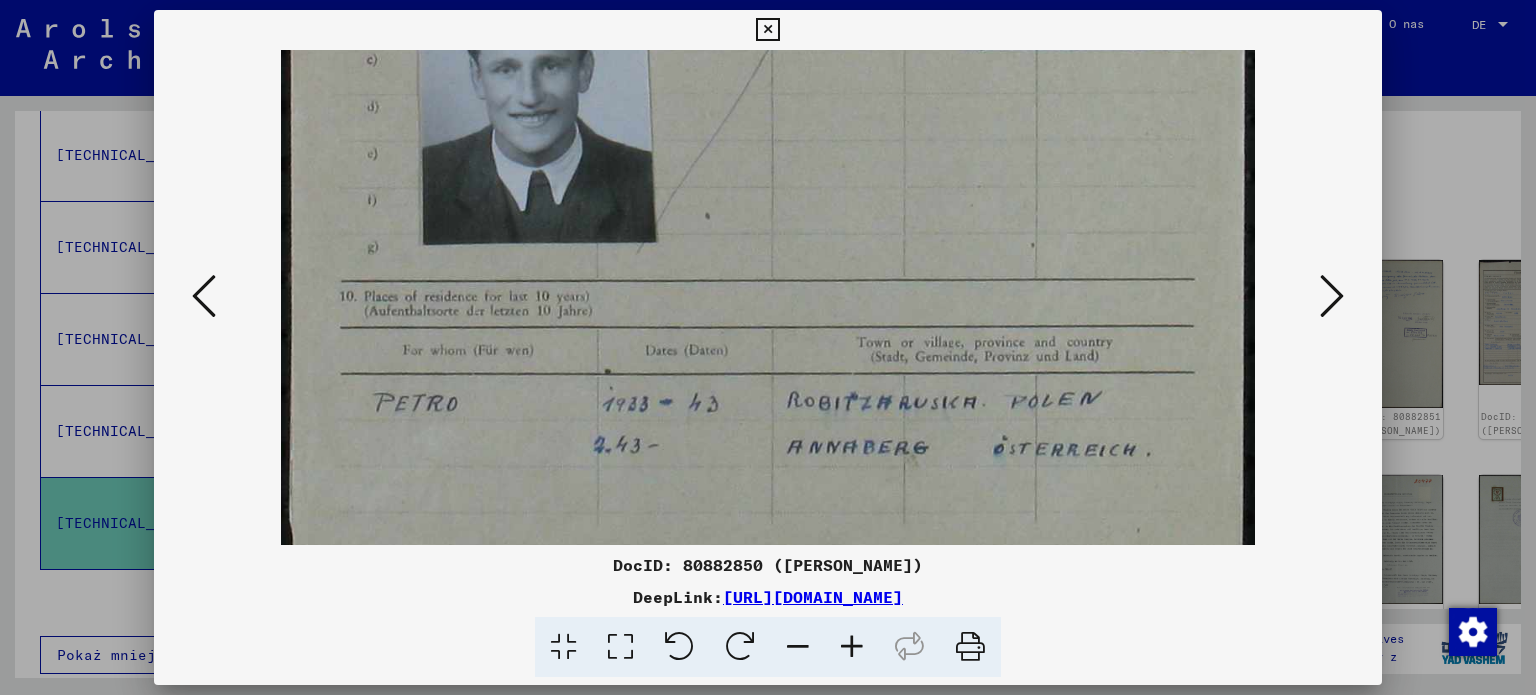 drag, startPoint x: 868, startPoint y: 435, endPoint x: 918, endPoint y: 232, distance: 209.06697 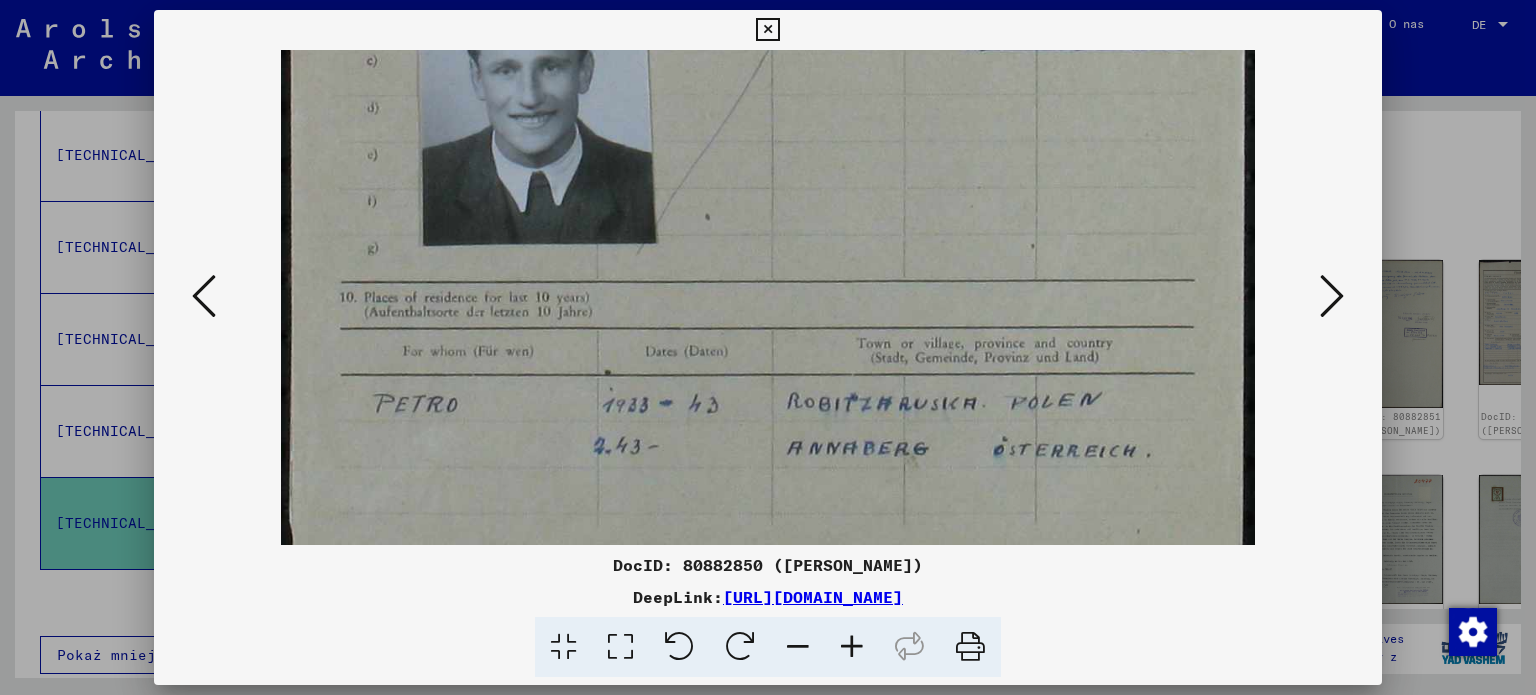click at bounding box center [768, -181] 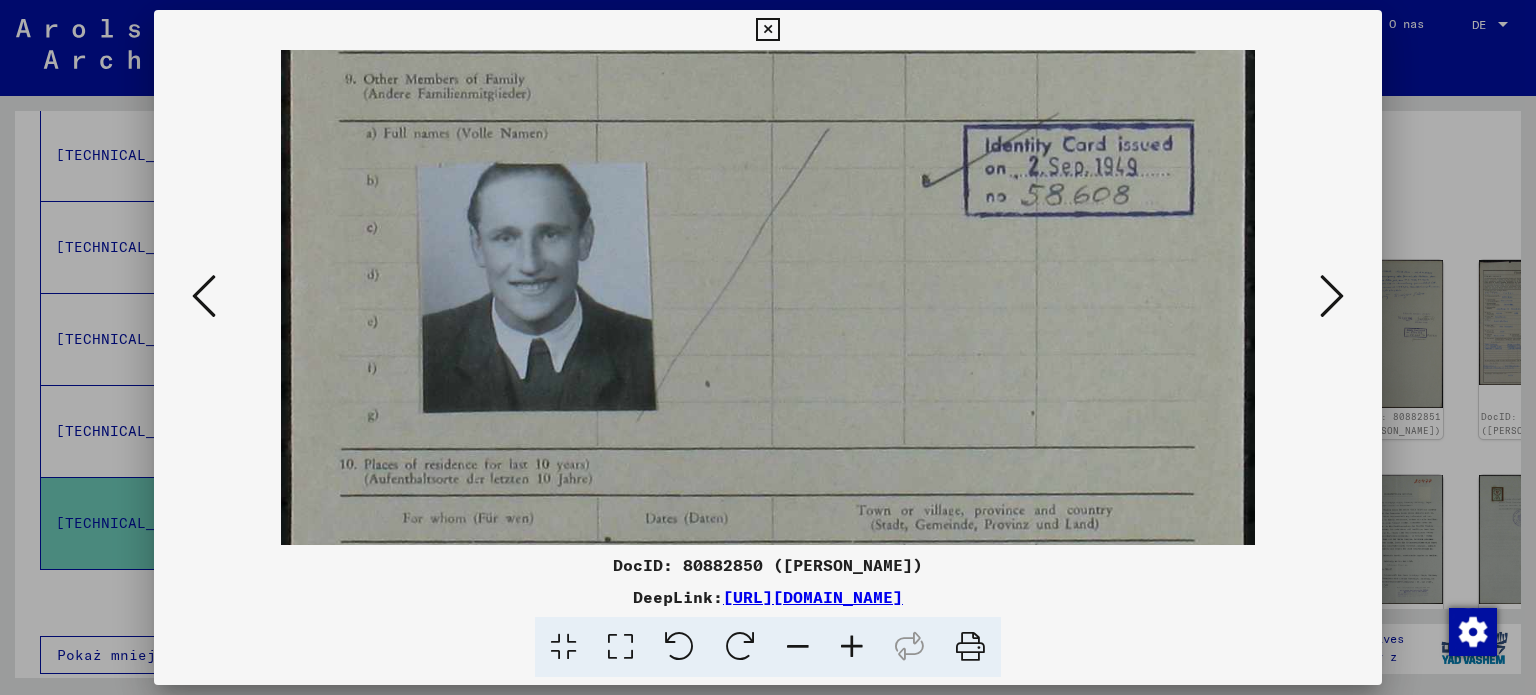 drag, startPoint x: 909, startPoint y: 280, endPoint x: 911, endPoint y: 399, distance: 119.01681 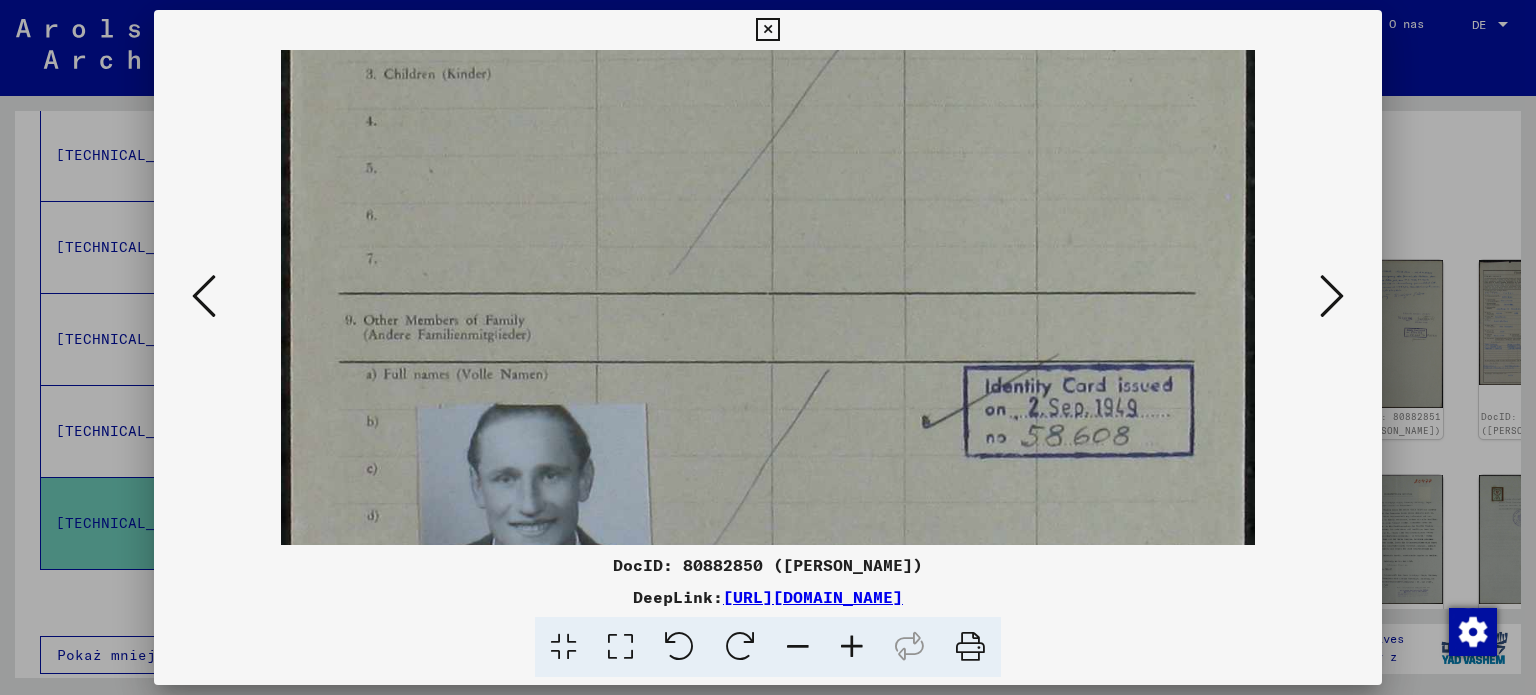drag, startPoint x: 772, startPoint y: 239, endPoint x: 827, endPoint y: 355, distance: 128.37834 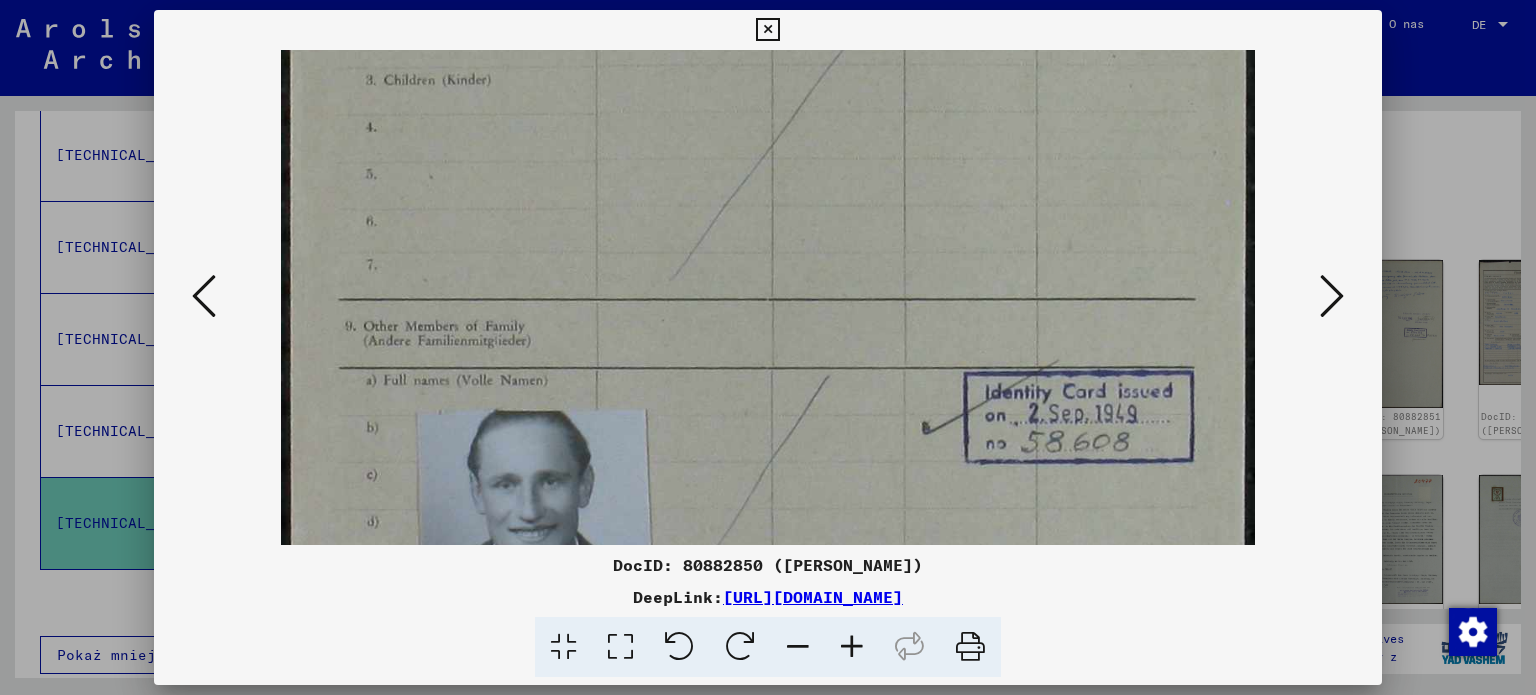 scroll, scrollTop: 783, scrollLeft: 0, axis: vertical 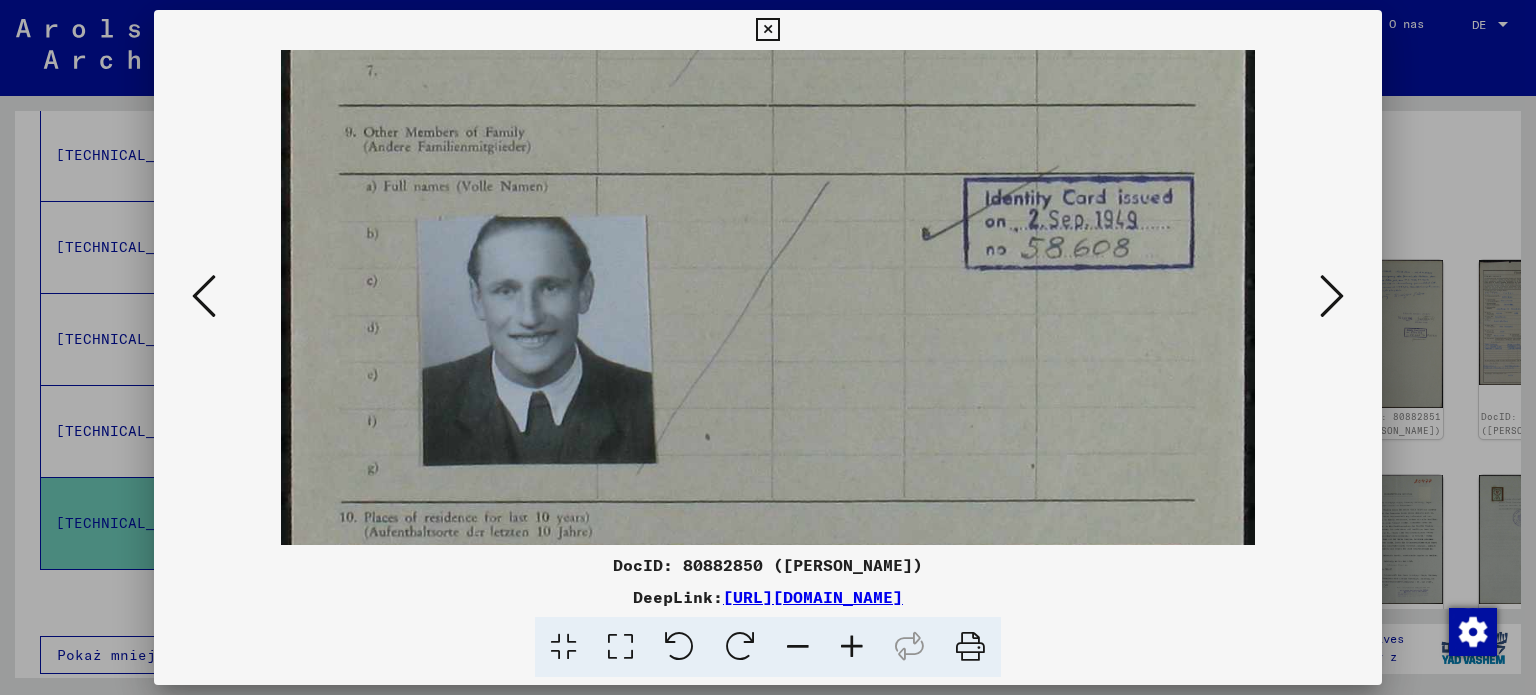 drag, startPoint x: 822, startPoint y: 460, endPoint x: 832, endPoint y: 268, distance: 192.26024 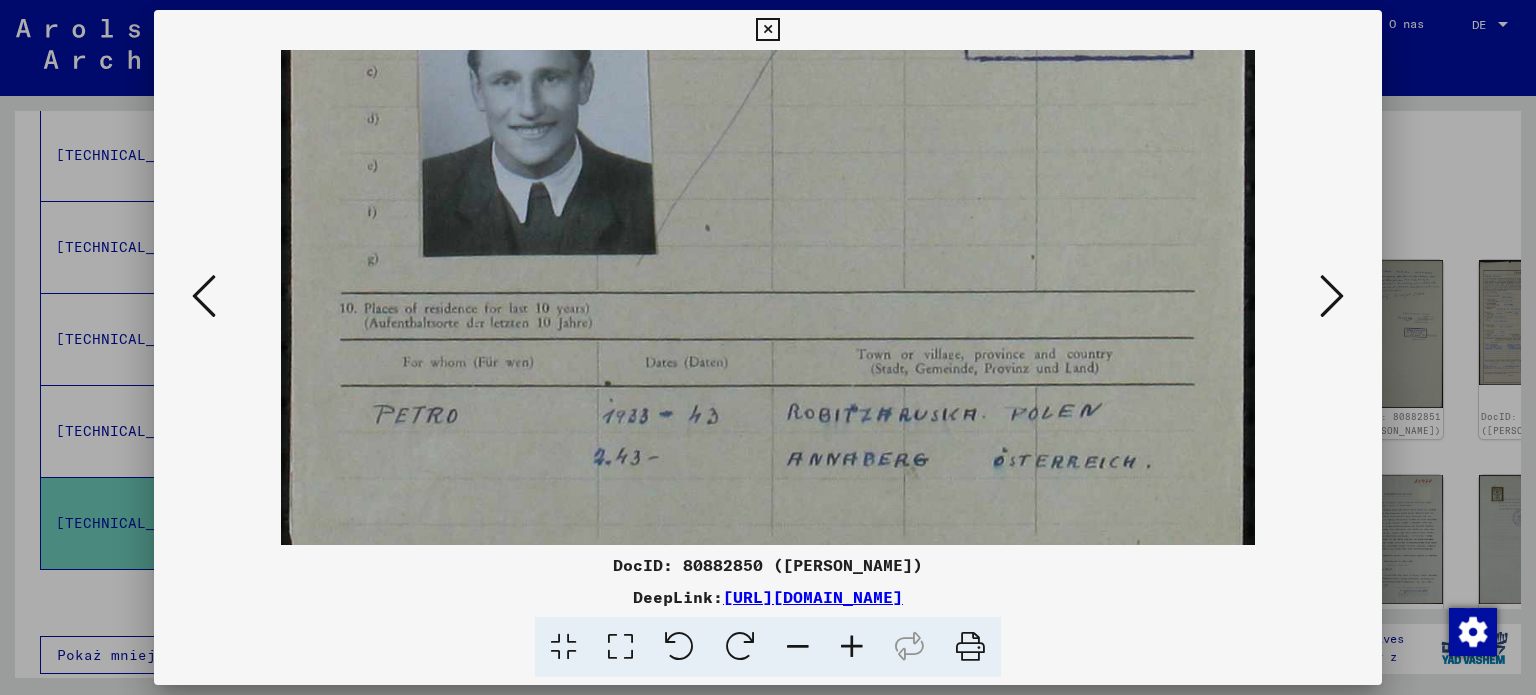 scroll, scrollTop: 1003, scrollLeft: 0, axis: vertical 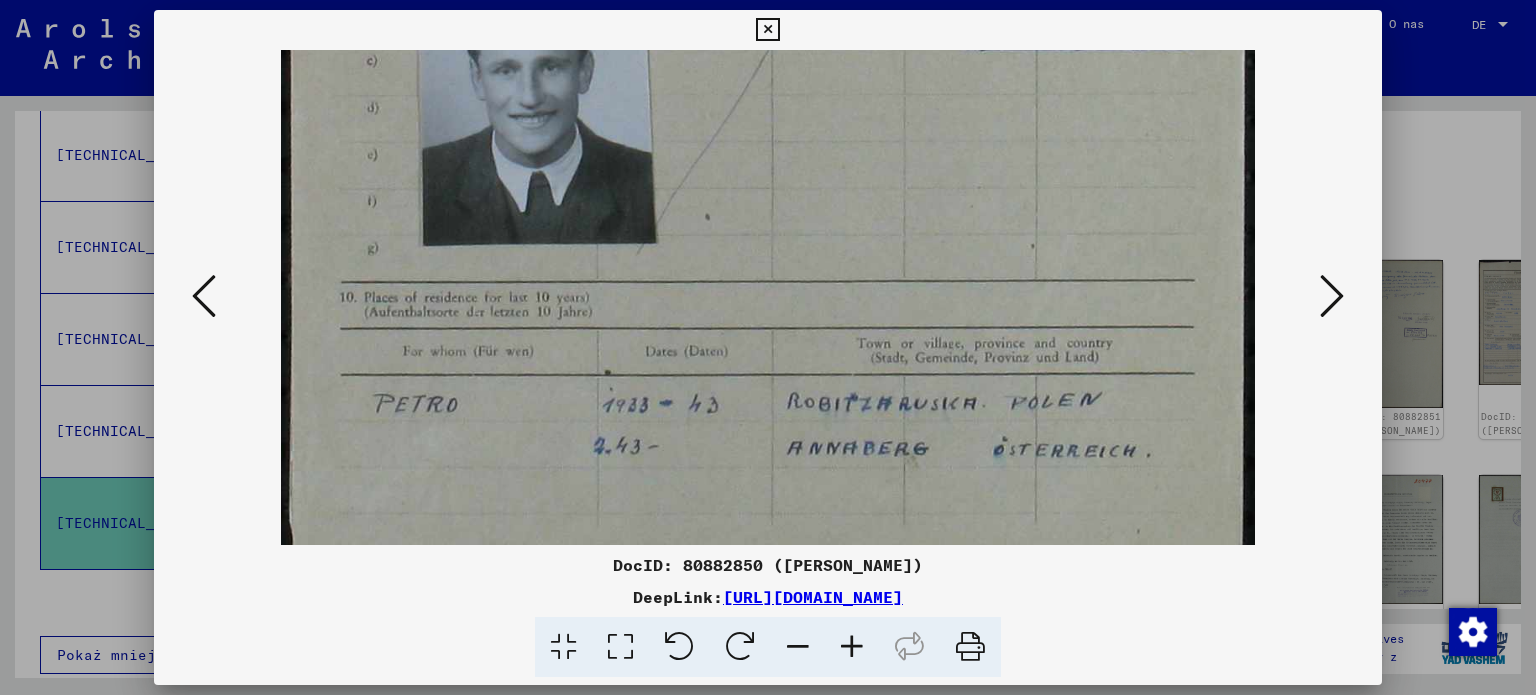 drag, startPoint x: 956, startPoint y: 259, endPoint x: 957, endPoint y: 200, distance: 59.008472 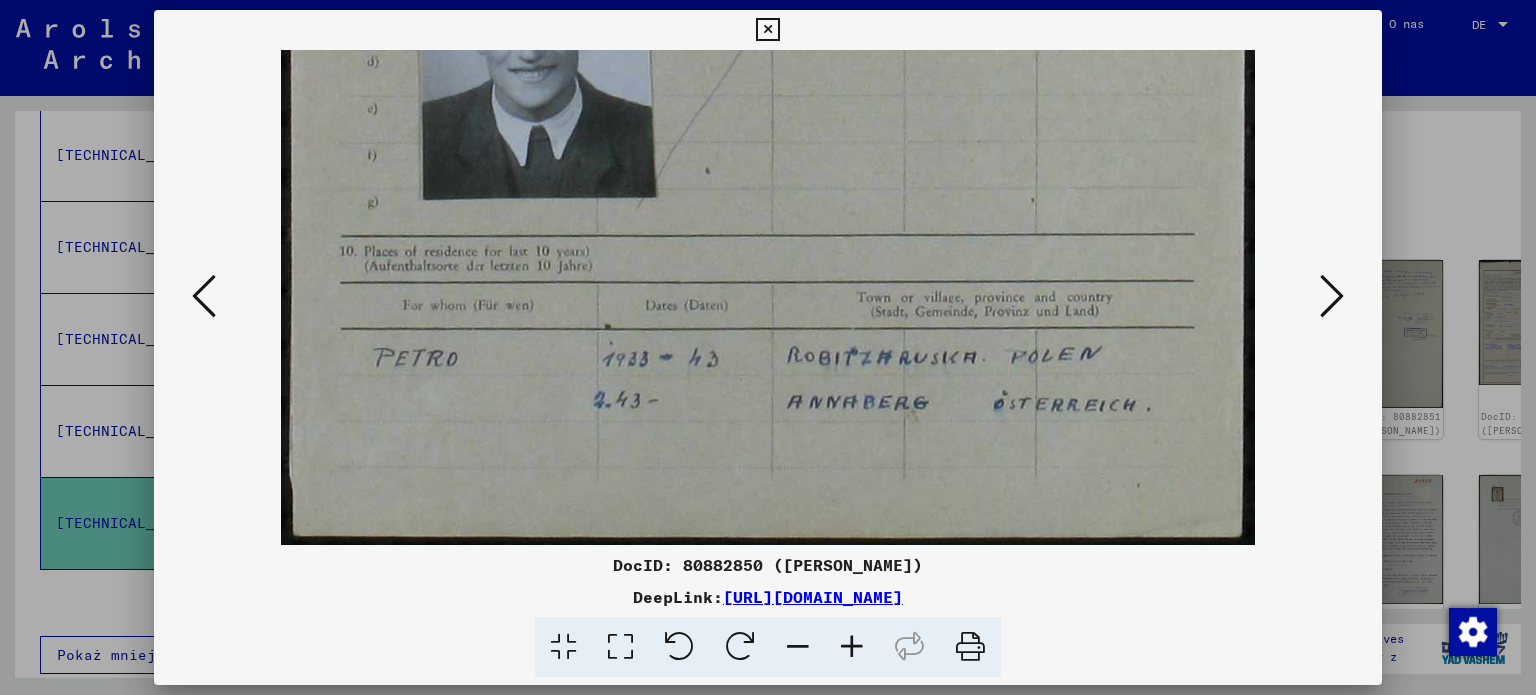 drag, startPoint x: 1170, startPoint y: 464, endPoint x: 1177, endPoint y: 399, distance: 65.37584 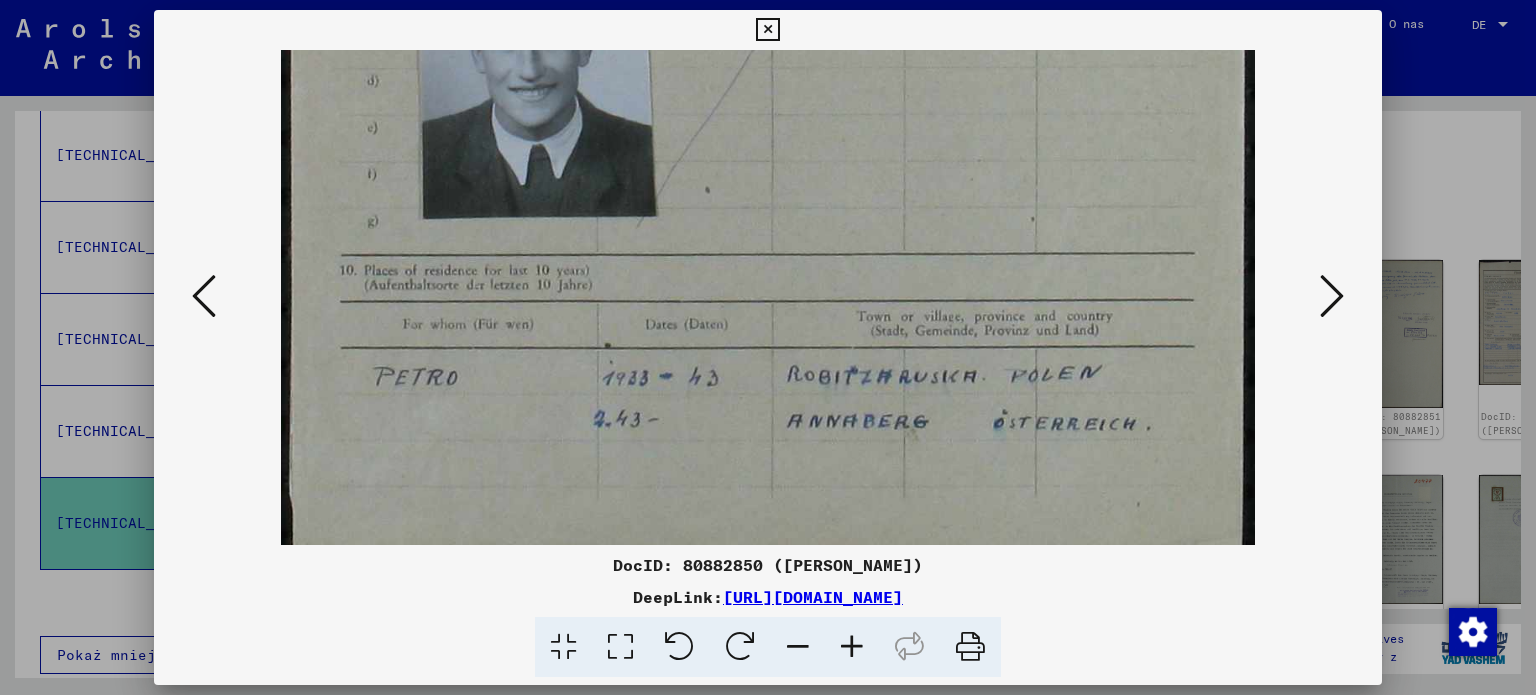 scroll, scrollTop: 1031, scrollLeft: 0, axis: vertical 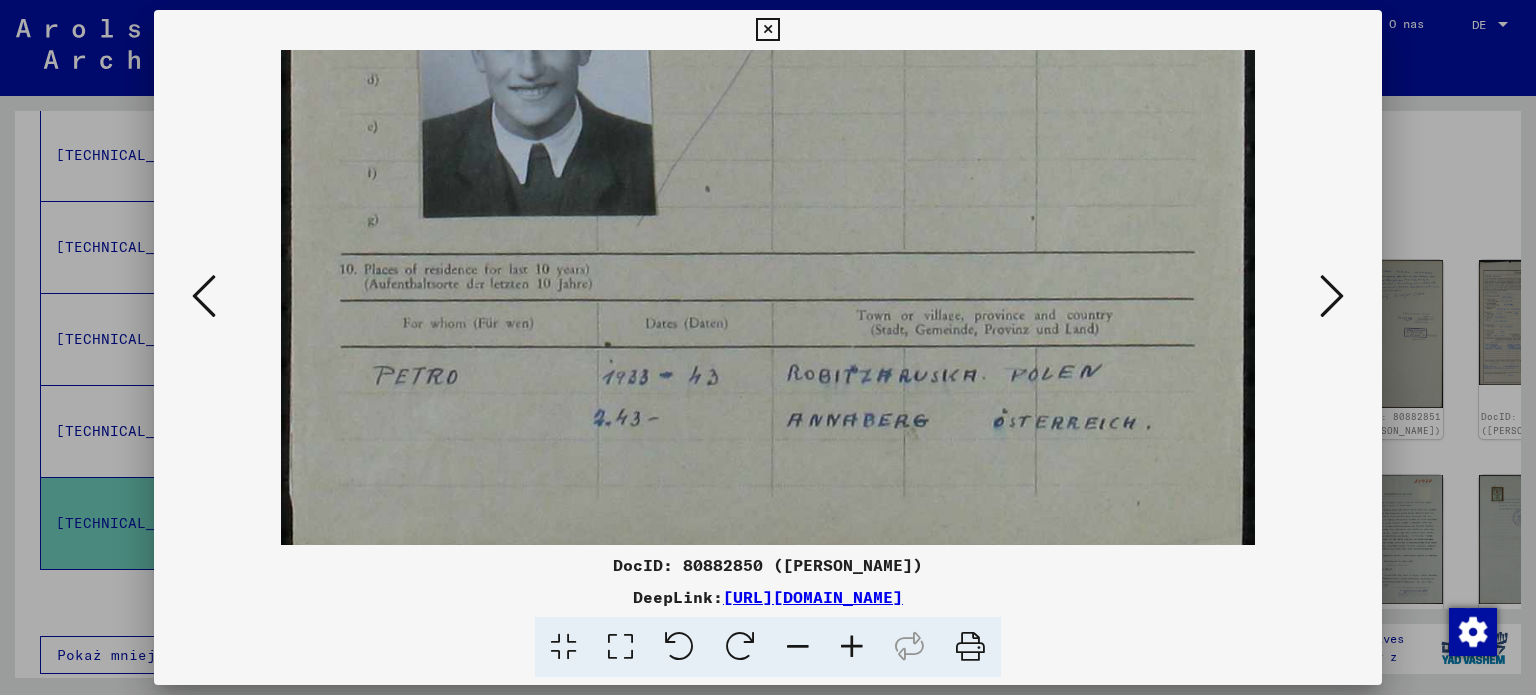 drag, startPoint x: 721, startPoint y: 383, endPoint x: 720, endPoint y: 402, distance: 19.026299 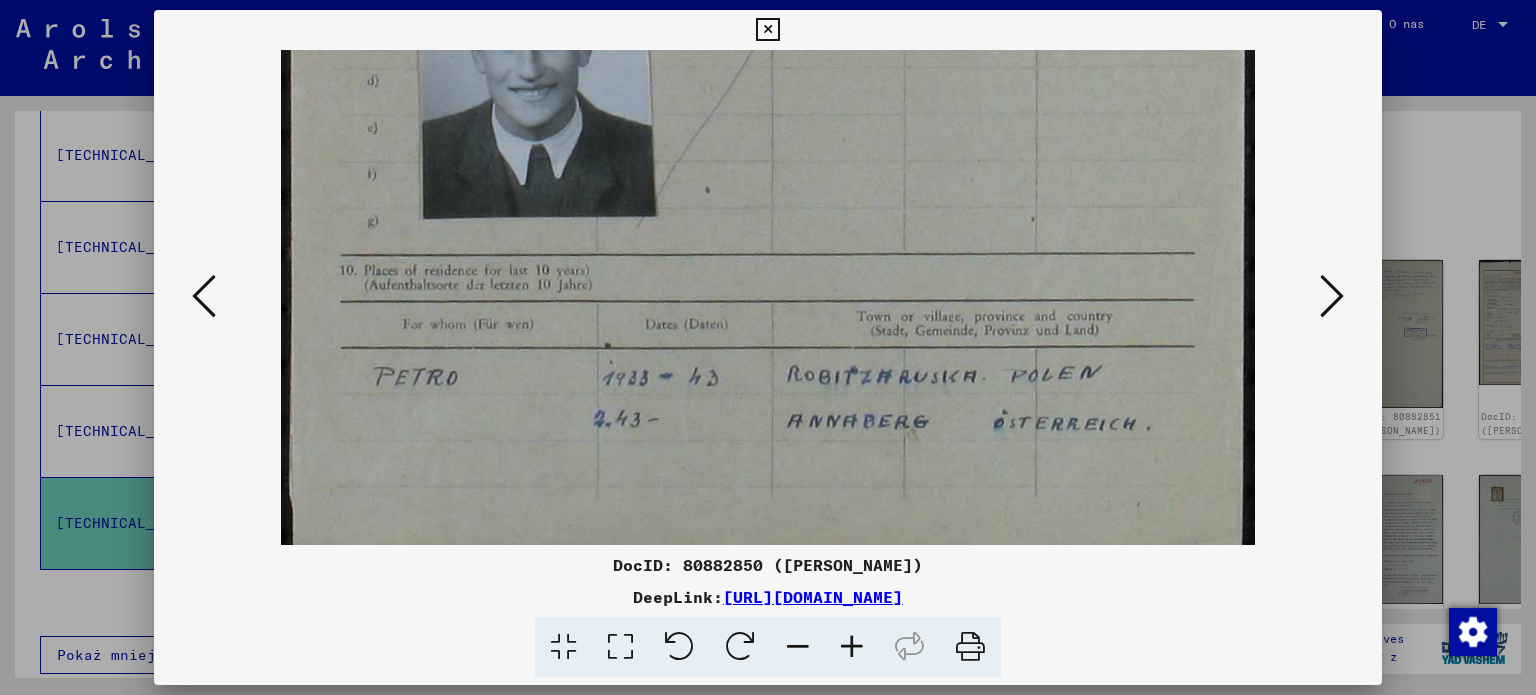 click at bounding box center (768, -208) 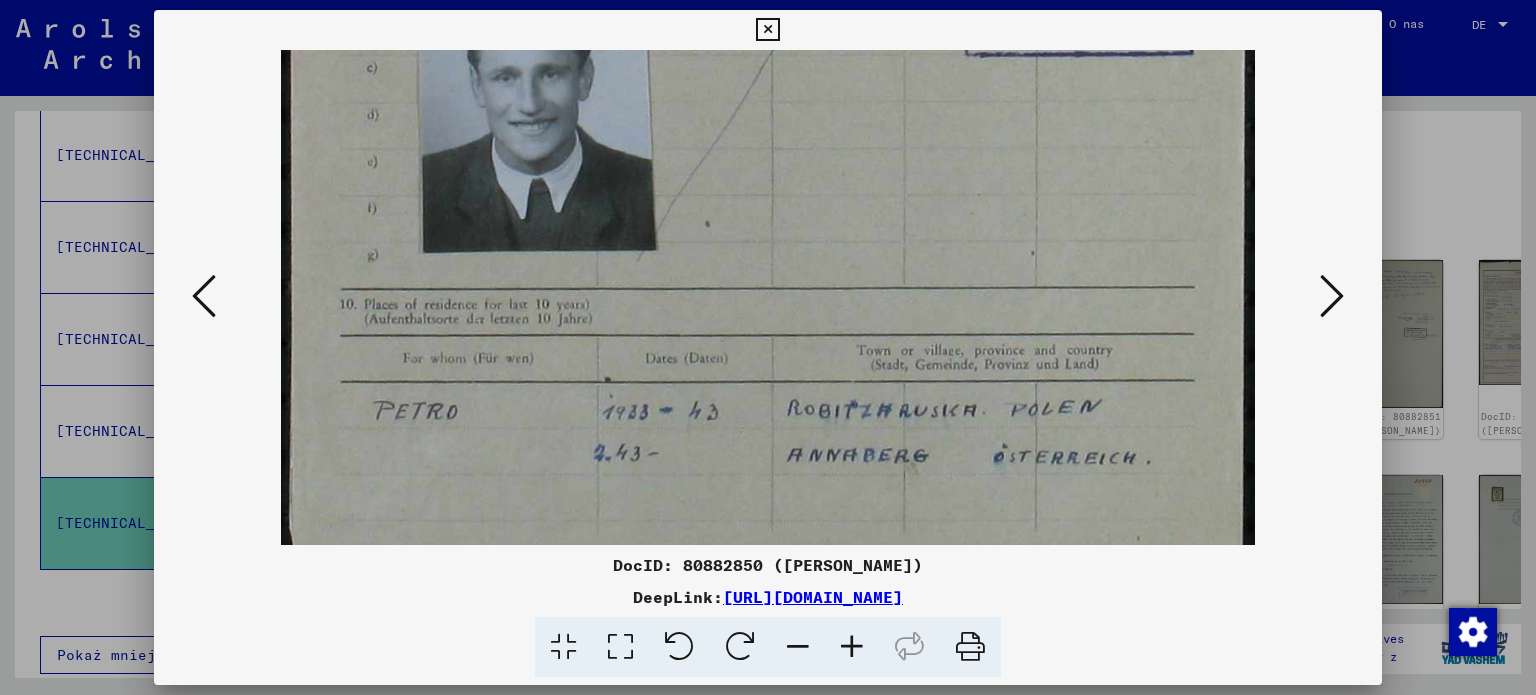 scroll, scrollTop: 995, scrollLeft: 0, axis: vertical 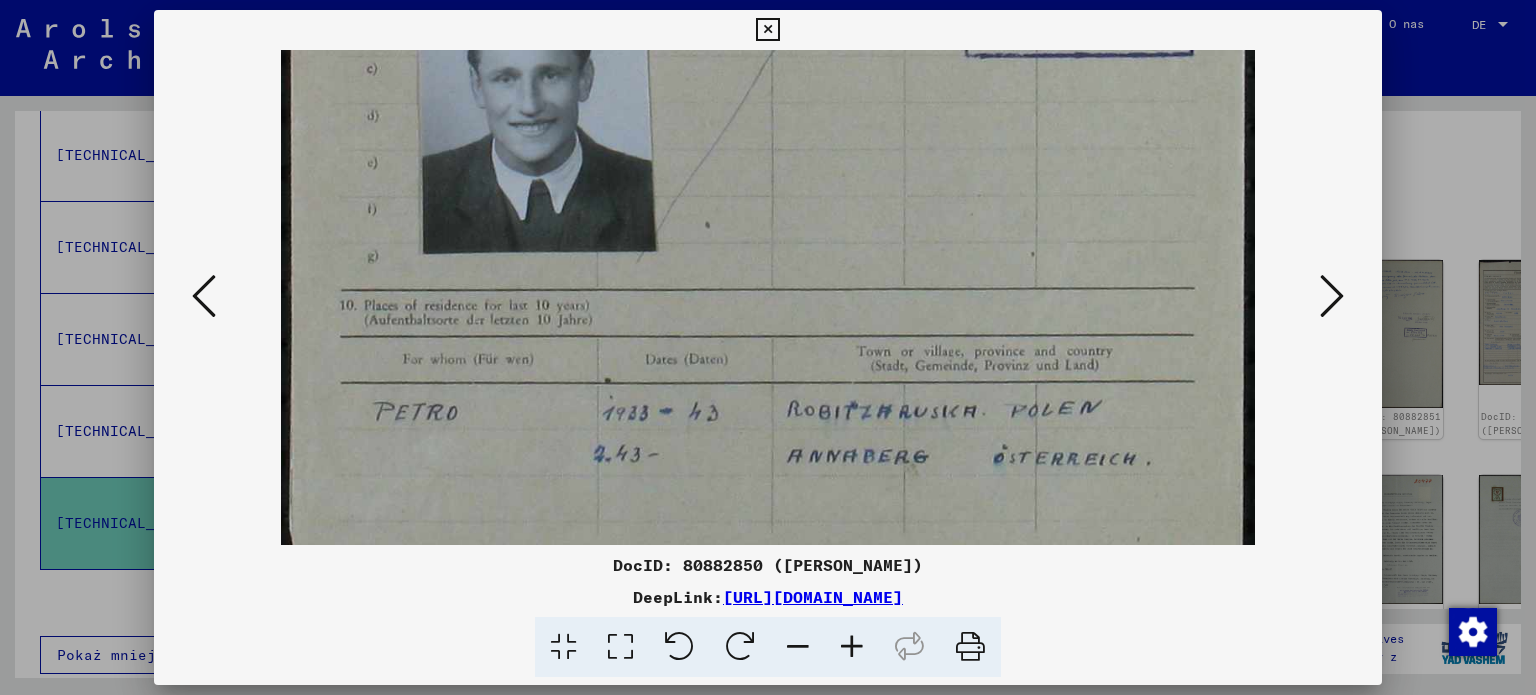 drag, startPoint x: 860, startPoint y: 191, endPoint x: 778, endPoint y: 227, distance: 89.55445 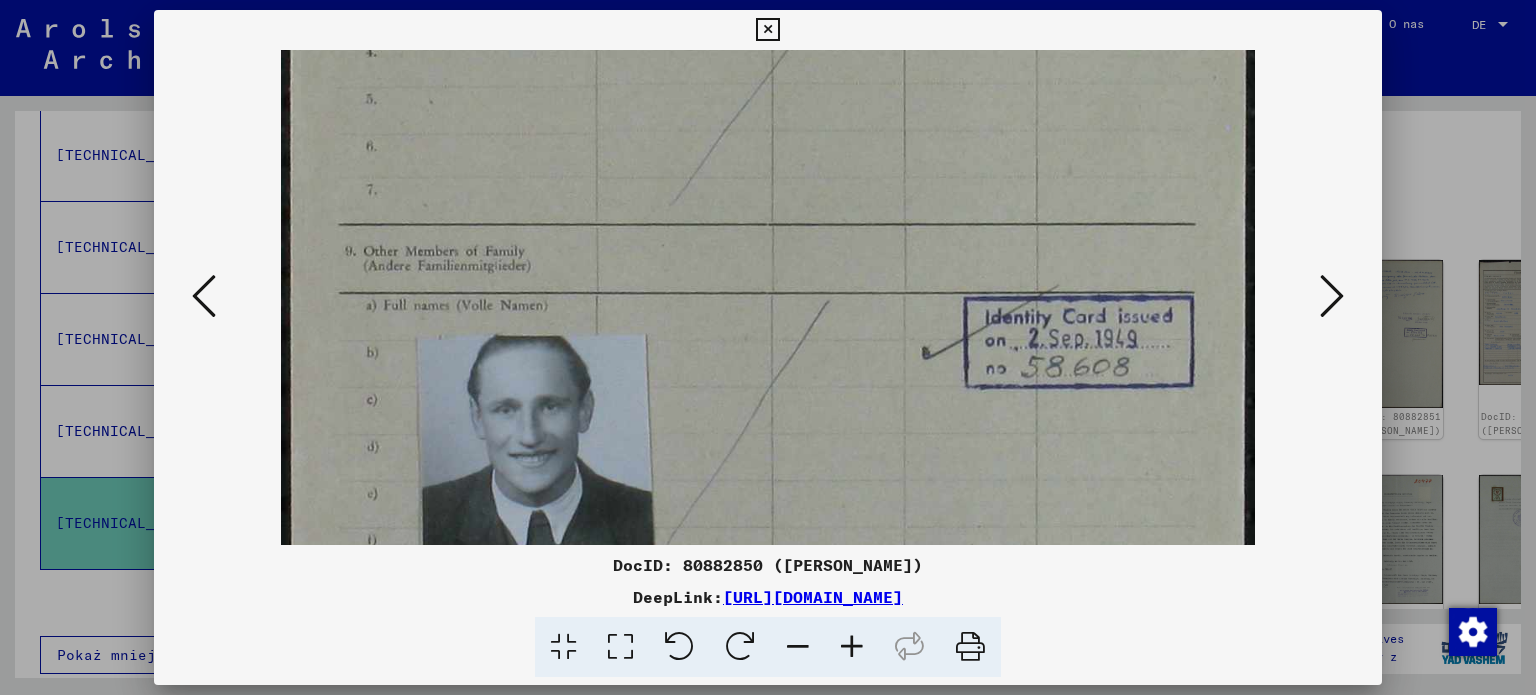drag, startPoint x: 834, startPoint y: 219, endPoint x: 824, endPoint y: 458, distance: 239.2091 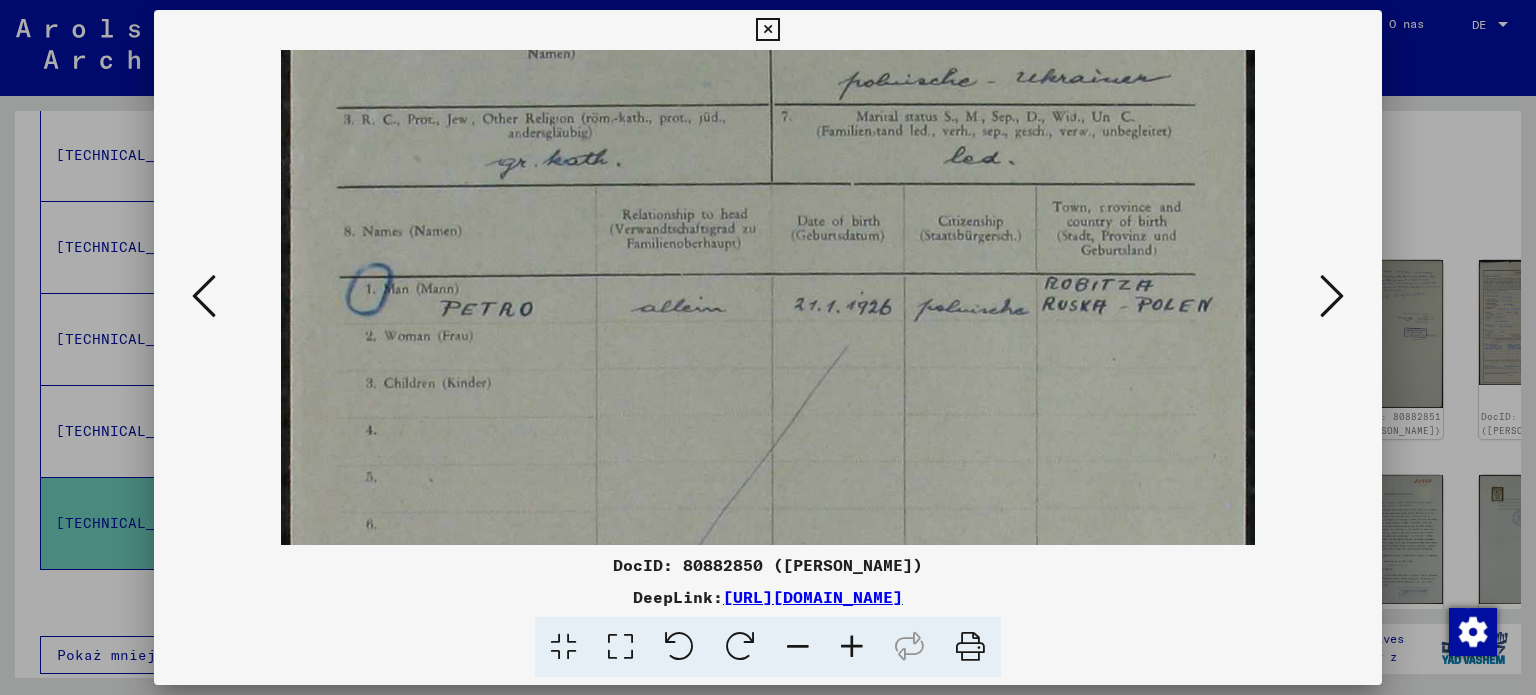drag, startPoint x: 1001, startPoint y: 139, endPoint x: 879, endPoint y: 515, distance: 395.29736 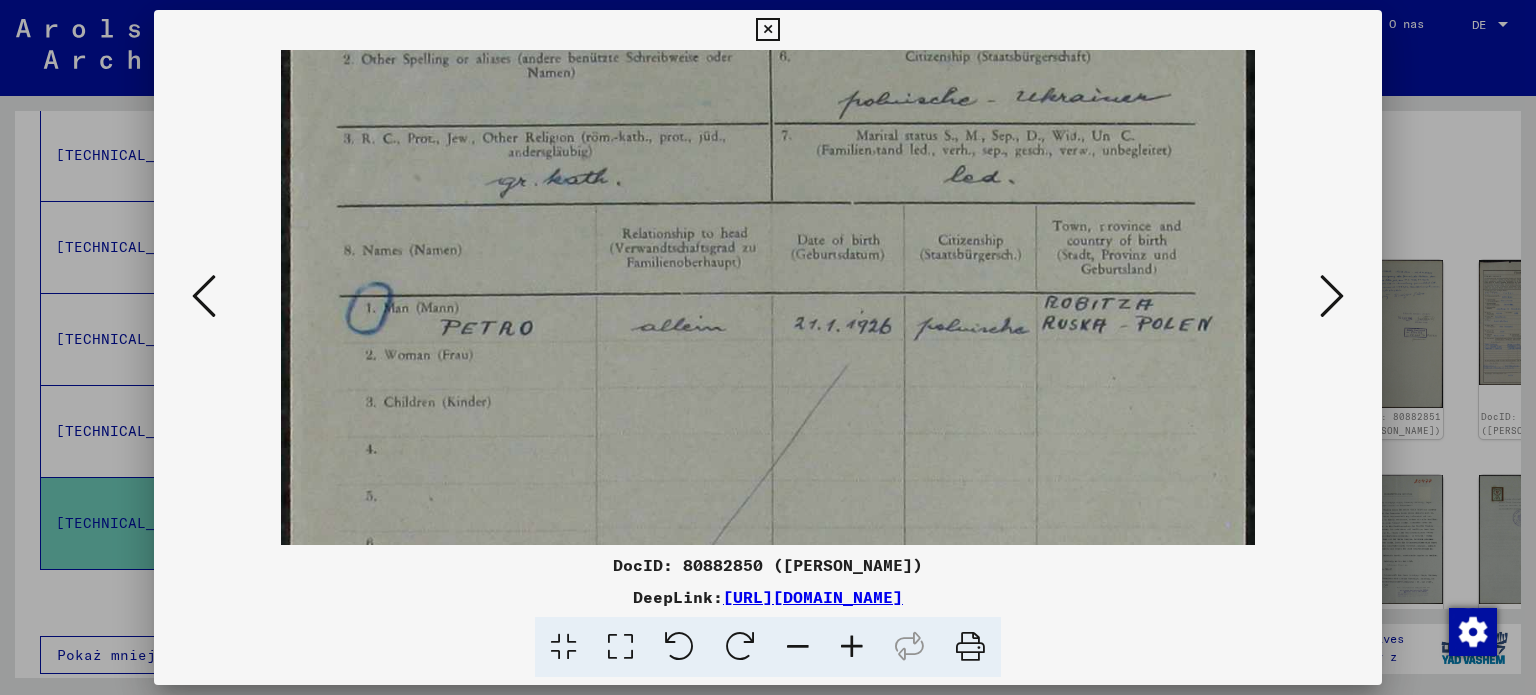 click at bounding box center (1332, 296) 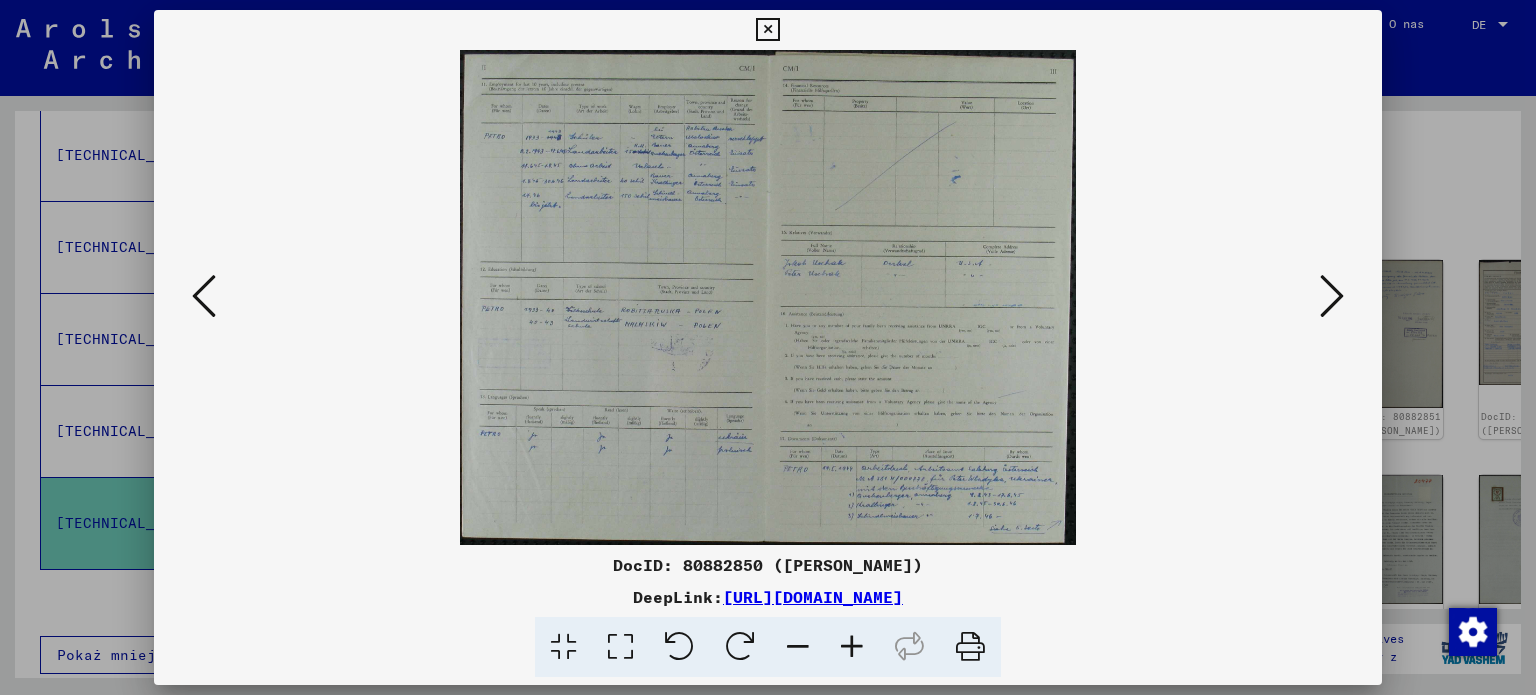 scroll, scrollTop: 0, scrollLeft: 0, axis: both 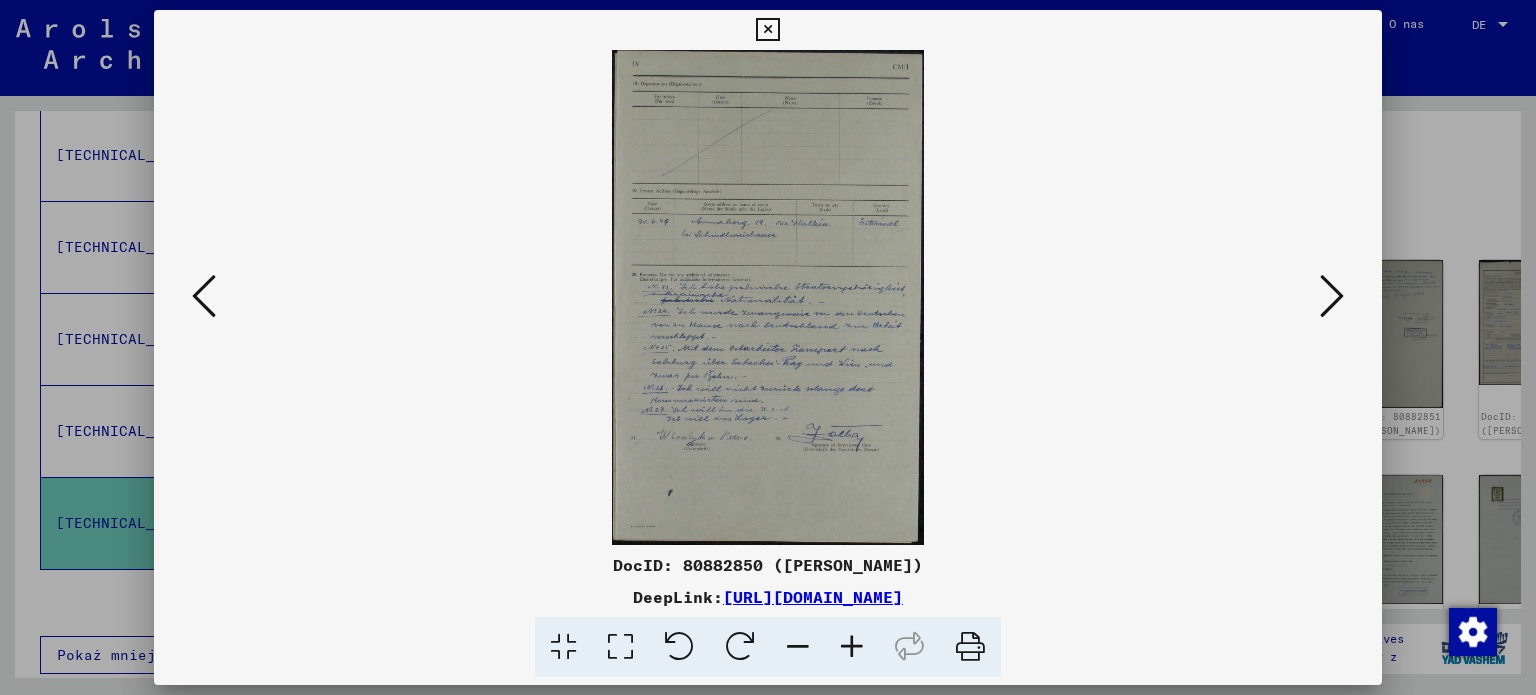 click at bounding box center (1332, 296) 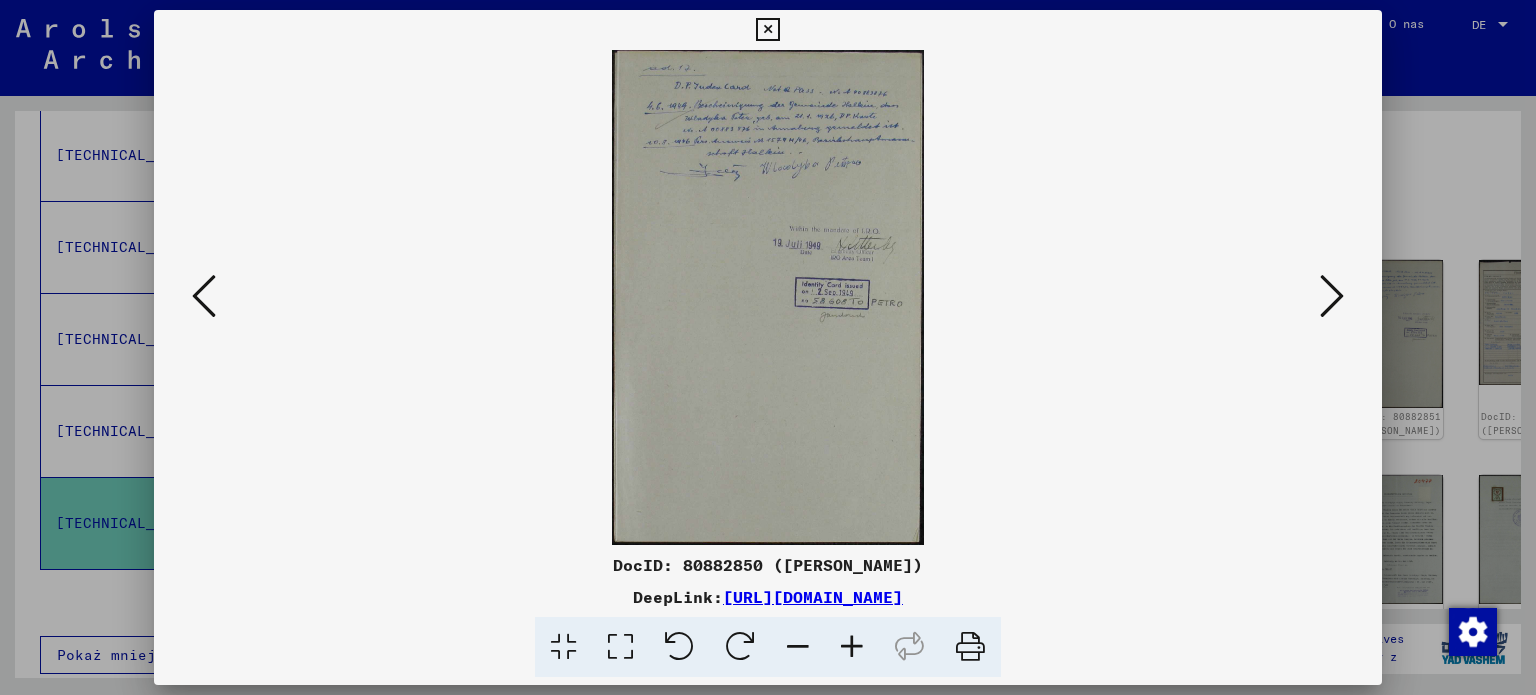 click at bounding box center [1332, 296] 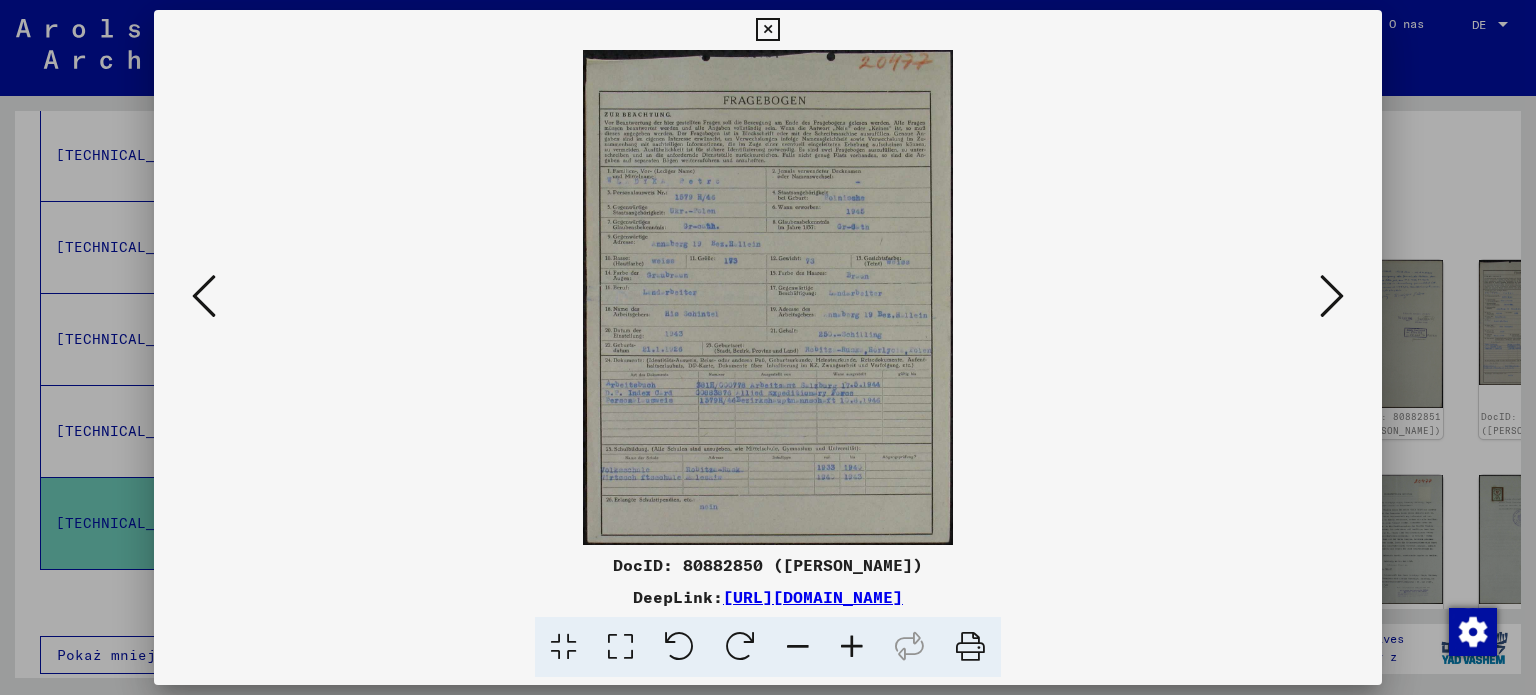 click at bounding box center [852, 647] 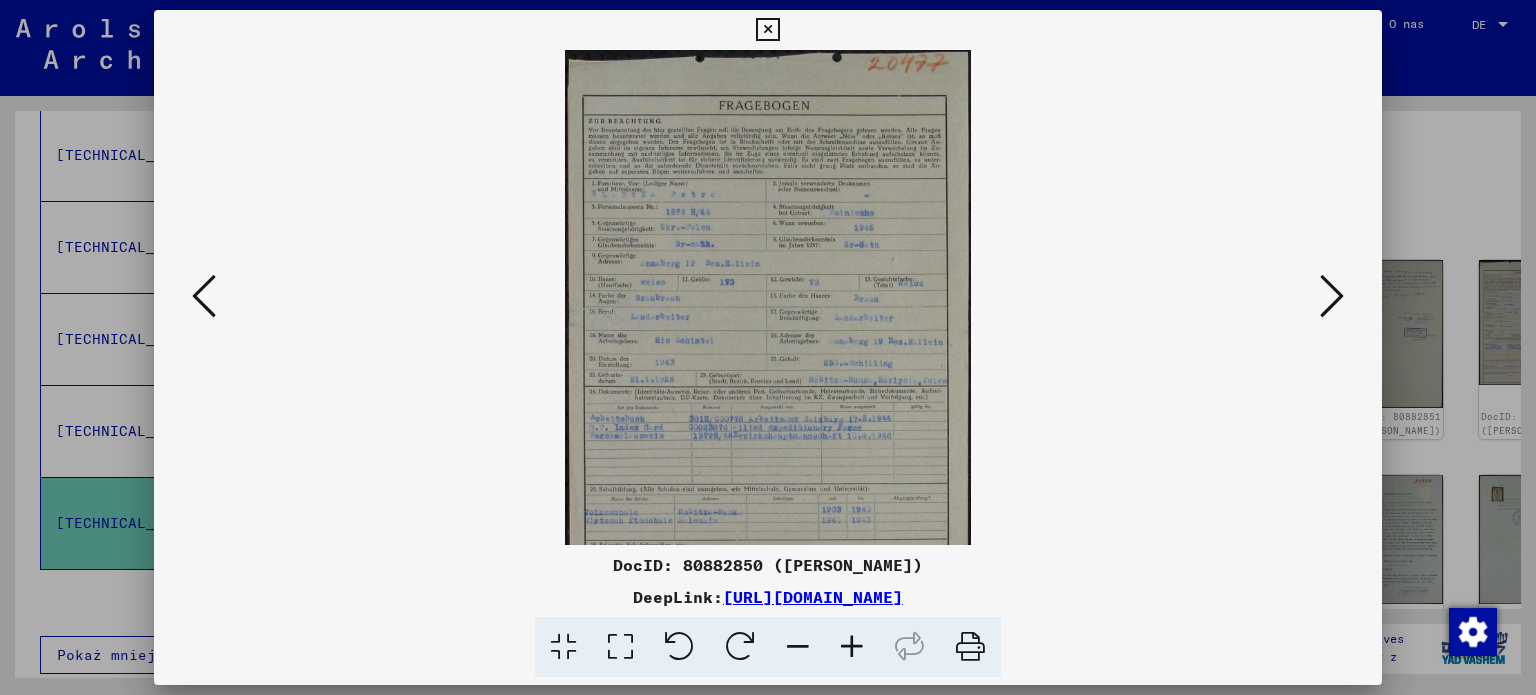 click at bounding box center (852, 647) 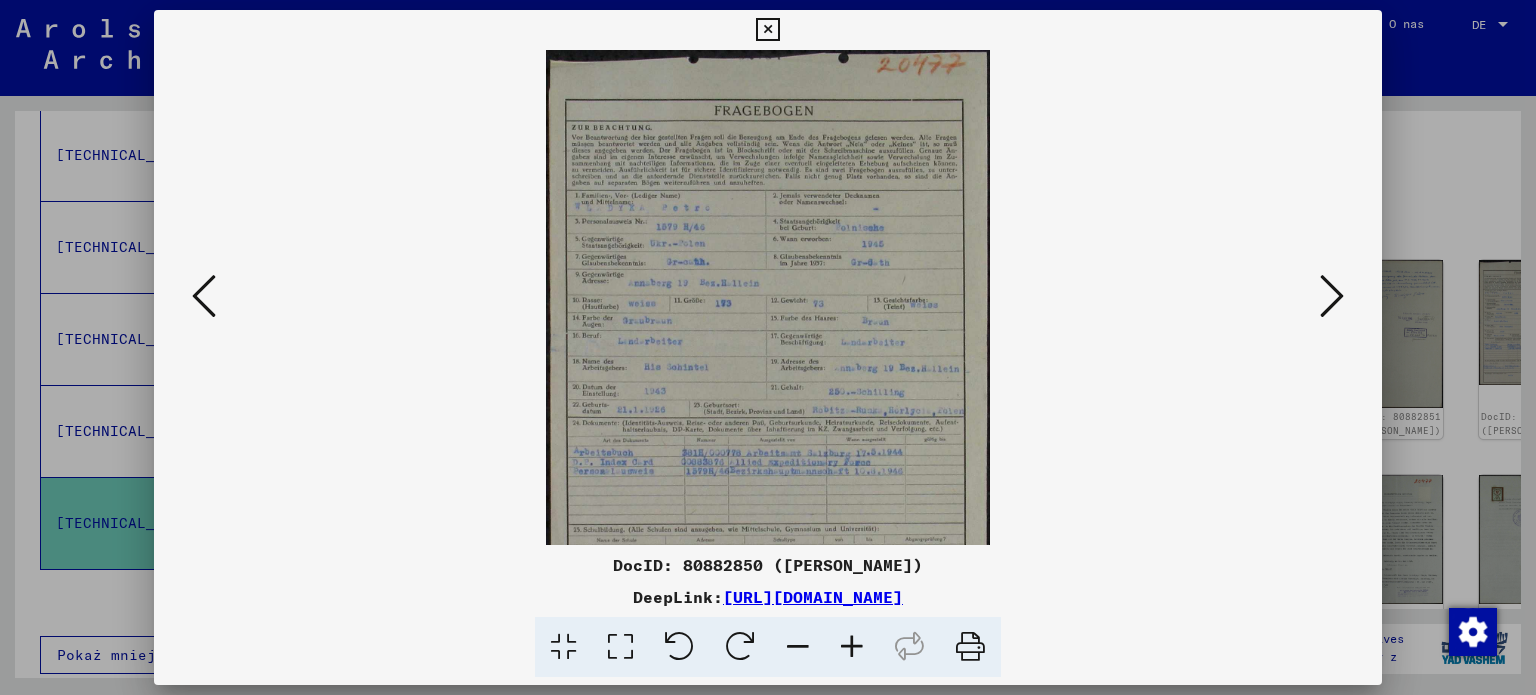 click at bounding box center [852, 647] 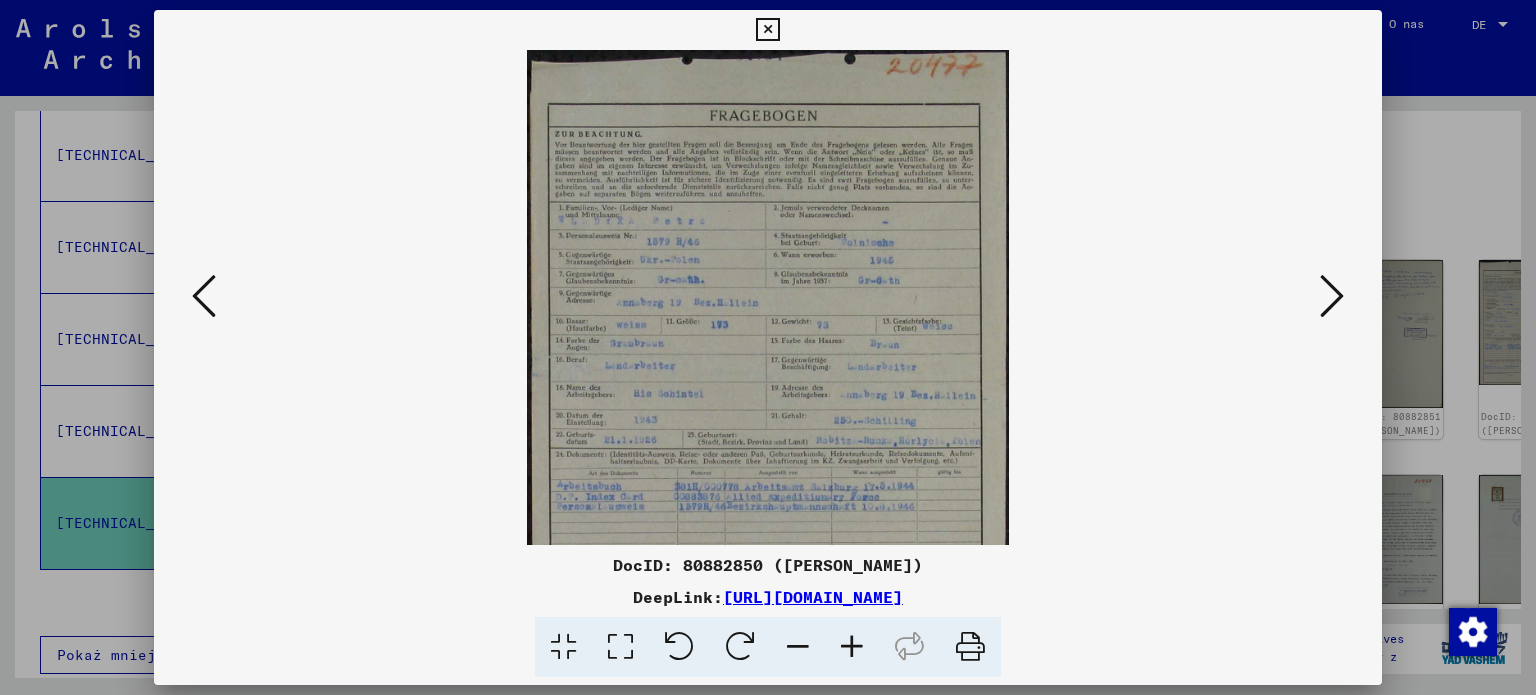 click at bounding box center (852, 647) 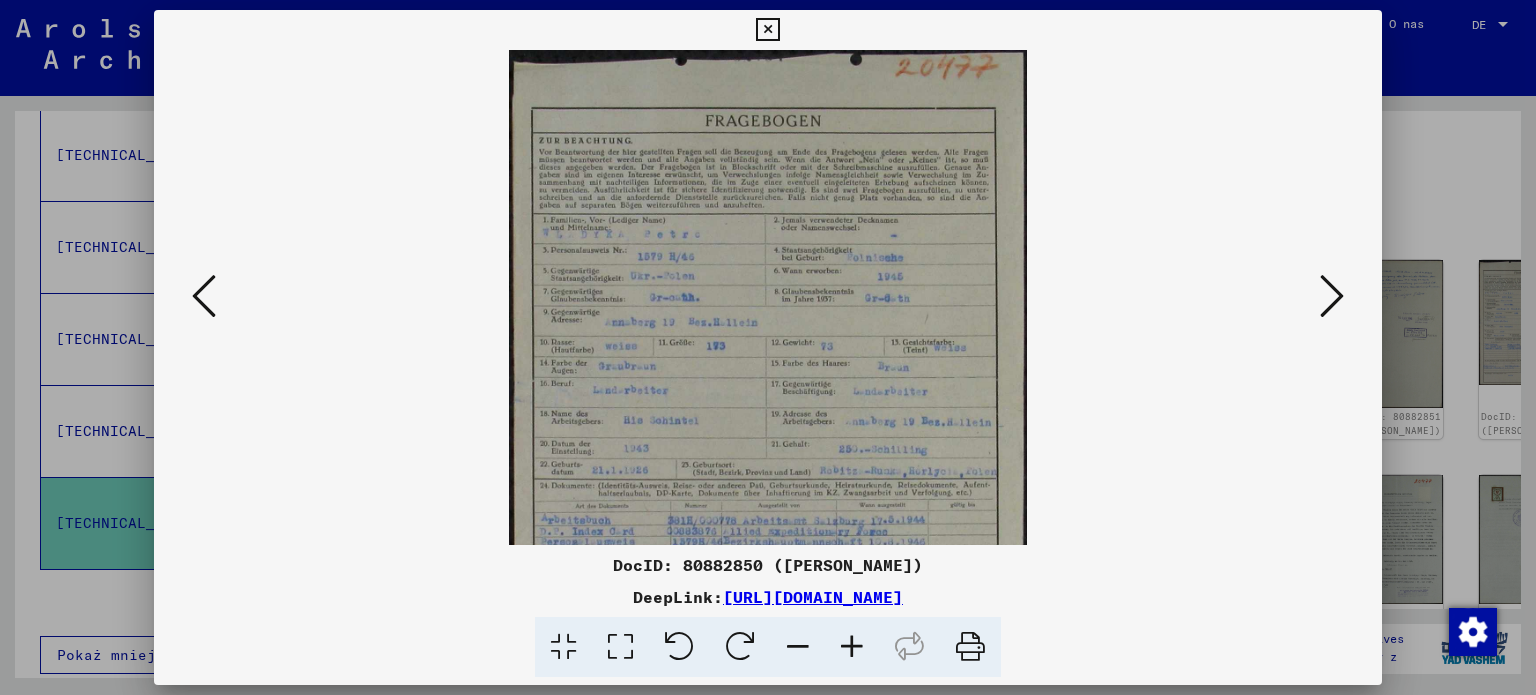 click at bounding box center [852, 647] 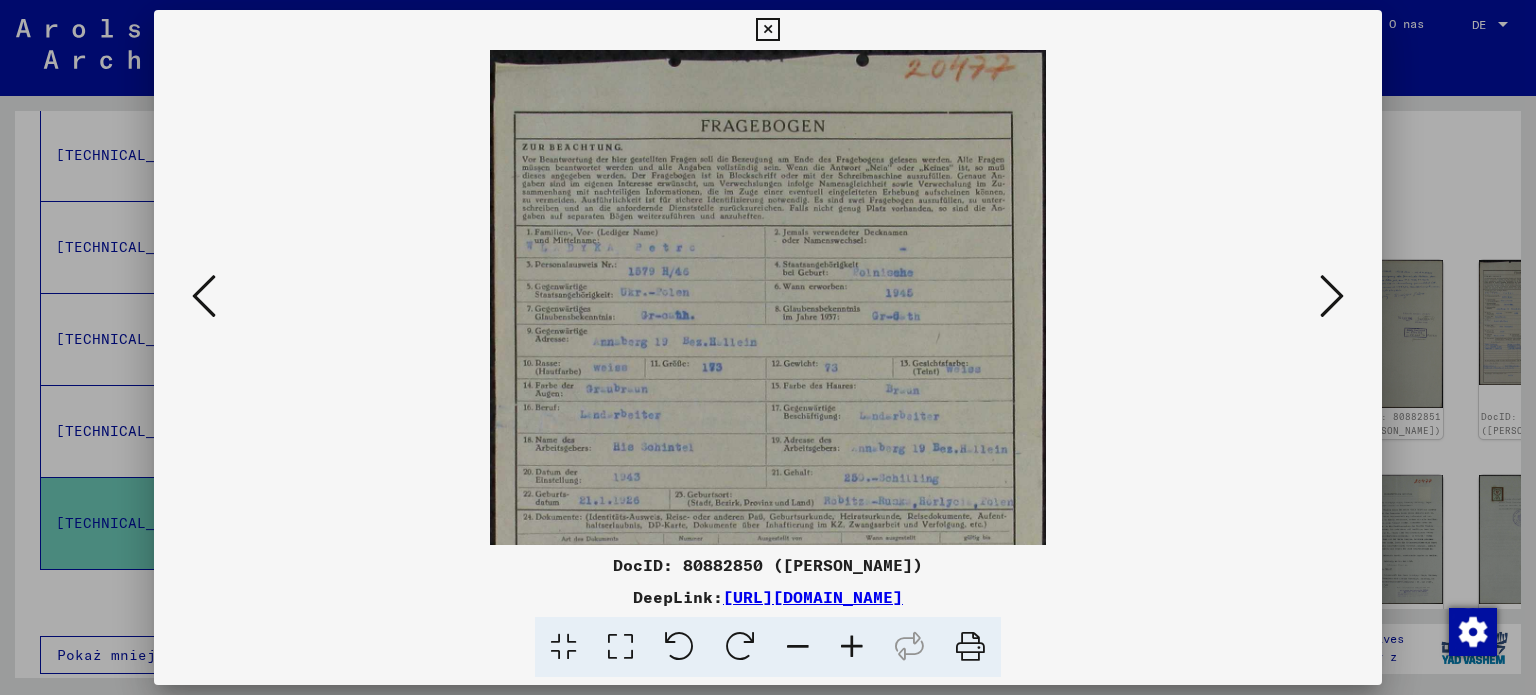 click at bounding box center (852, 647) 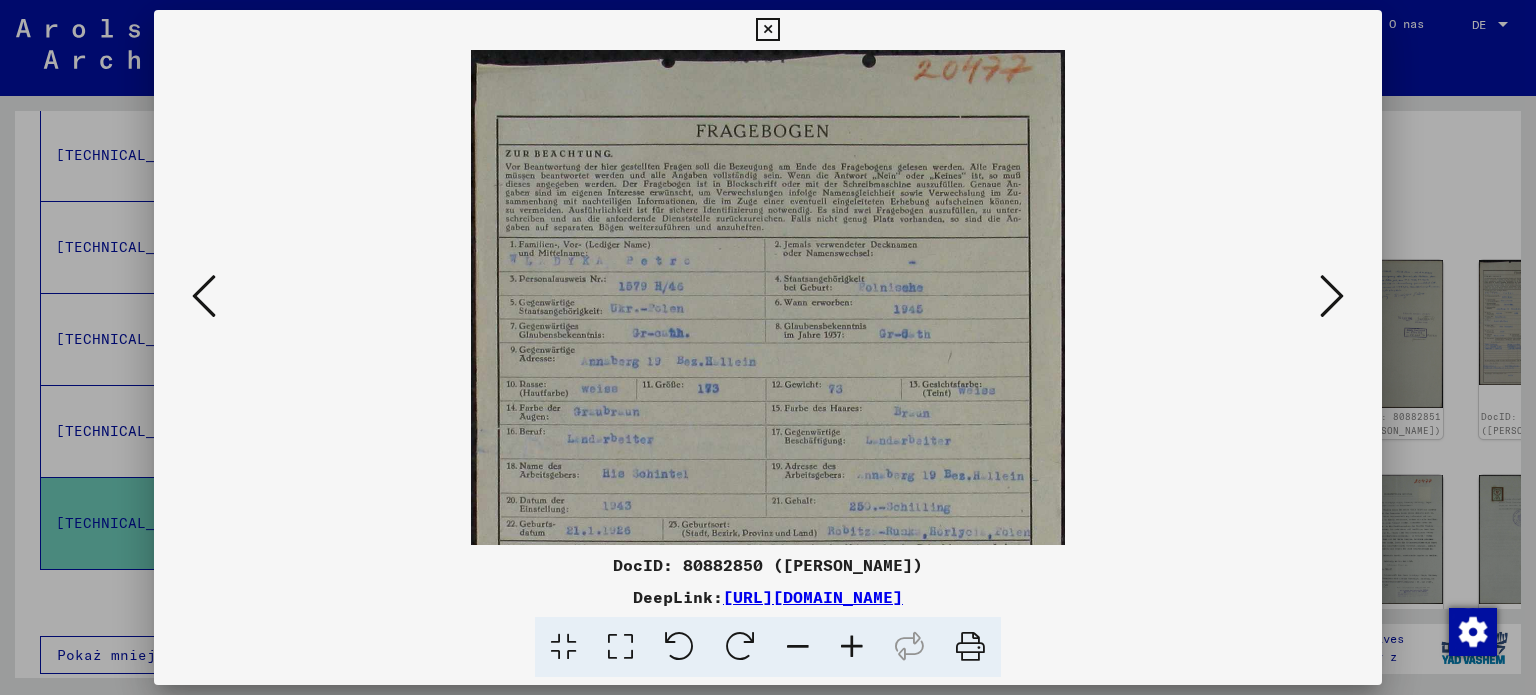 click at bounding box center (852, 647) 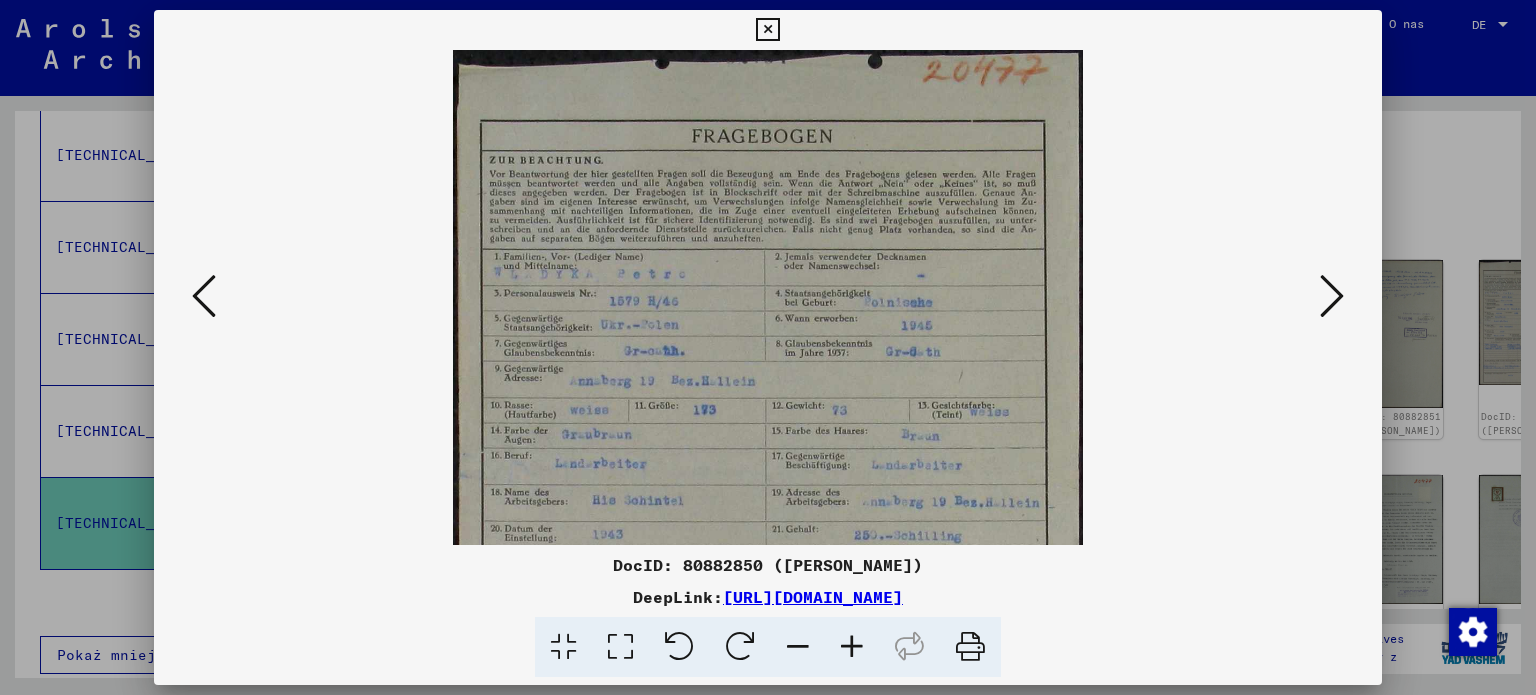 click at bounding box center [852, 647] 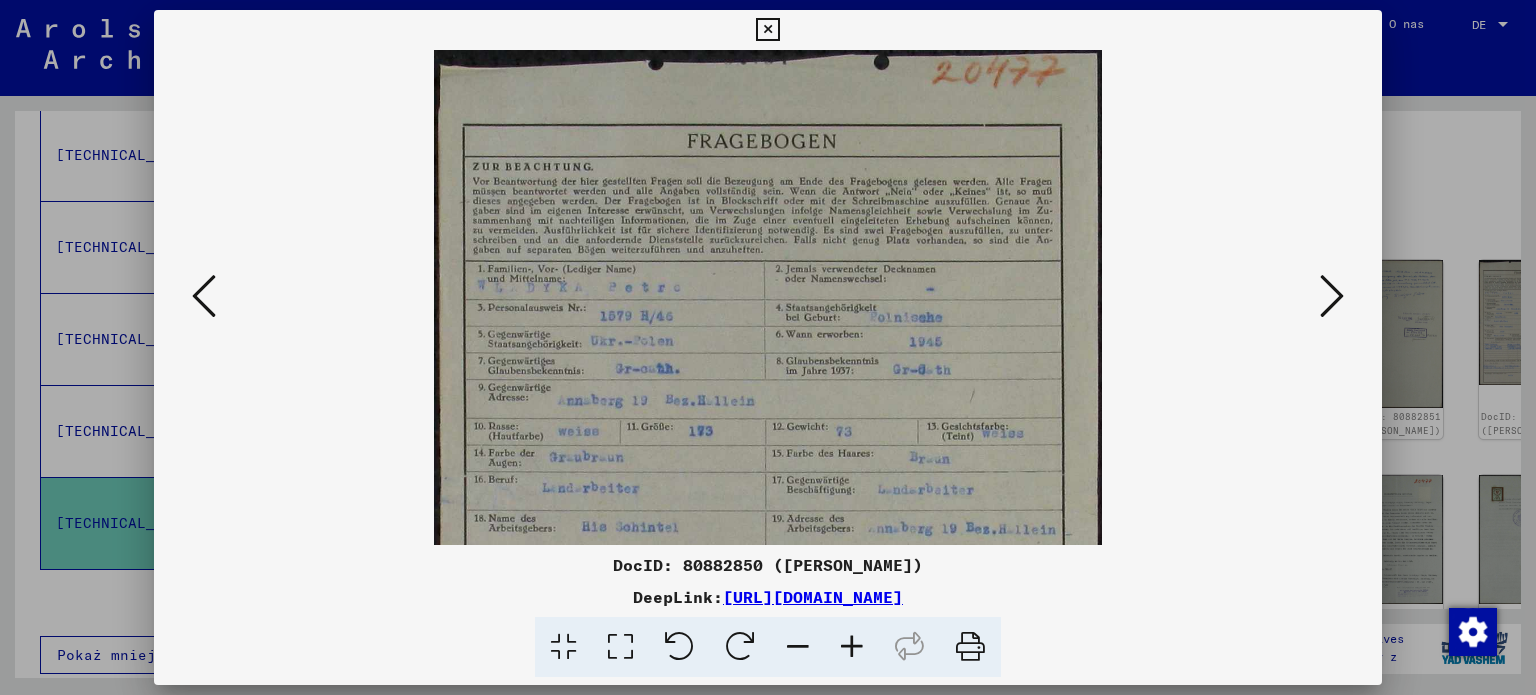 click at bounding box center (852, 647) 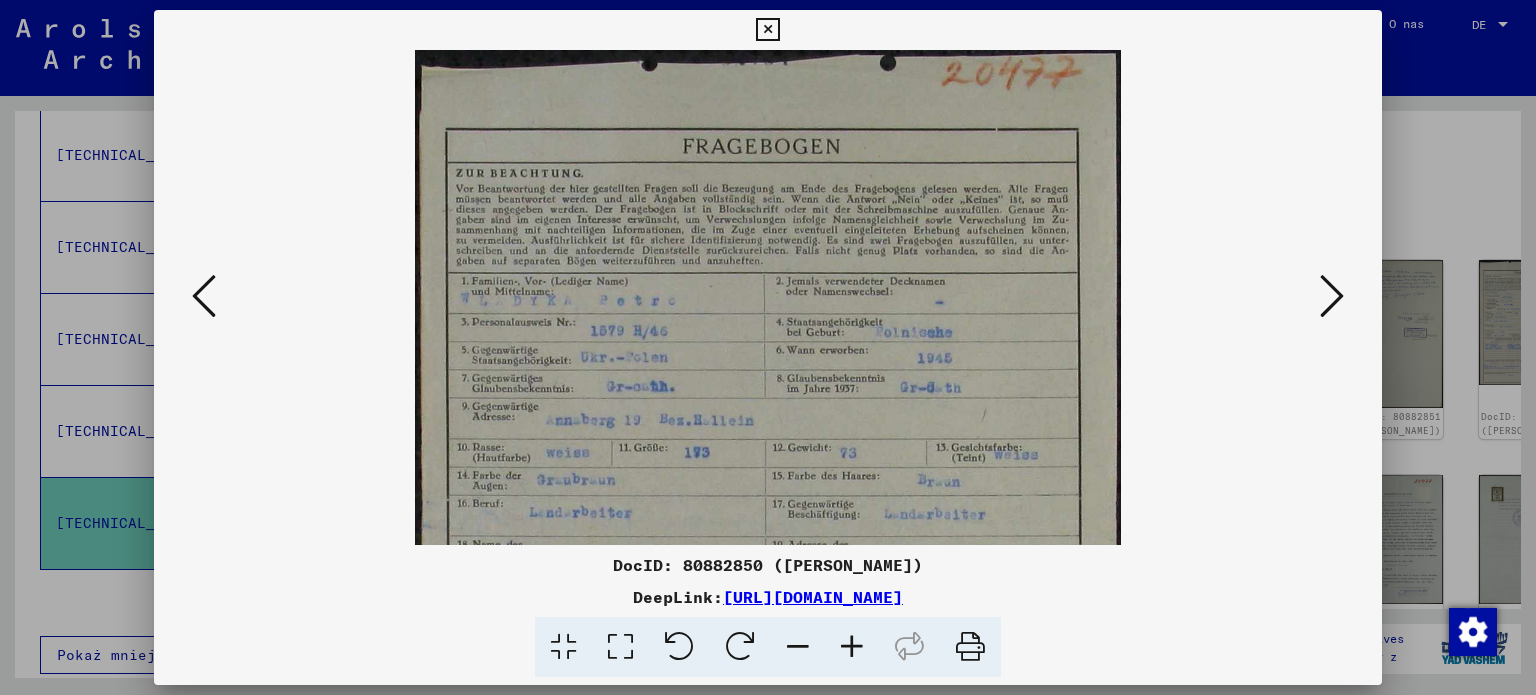 click at bounding box center (852, 647) 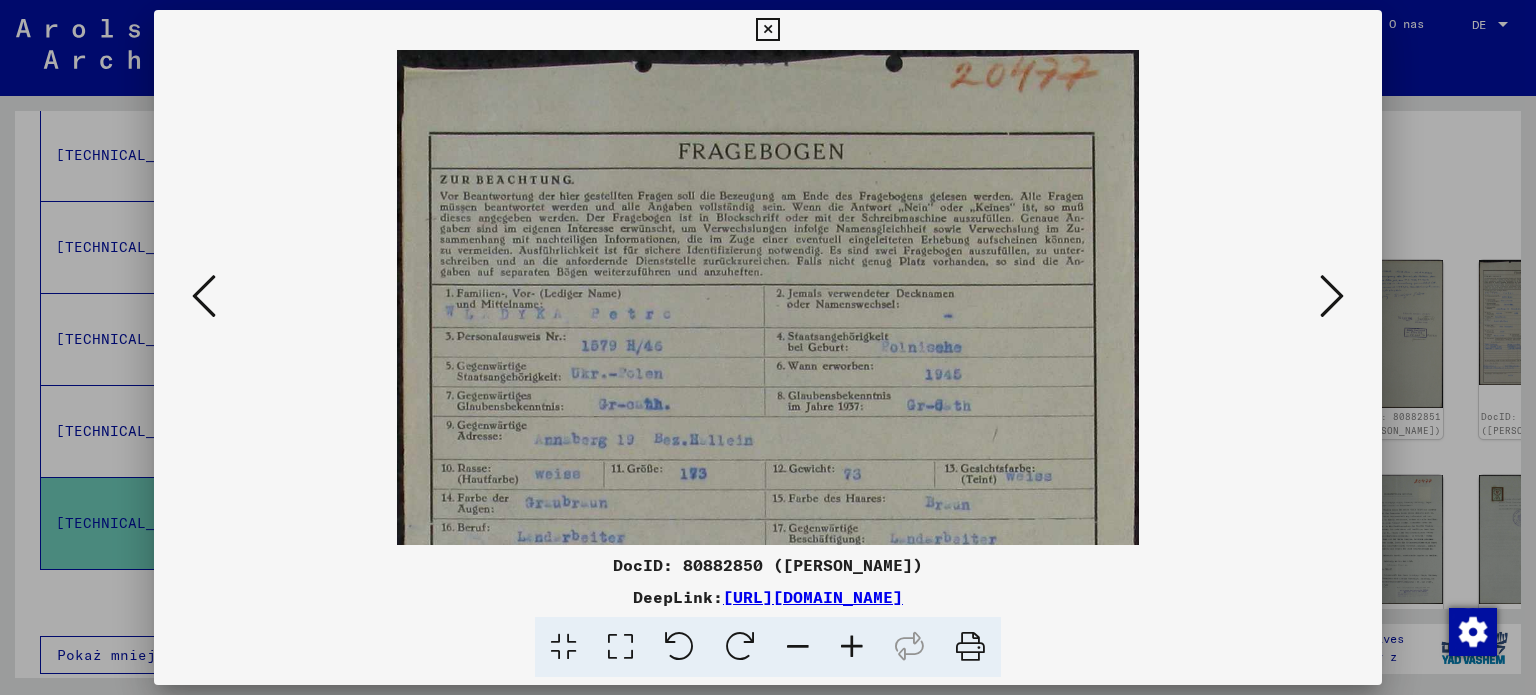 click at bounding box center (852, 647) 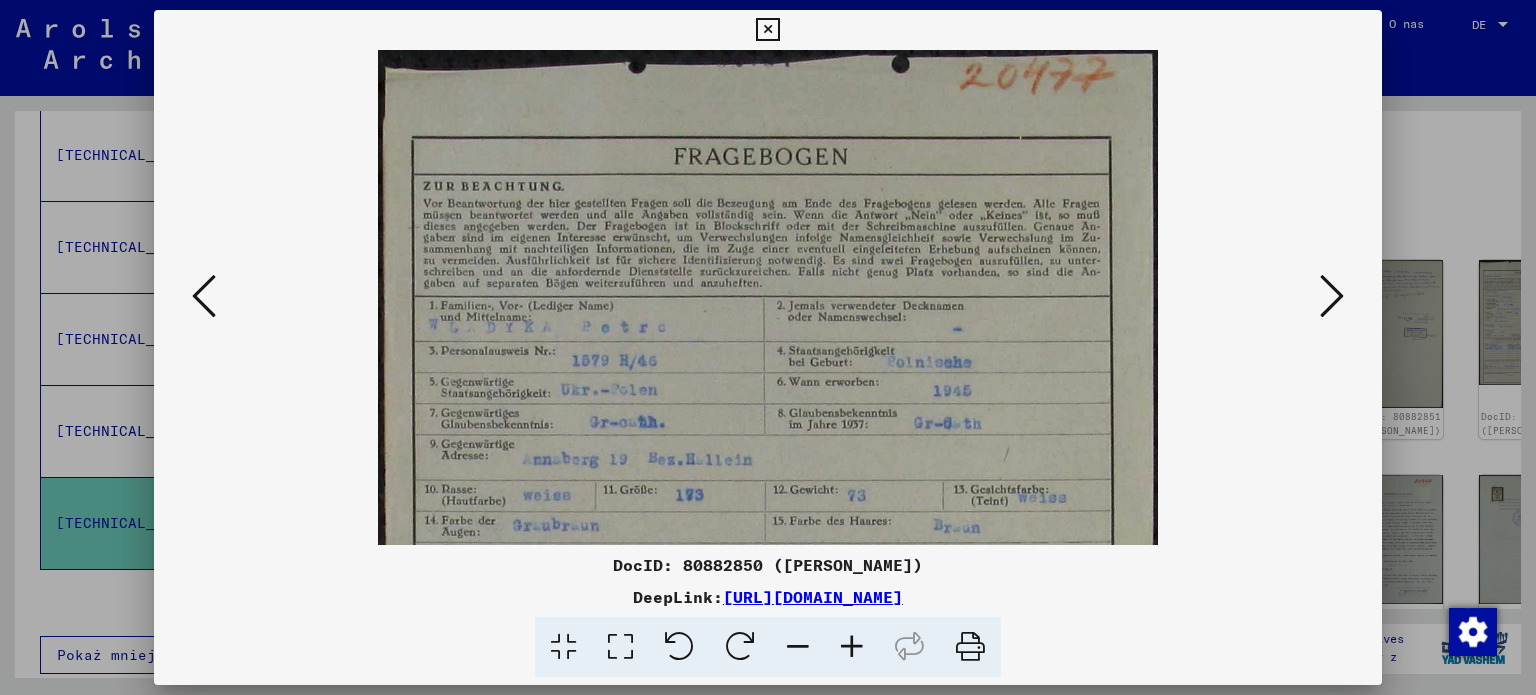 click at bounding box center (852, 647) 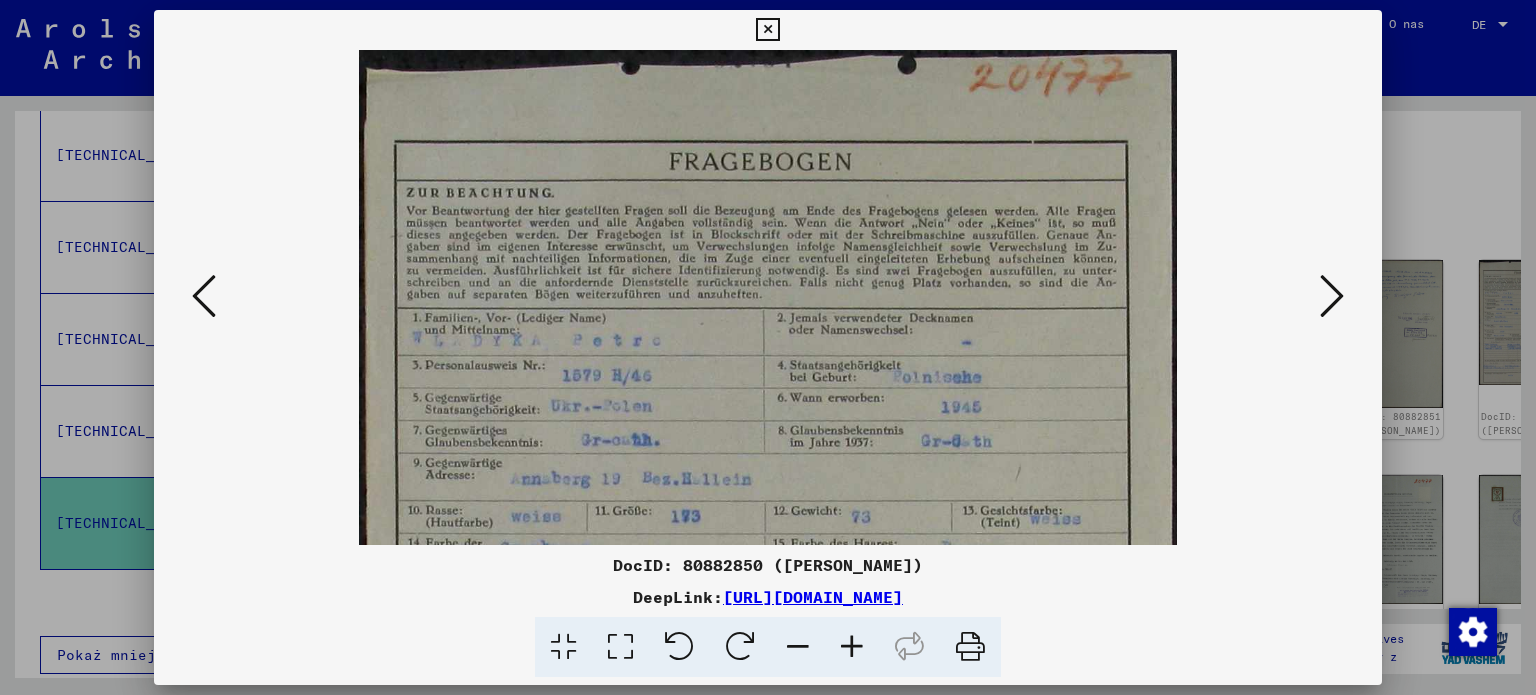 click at bounding box center [852, 647] 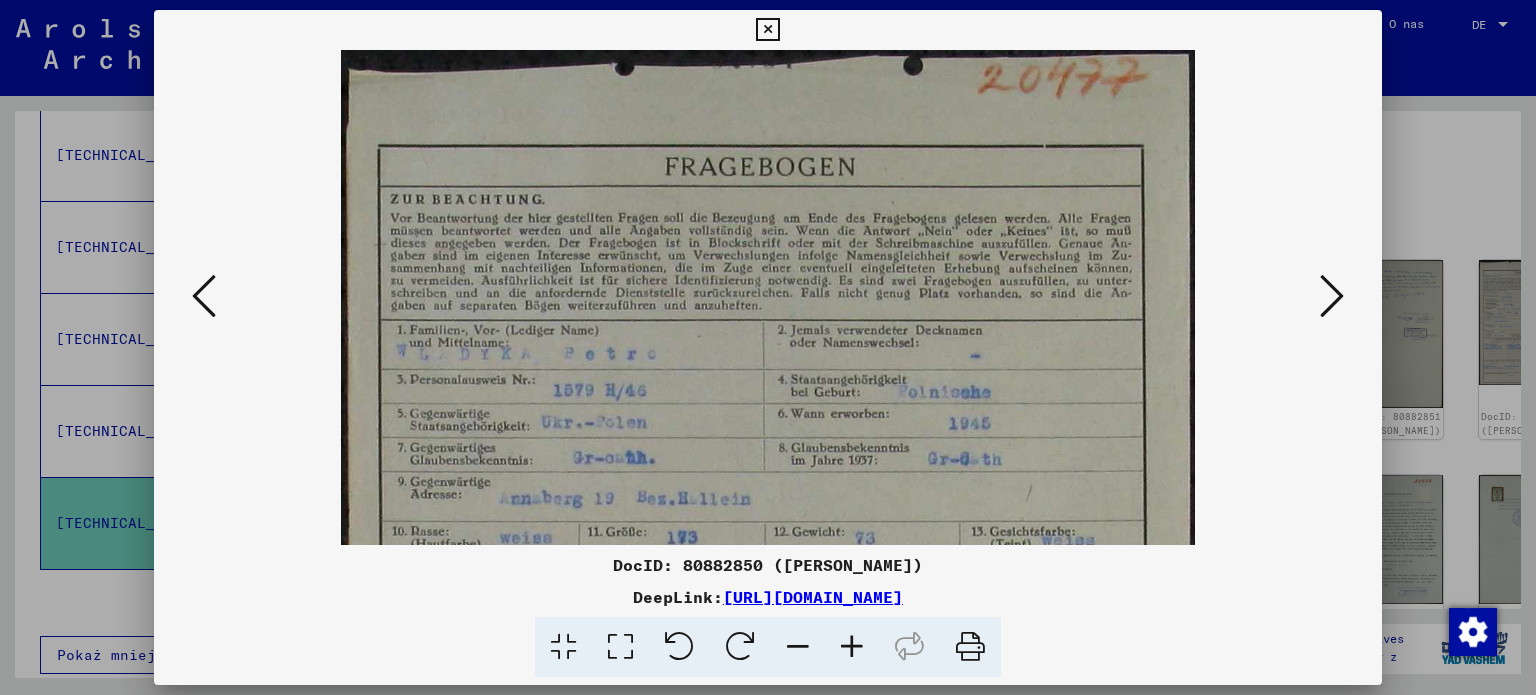 click at bounding box center [852, 647] 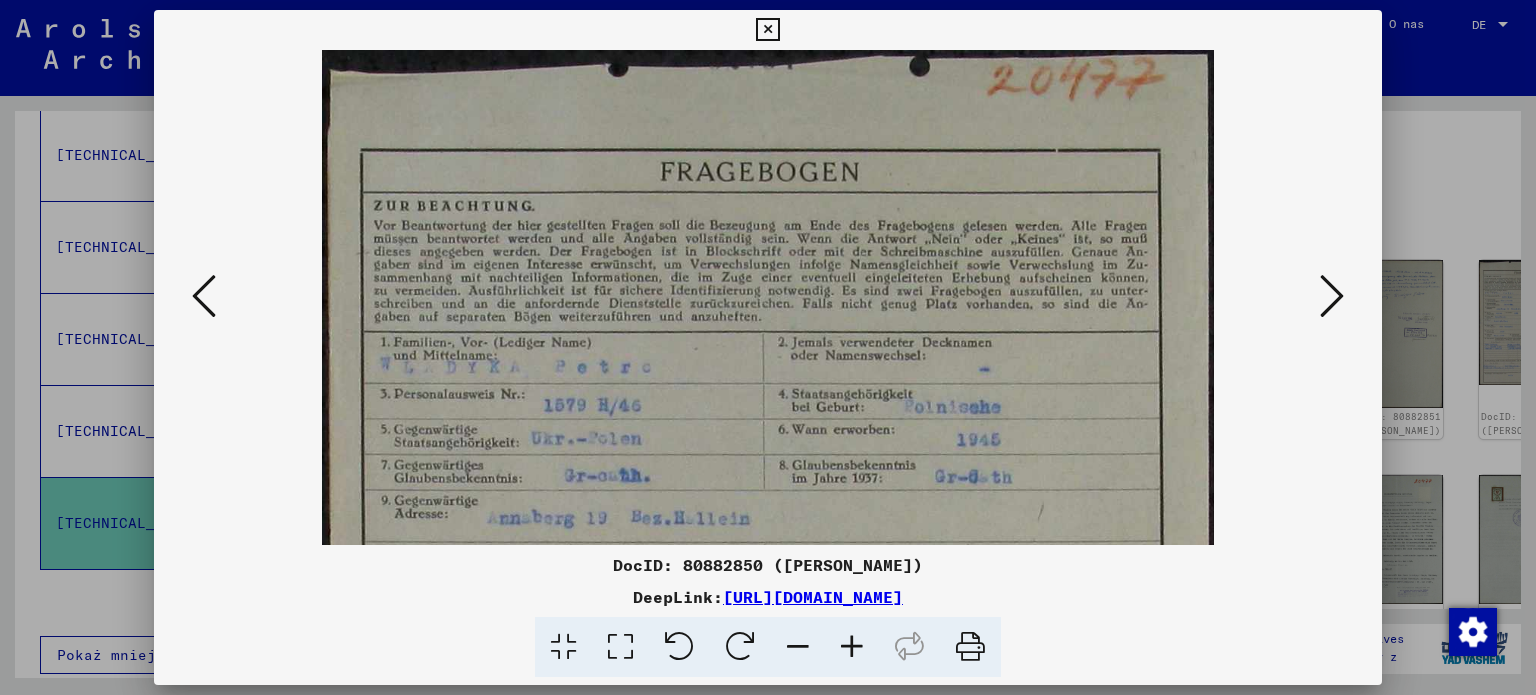 click at bounding box center (852, 647) 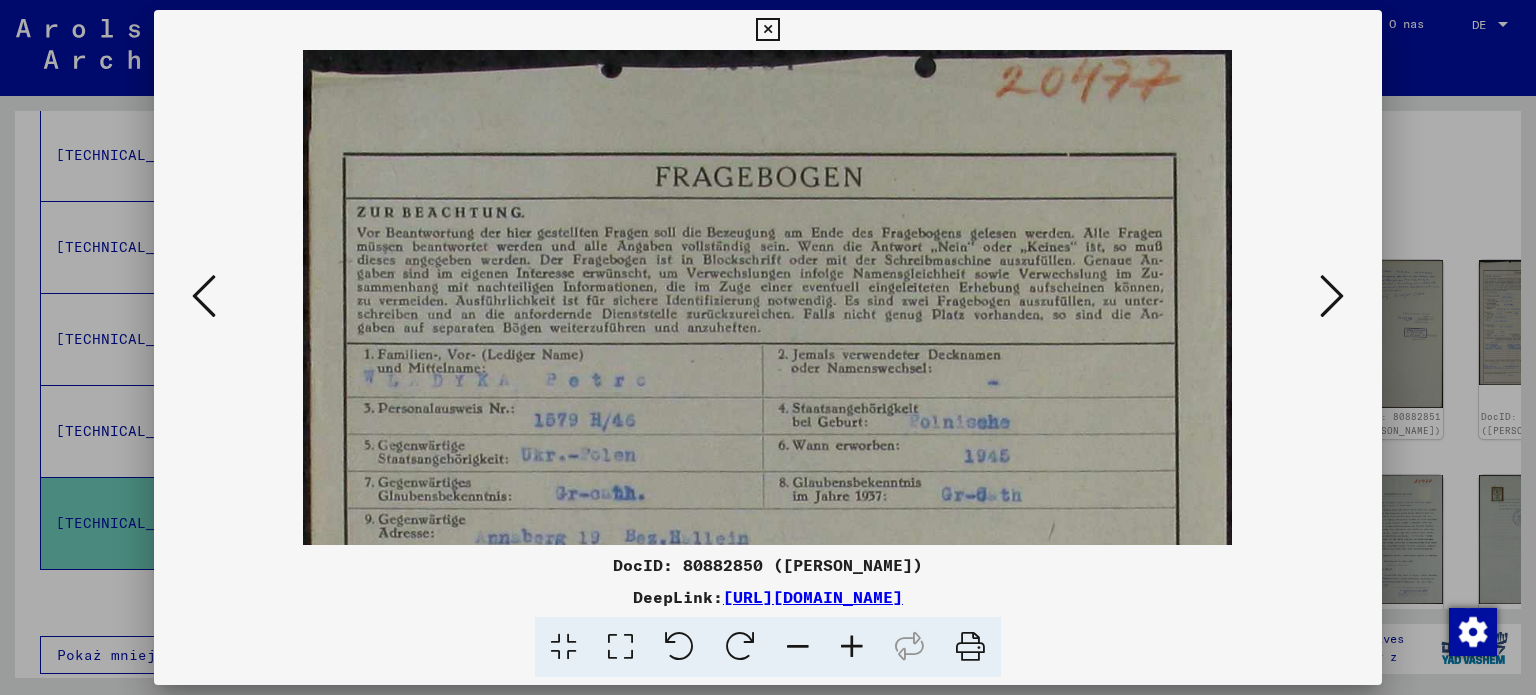 click at bounding box center (852, 647) 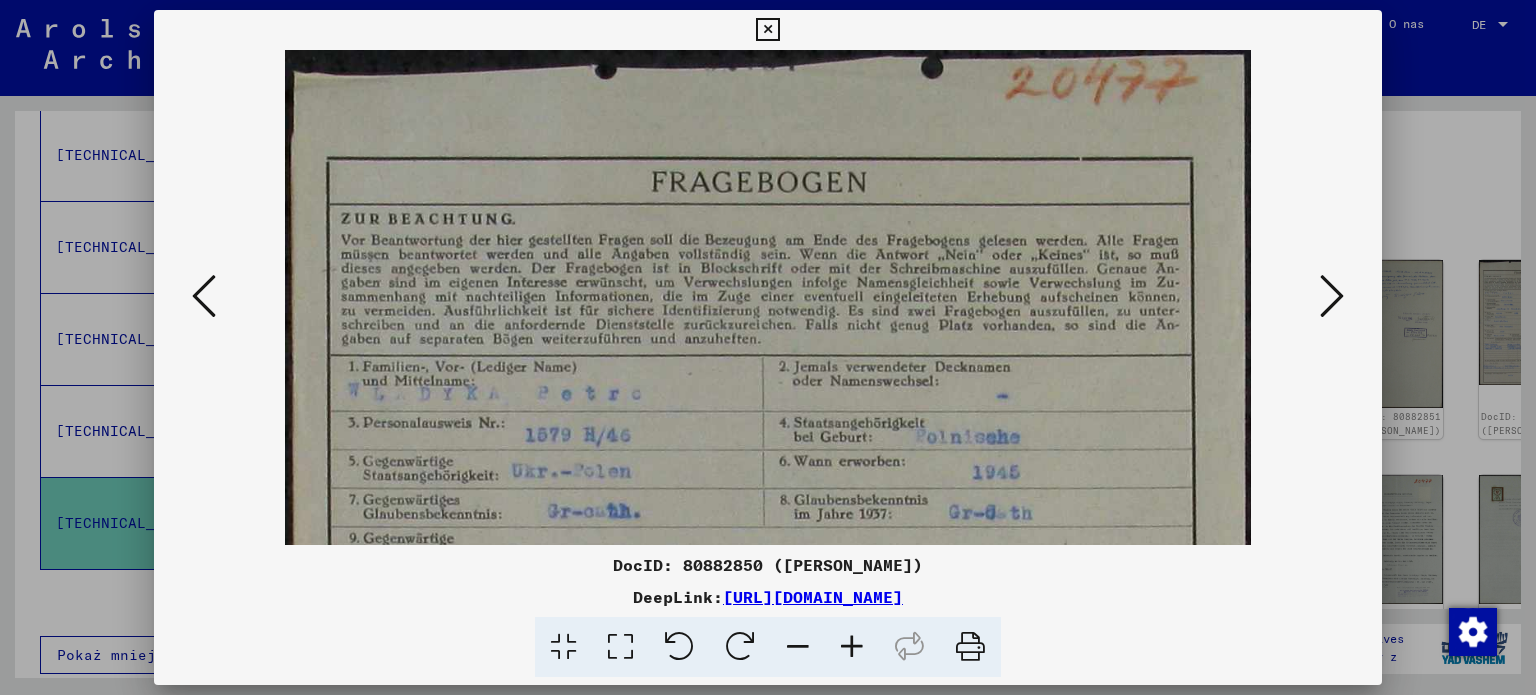 click at bounding box center (852, 647) 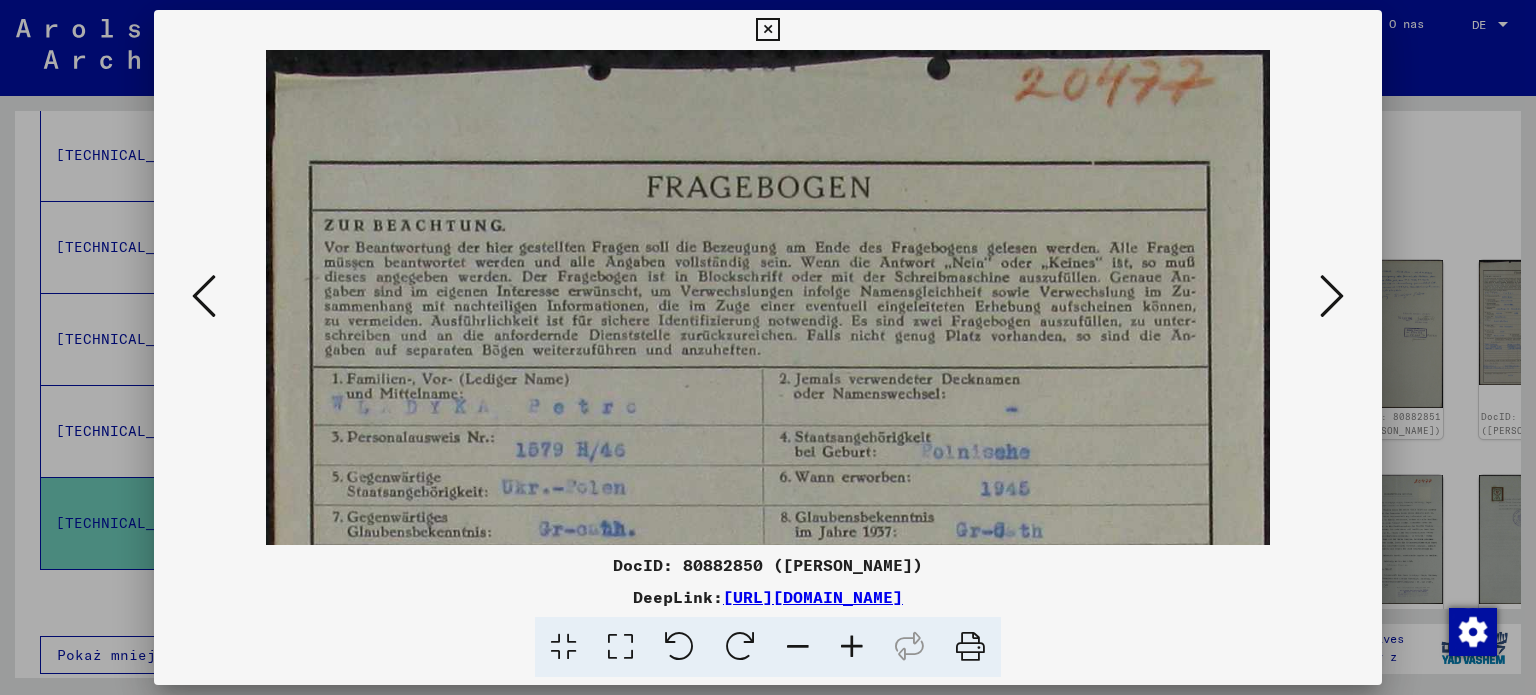 click at bounding box center [852, 647] 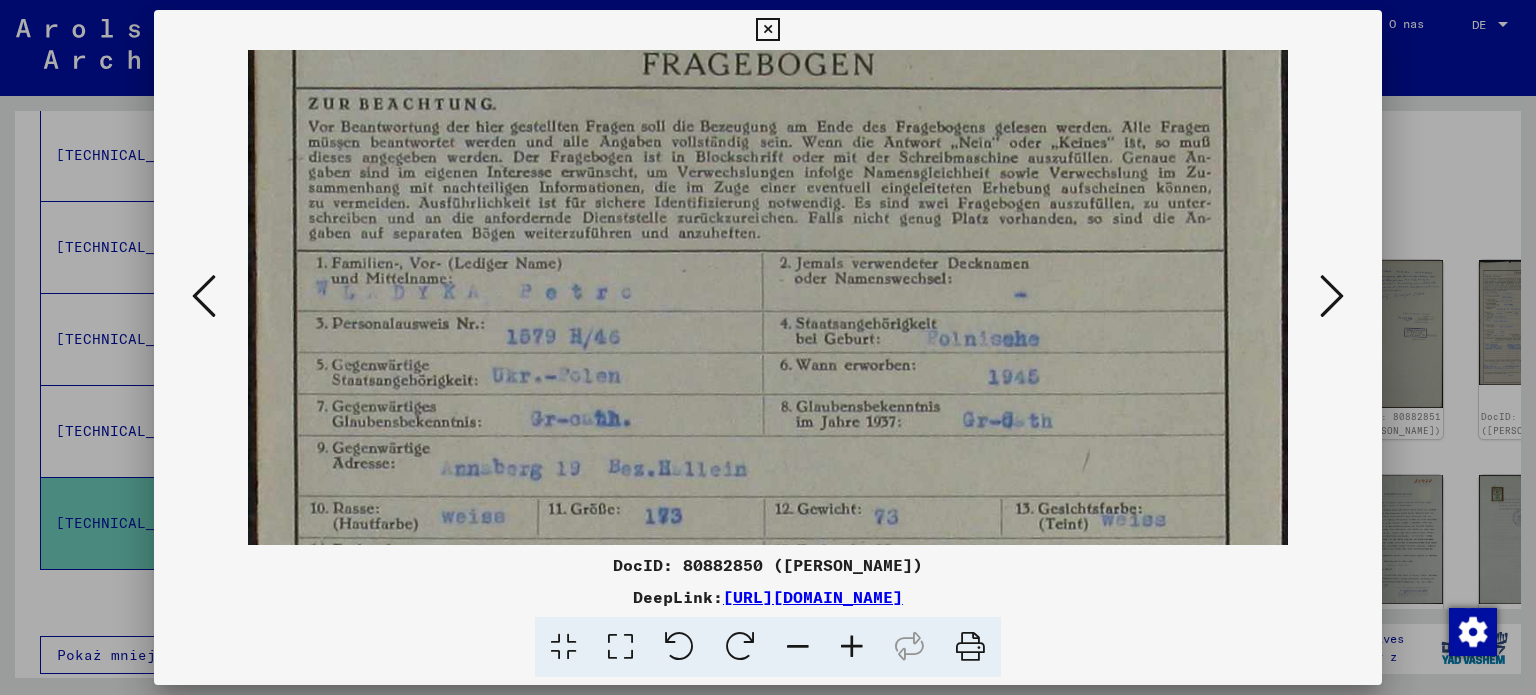 scroll, scrollTop: 141, scrollLeft: 0, axis: vertical 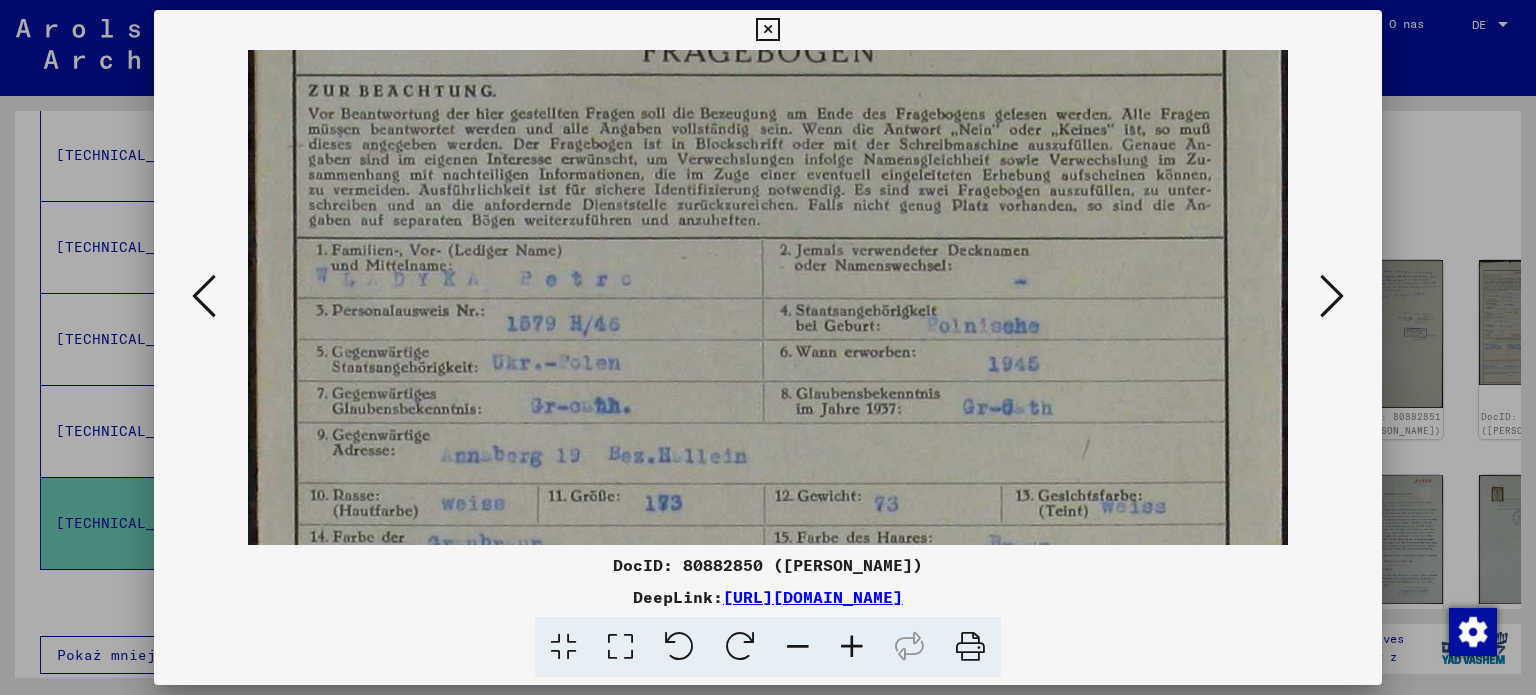 drag, startPoint x: 1087, startPoint y: 446, endPoint x: 1177, endPoint y: 305, distance: 167.27522 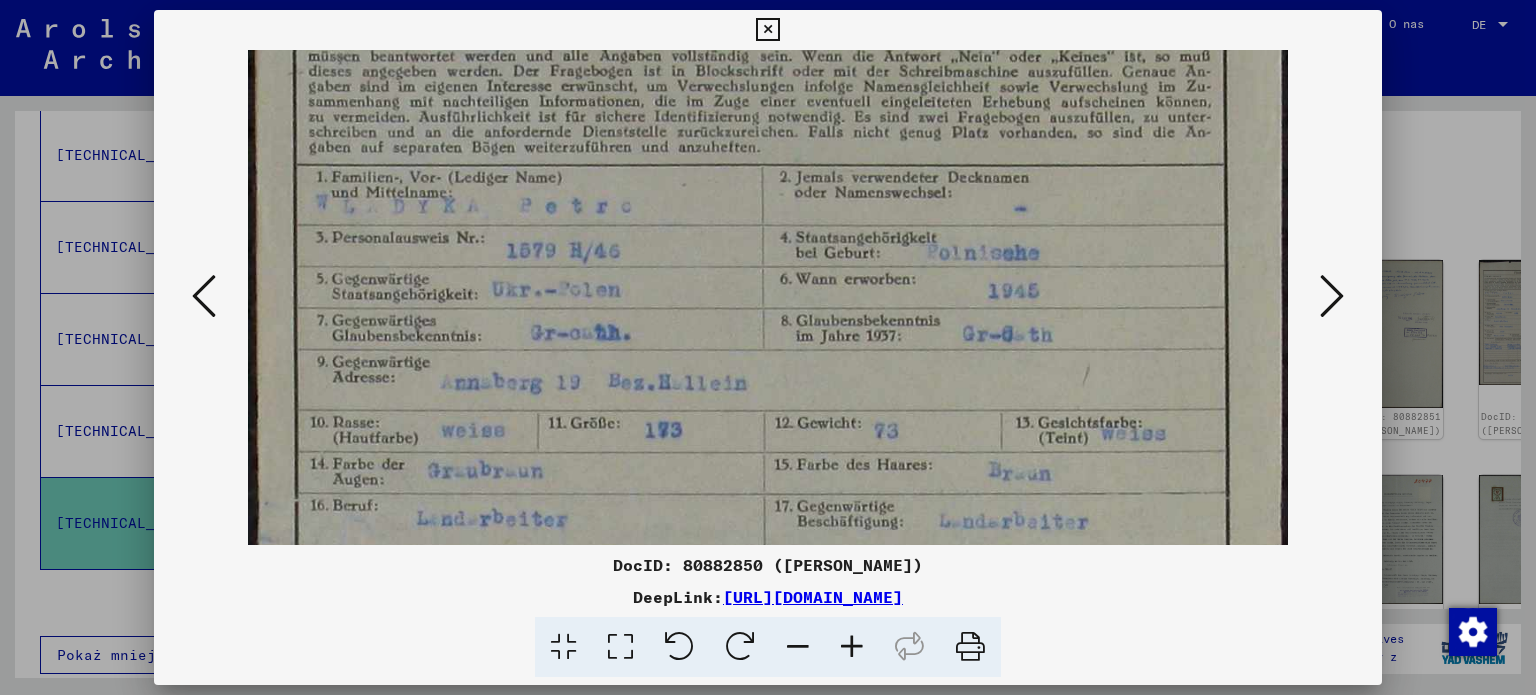 scroll, scrollTop: 322, scrollLeft: 0, axis: vertical 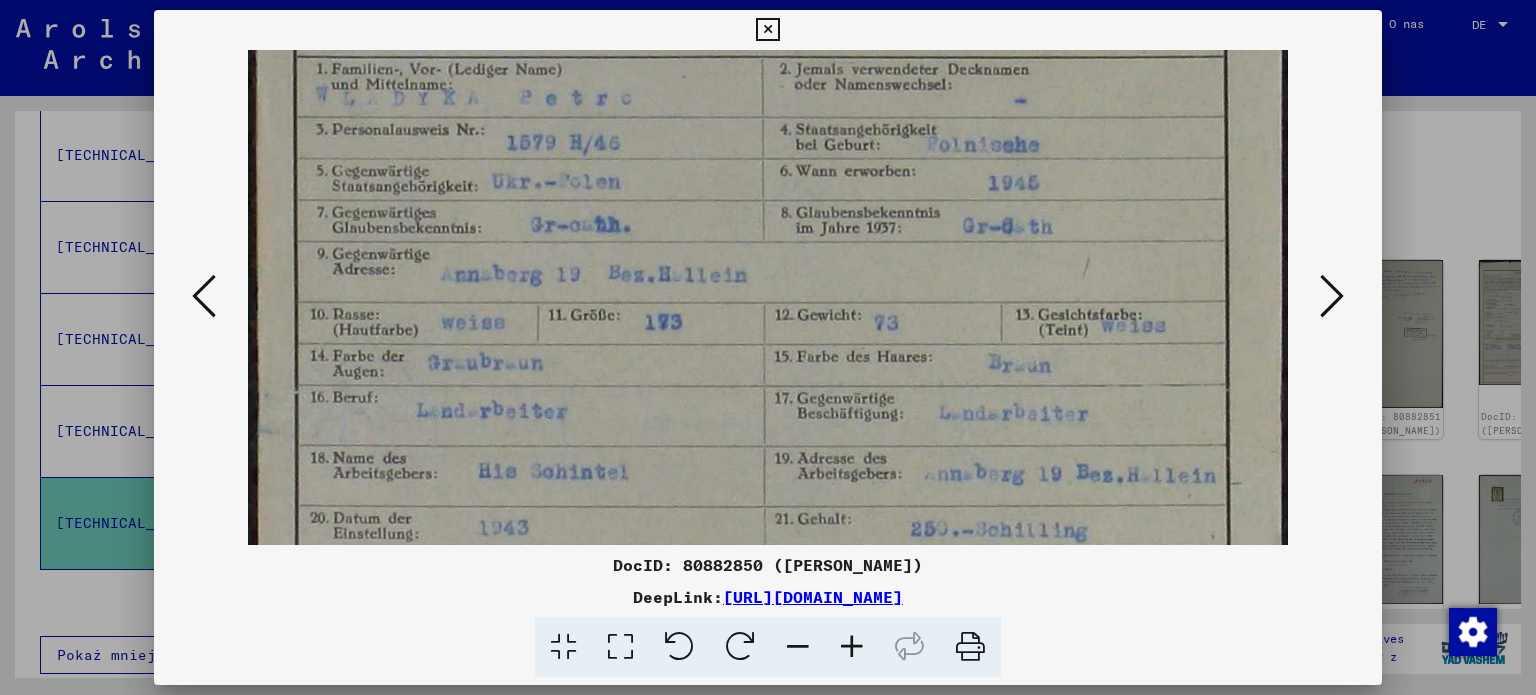 drag, startPoint x: 904, startPoint y: 438, endPoint x: 998, endPoint y: 259, distance: 202.18062 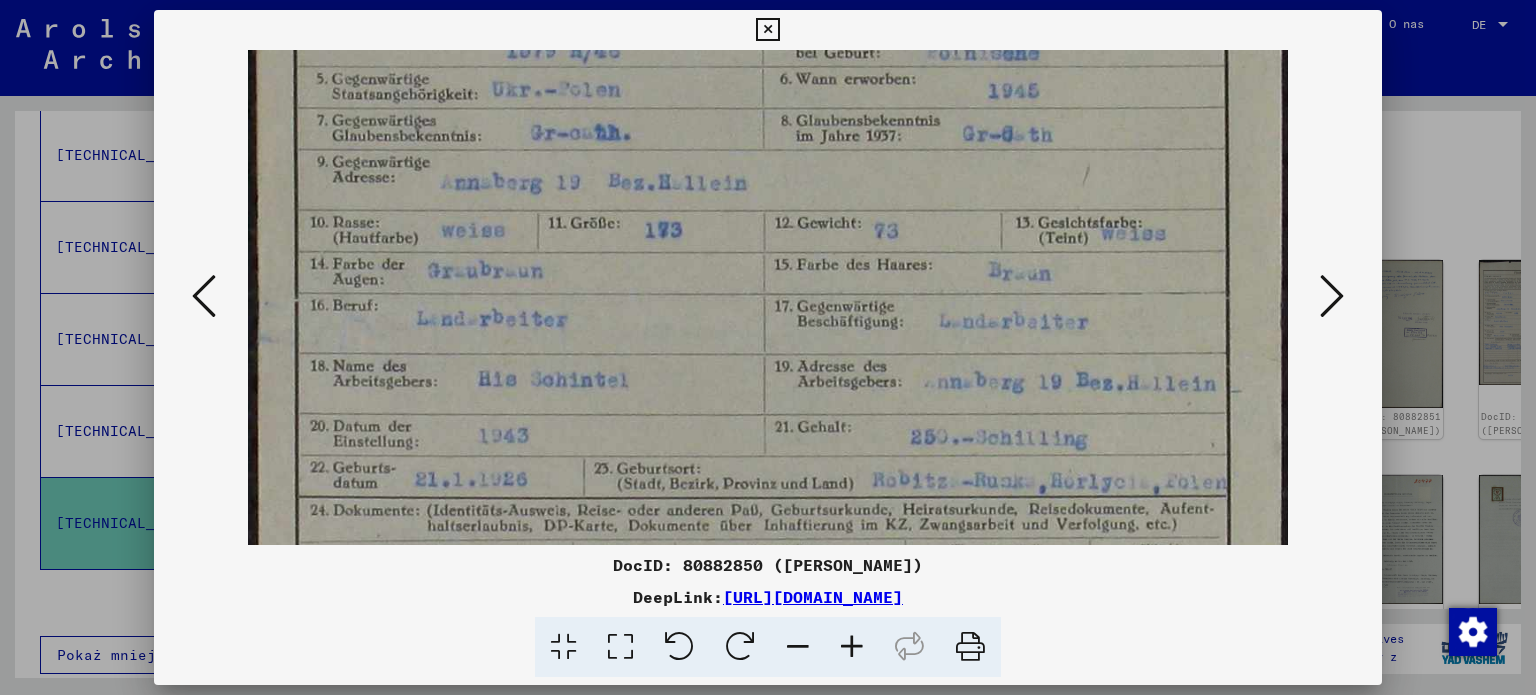 scroll, scrollTop: 420, scrollLeft: 0, axis: vertical 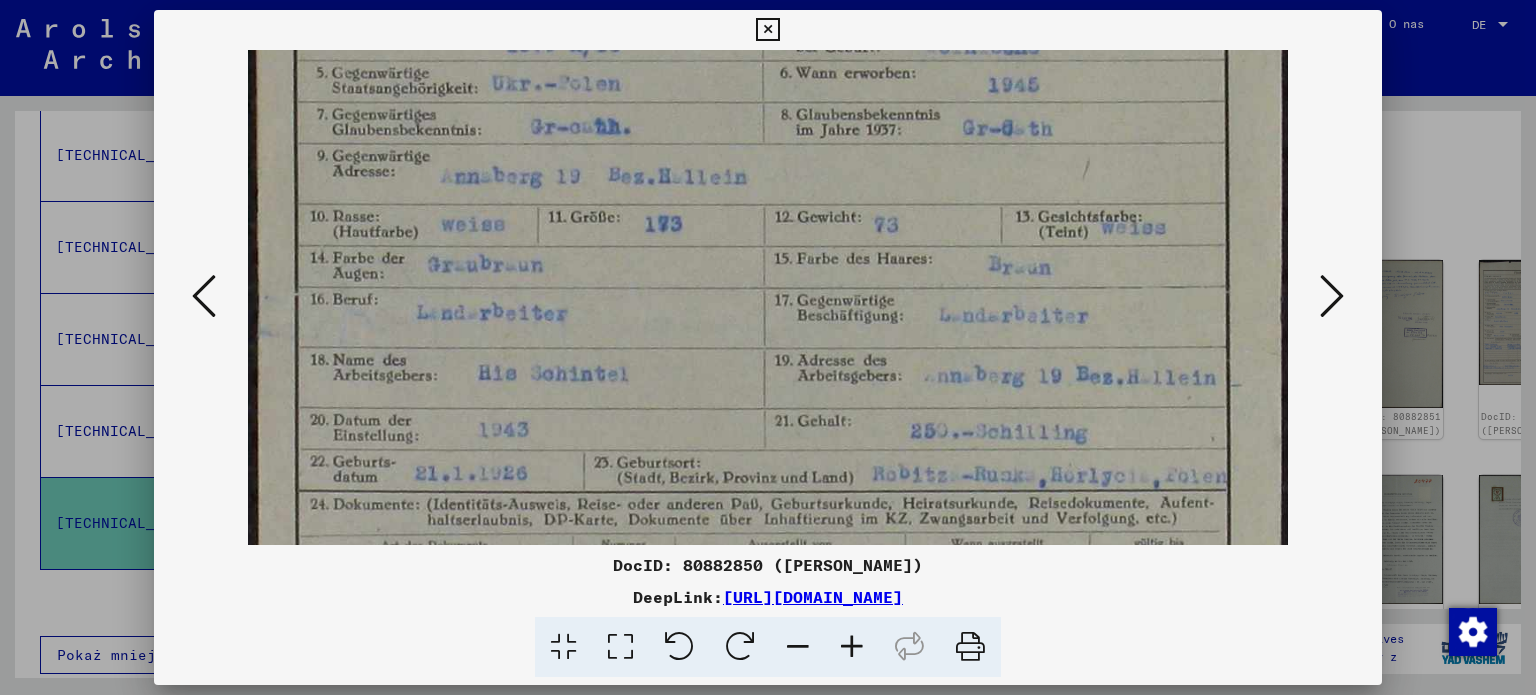 drag, startPoint x: 713, startPoint y: 428, endPoint x: 717, endPoint y: 402, distance: 26.305893 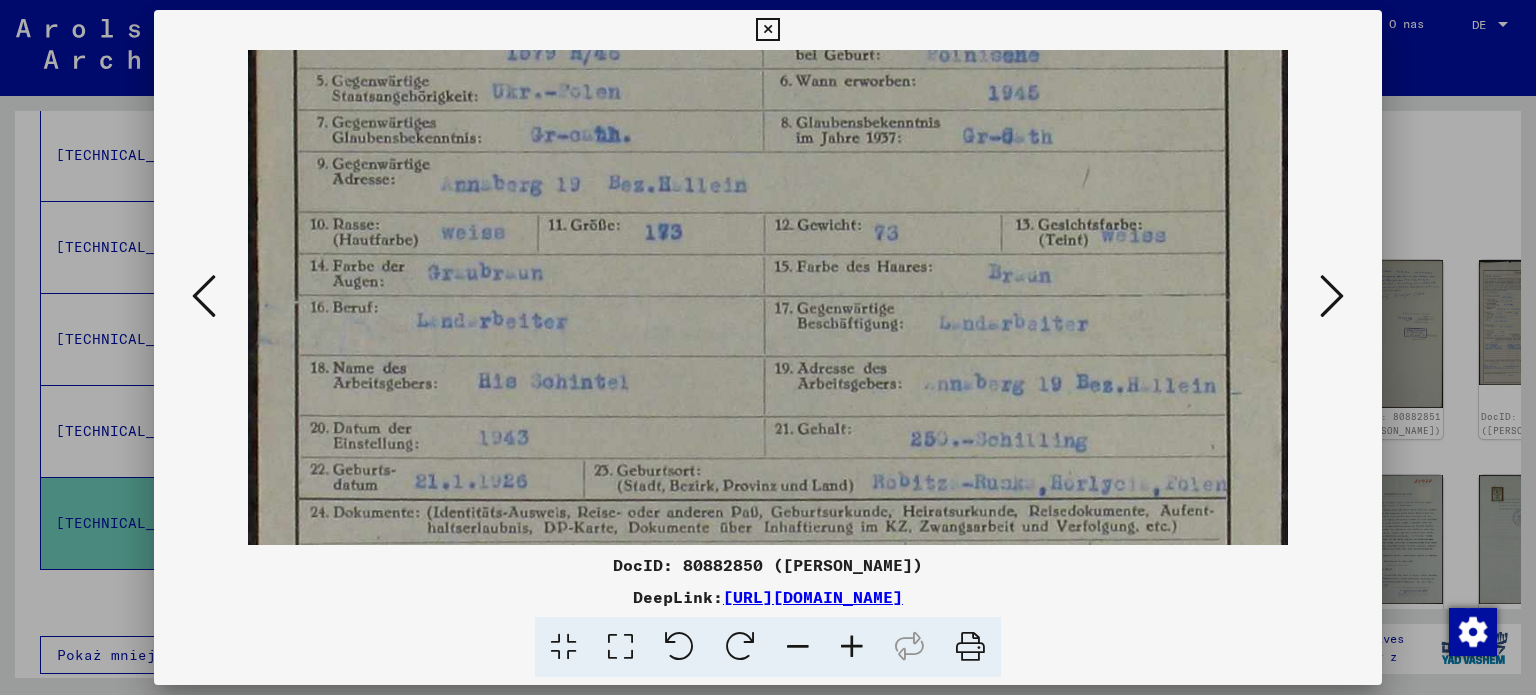 drag, startPoint x: 601, startPoint y: 141, endPoint x: 604, endPoint y: 151, distance: 10.440307 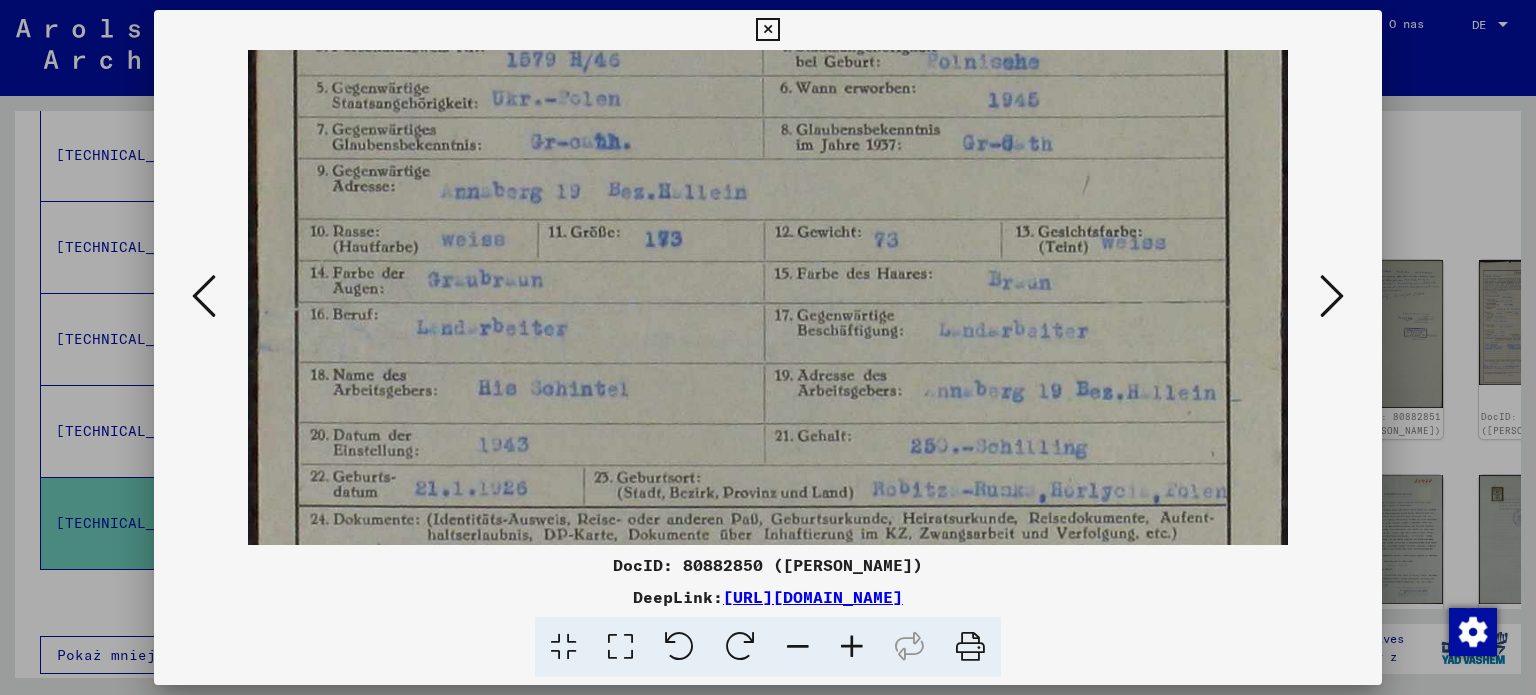 scroll, scrollTop: 437, scrollLeft: 0, axis: vertical 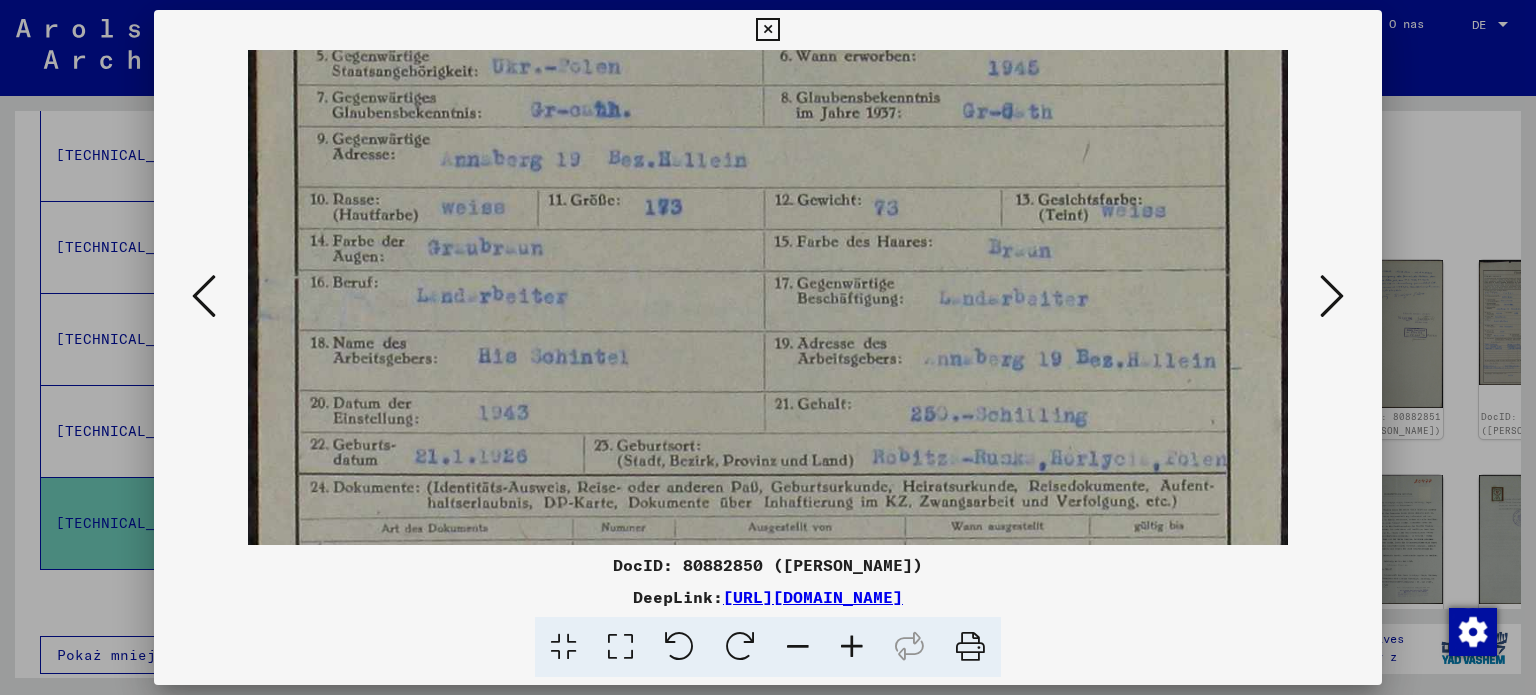 drag, startPoint x: 1164, startPoint y: 387, endPoint x: 1163, endPoint y: 363, distance: 24.020824 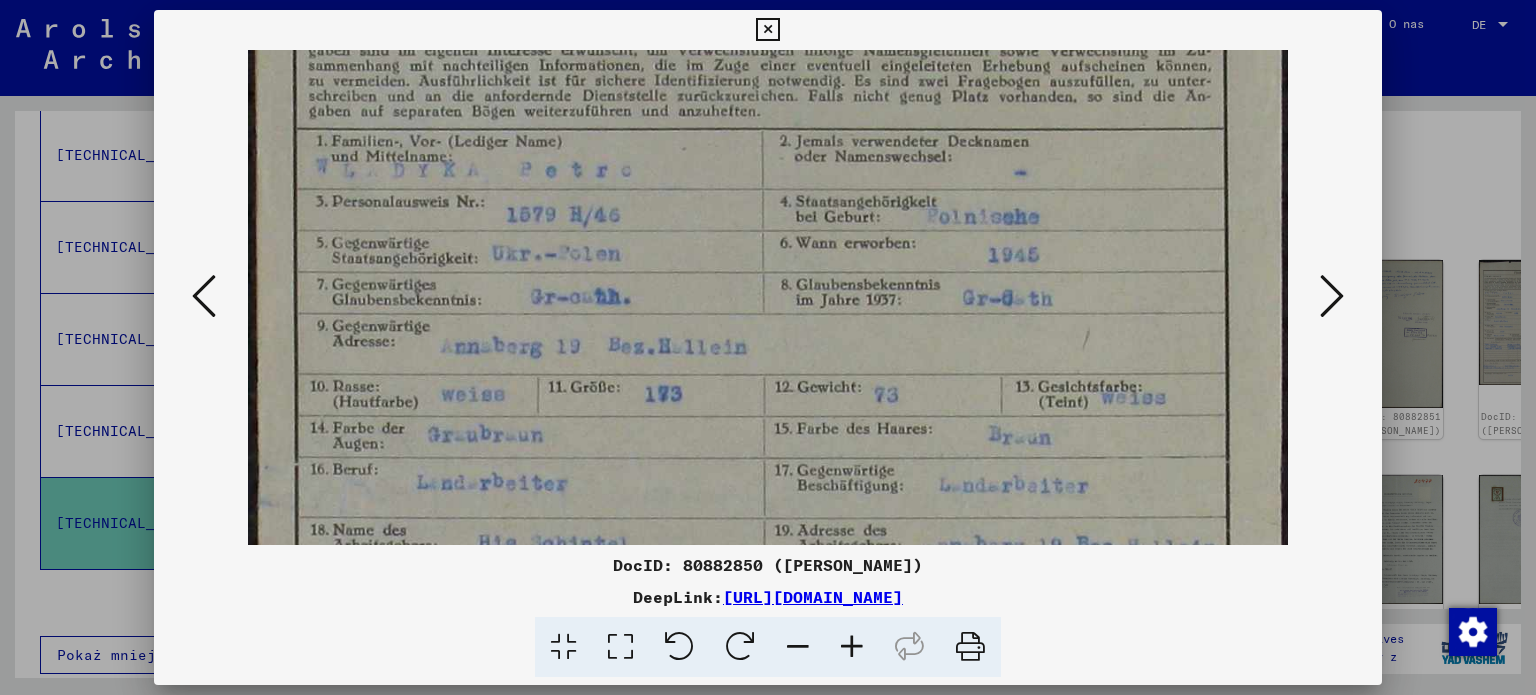 drag, startPoint x: 969, startPoint y: 201, endPoint x: 956, endPoint y: 379, distance: 178.47409 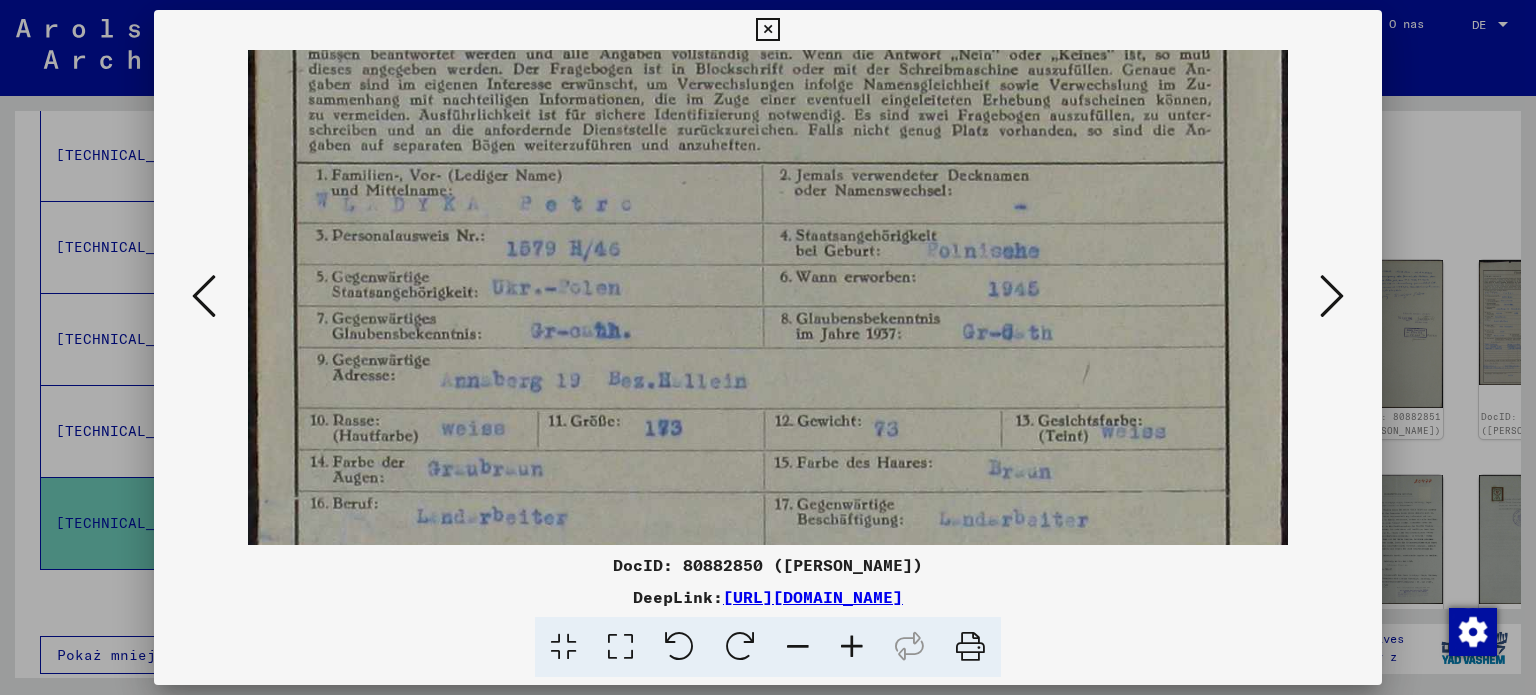 scroll, scrollTop: 215, scrollLeft: 0, axis: vertical 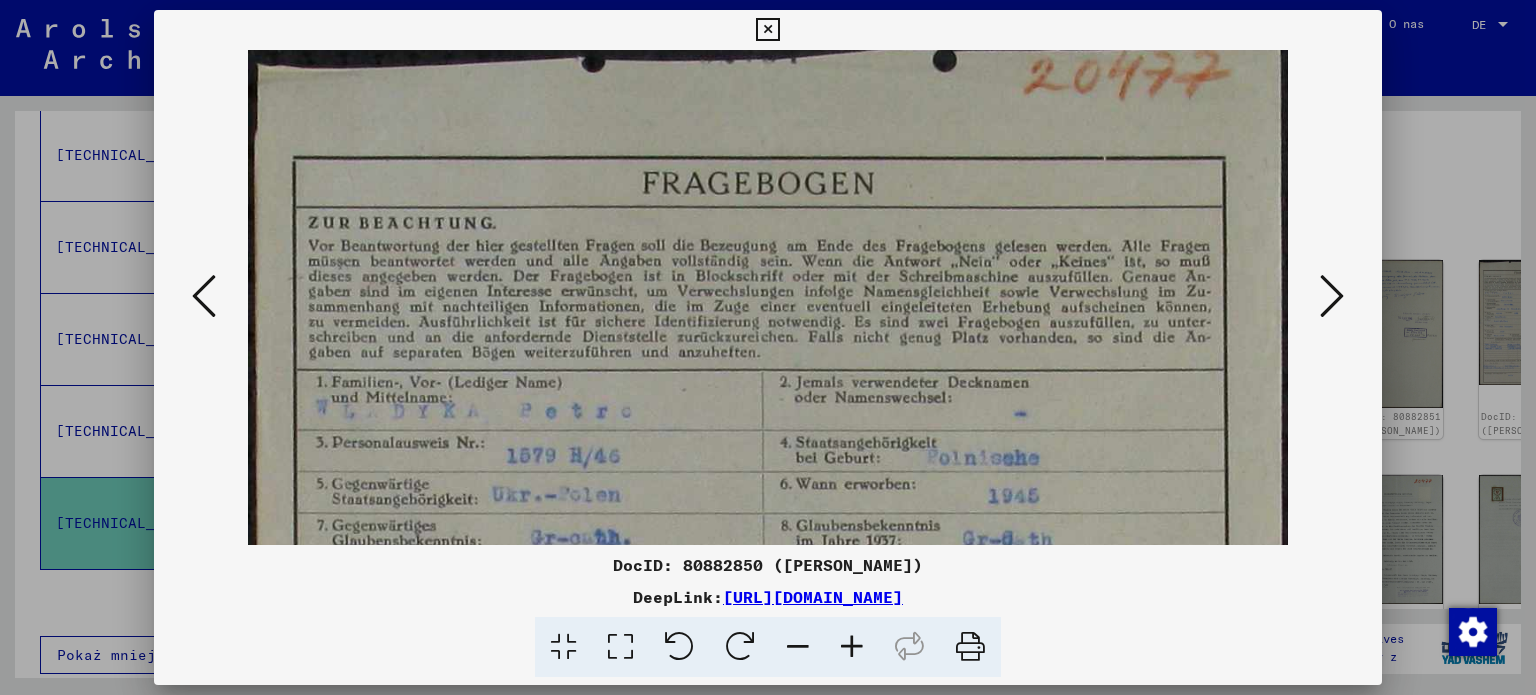 drag, startPoint x: 1090, startPoint y: 130, endPoint x: 1087, endPoint y: 375, distance: 245.01837 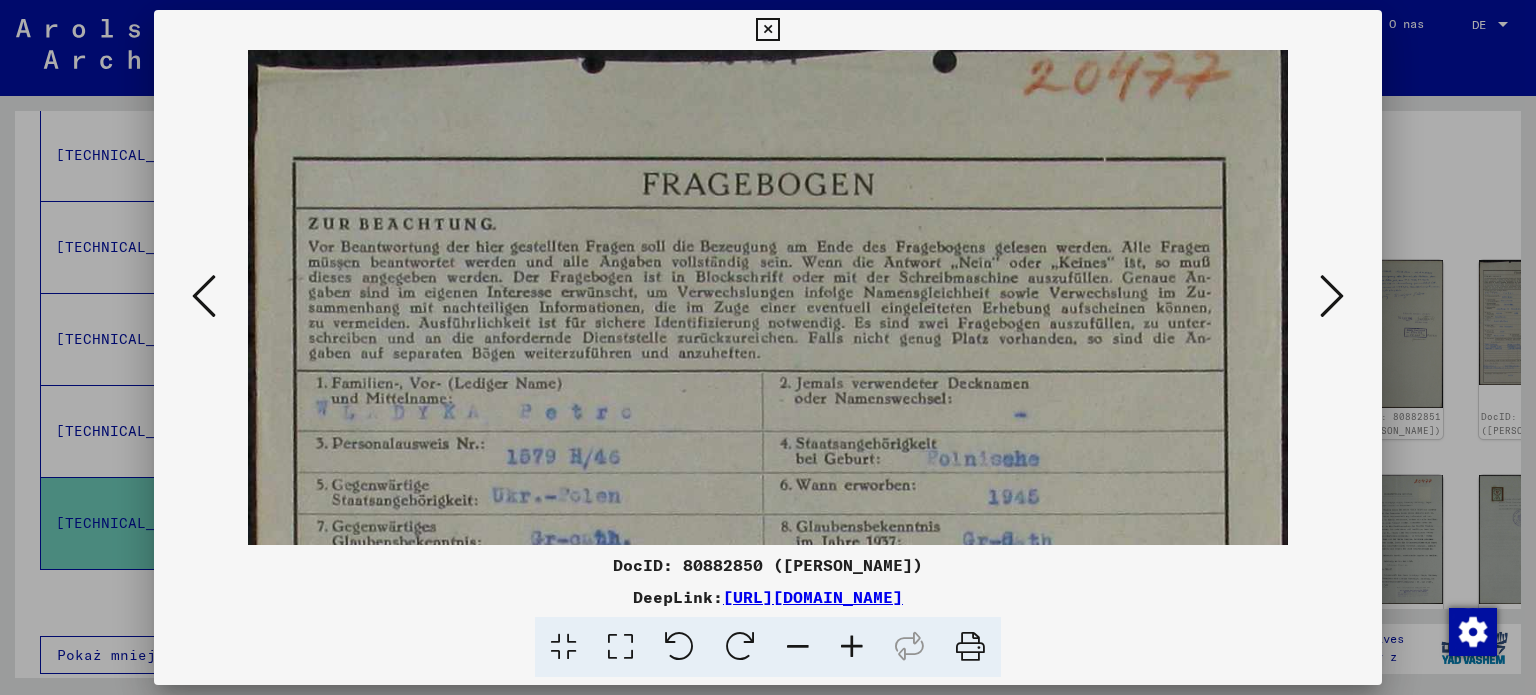 scroll, scrollTop: 0, scrollLeft: 0, axis: both 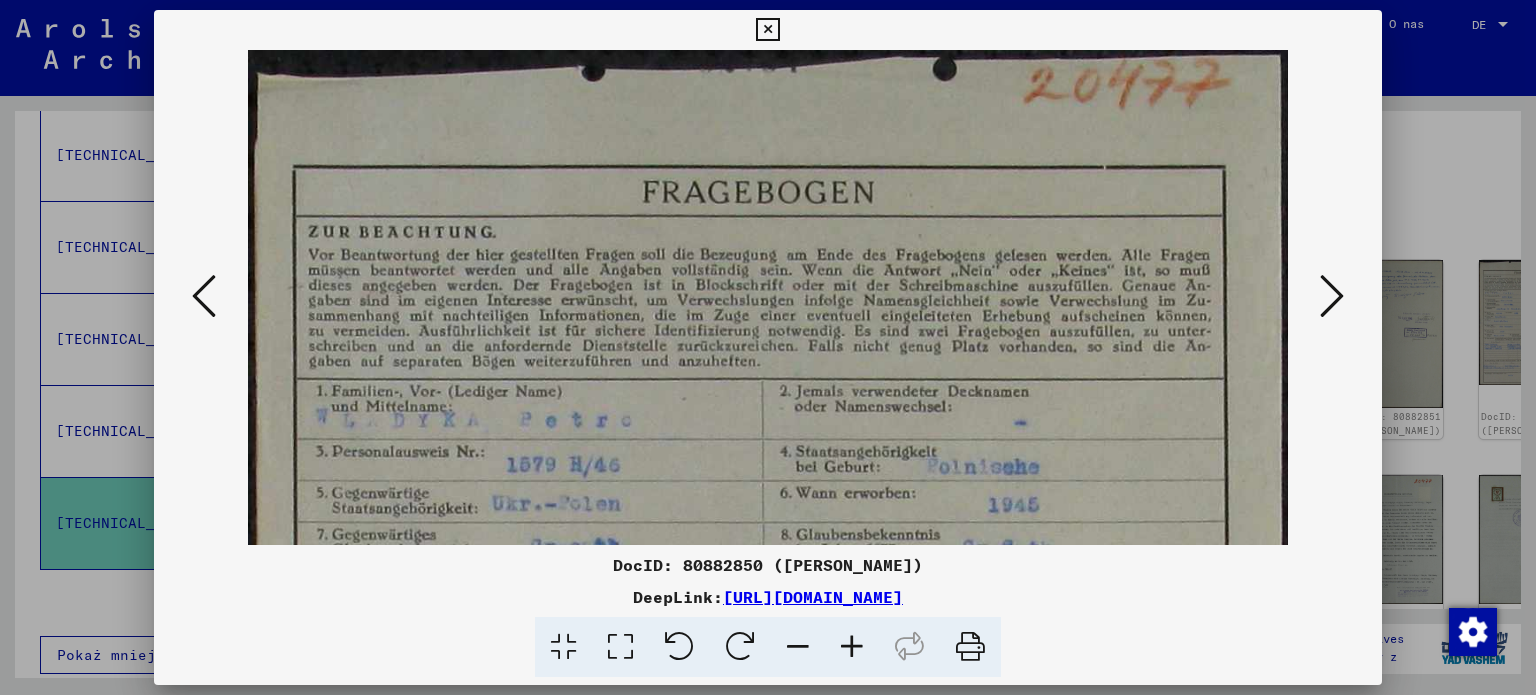 drag, startPoint x: 998, startPoint y: 130, endPoint x: 998, endPoint y: 149, distance: 19 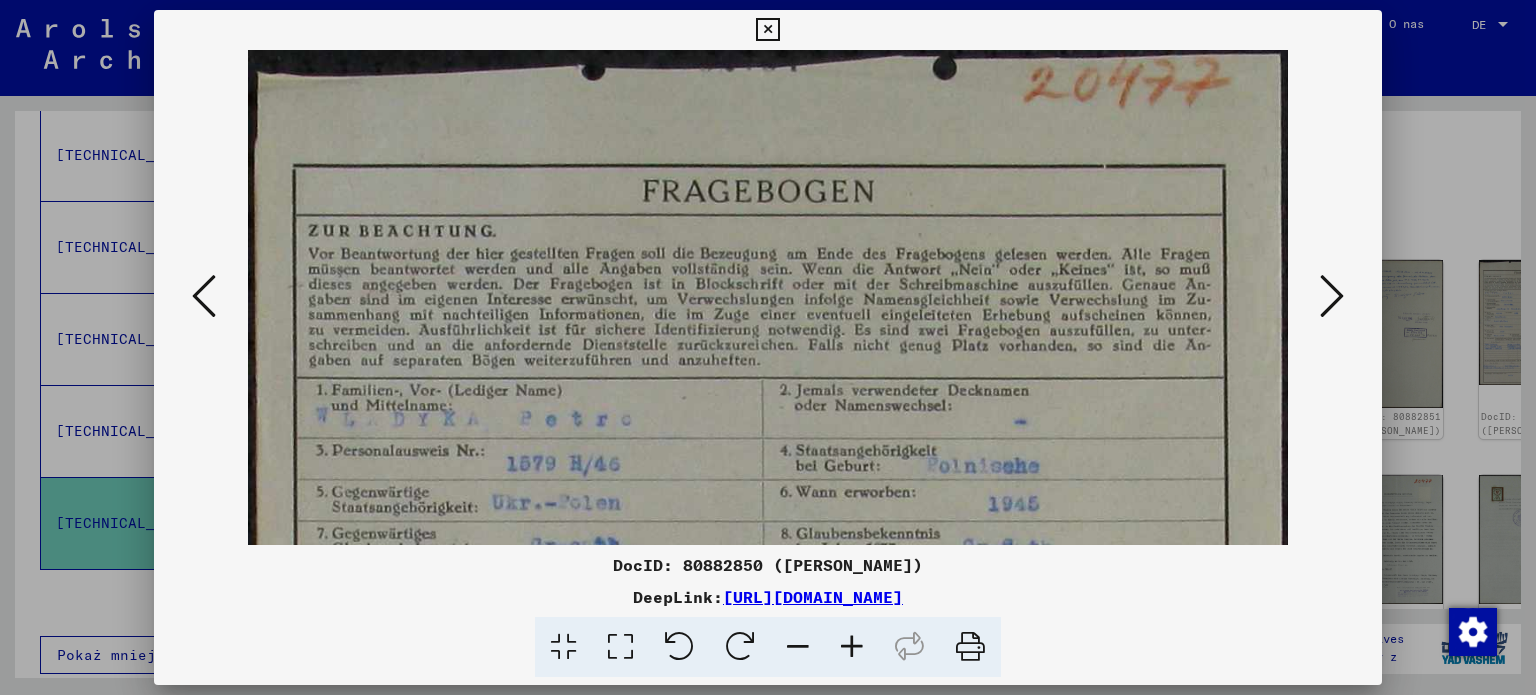 click at bounding box center (1332, 296) 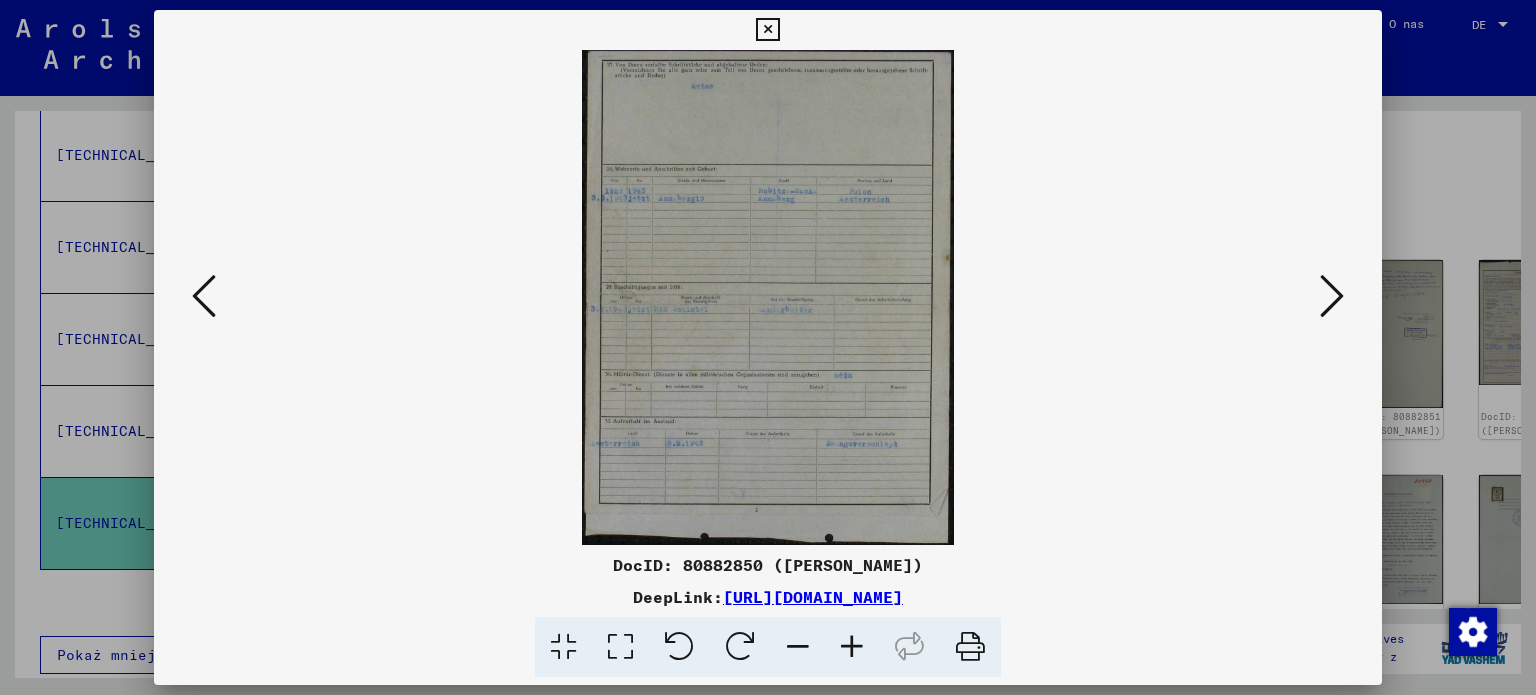click at bounding box center (768, 297) 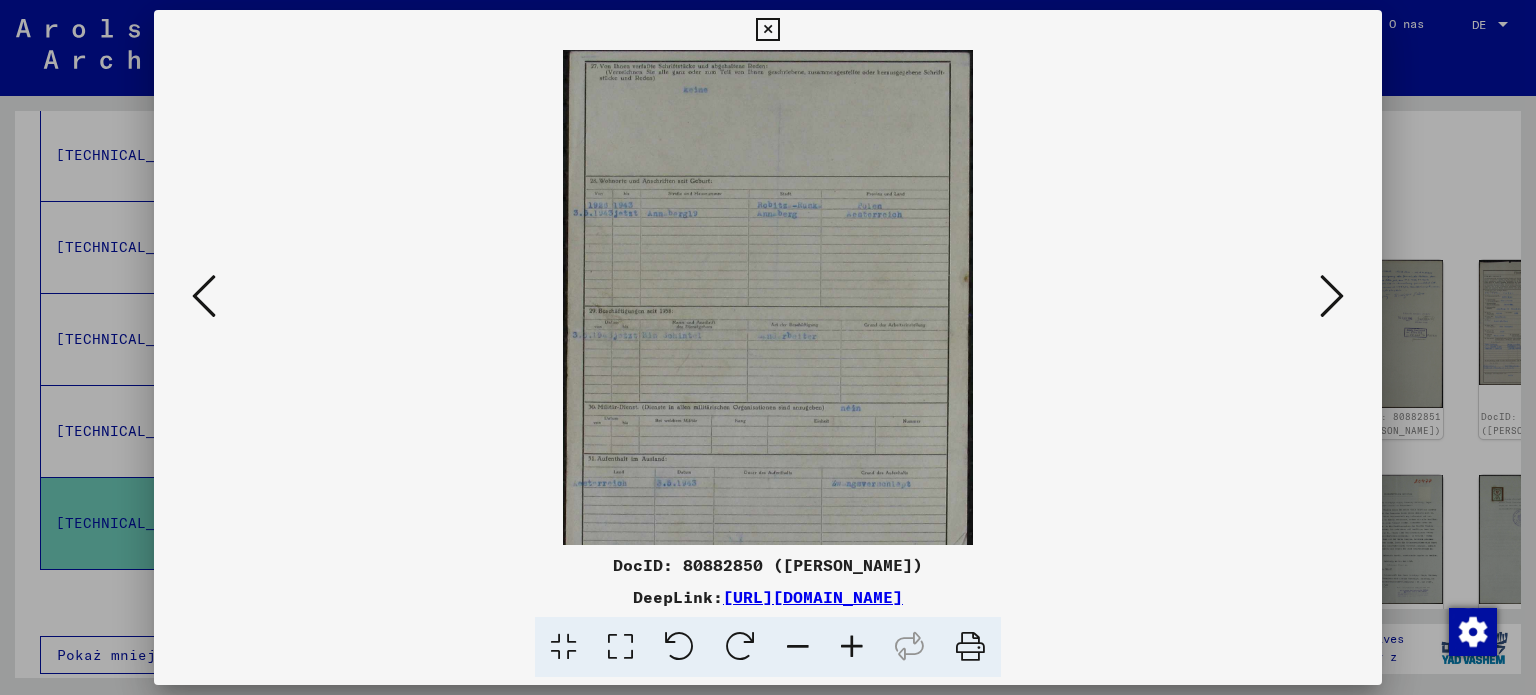 click at bounding box center [852, 647] 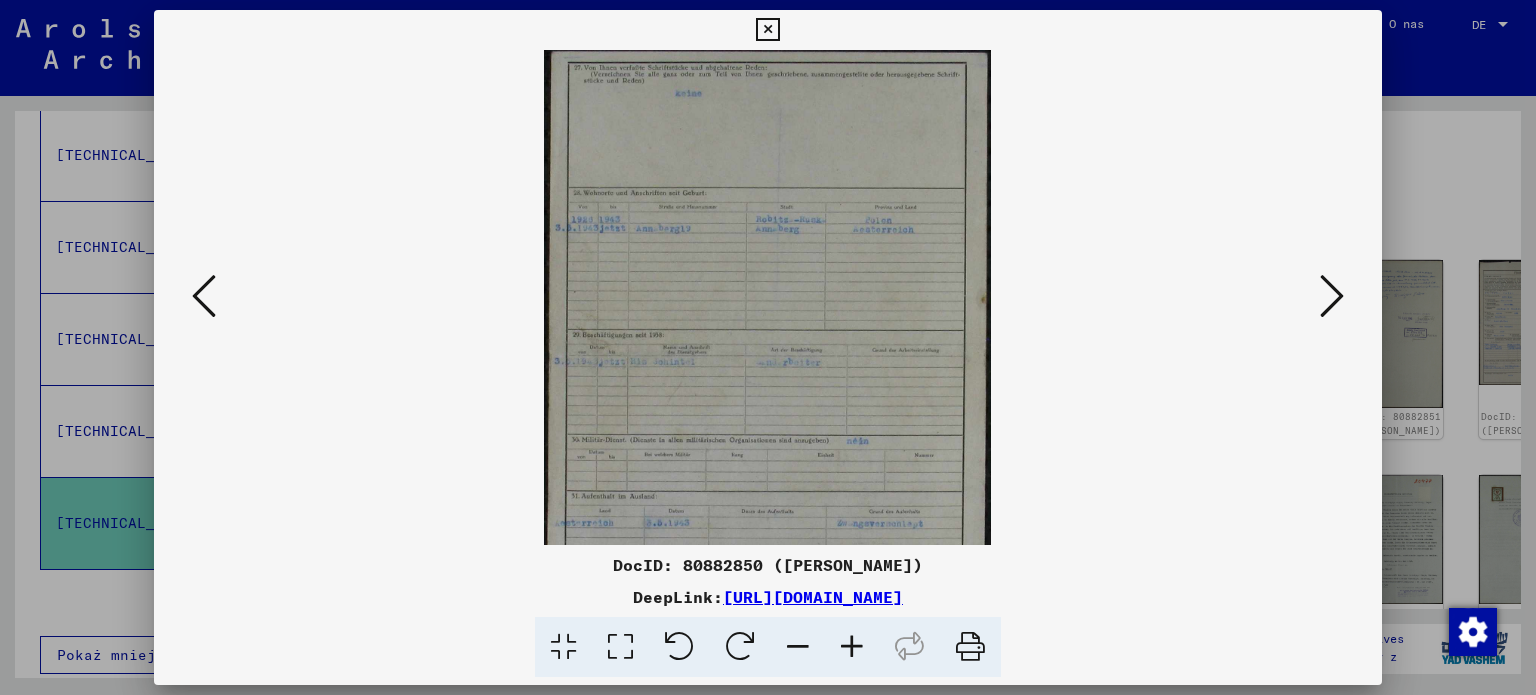 click at bounding box center (852, 647) 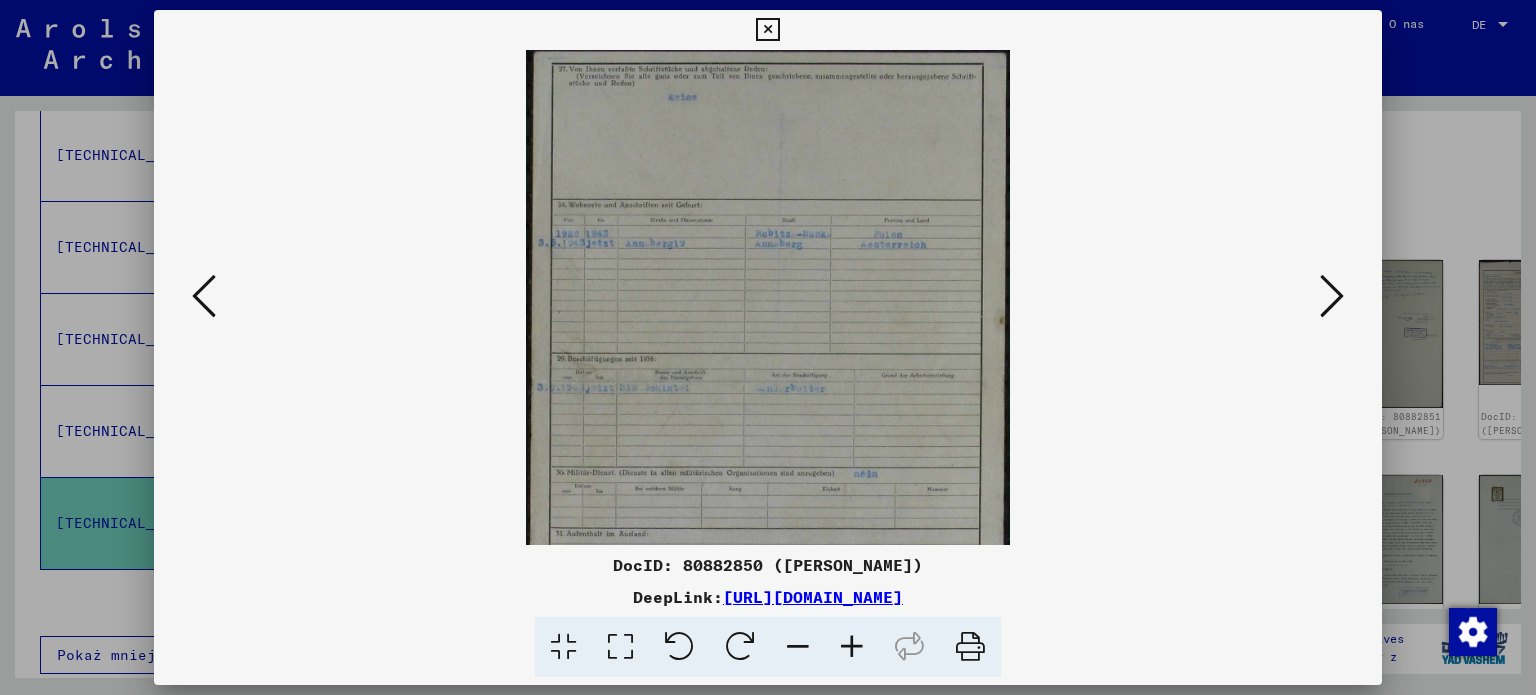 click at bounding box center [852, 647] 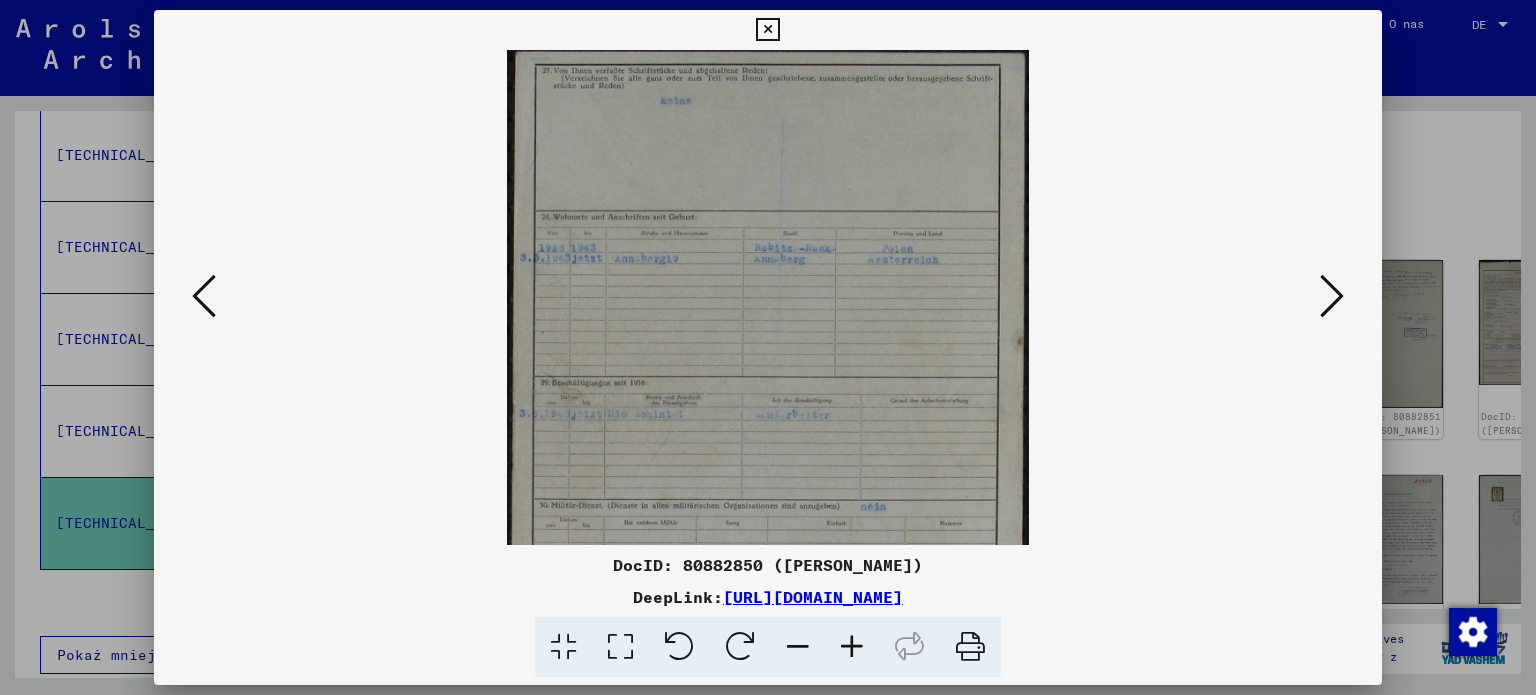 click at bounding box center [852, 647] 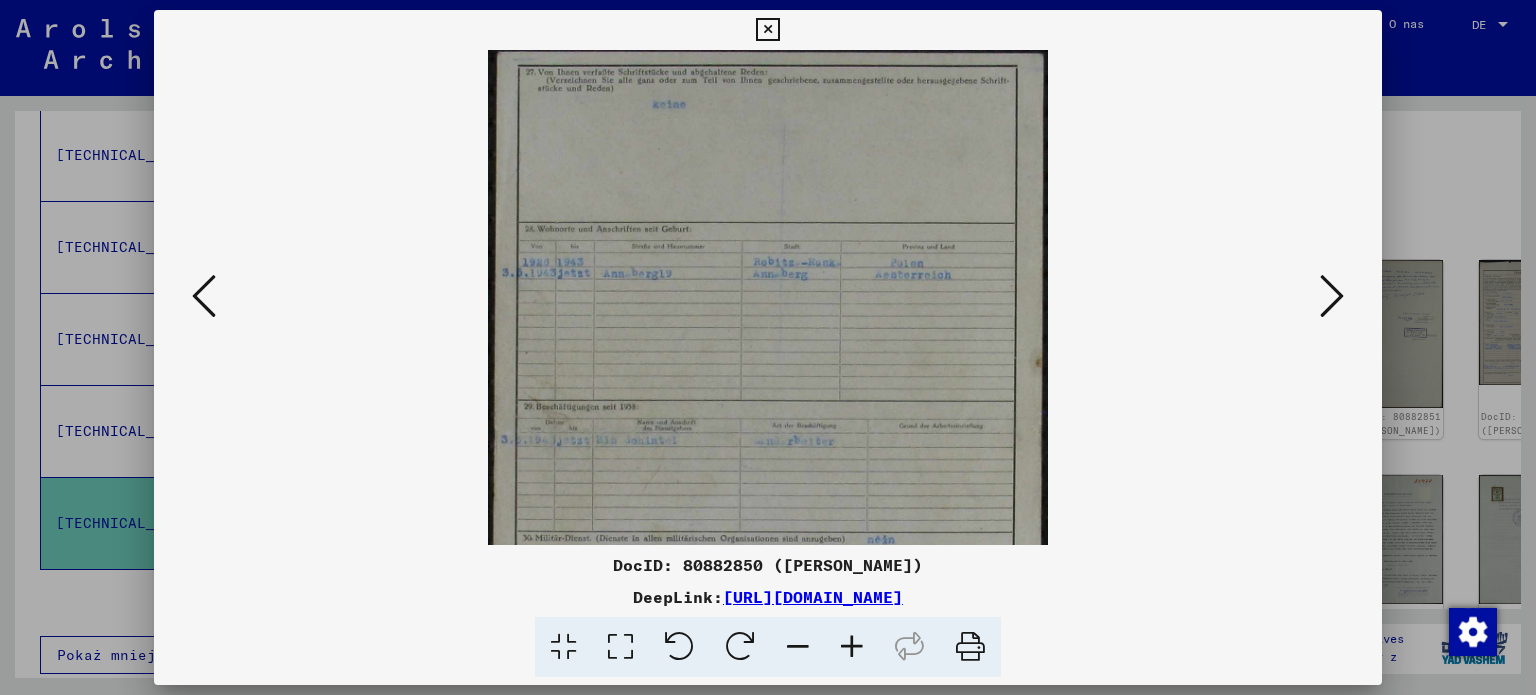 click at bounding box center (852, 647) 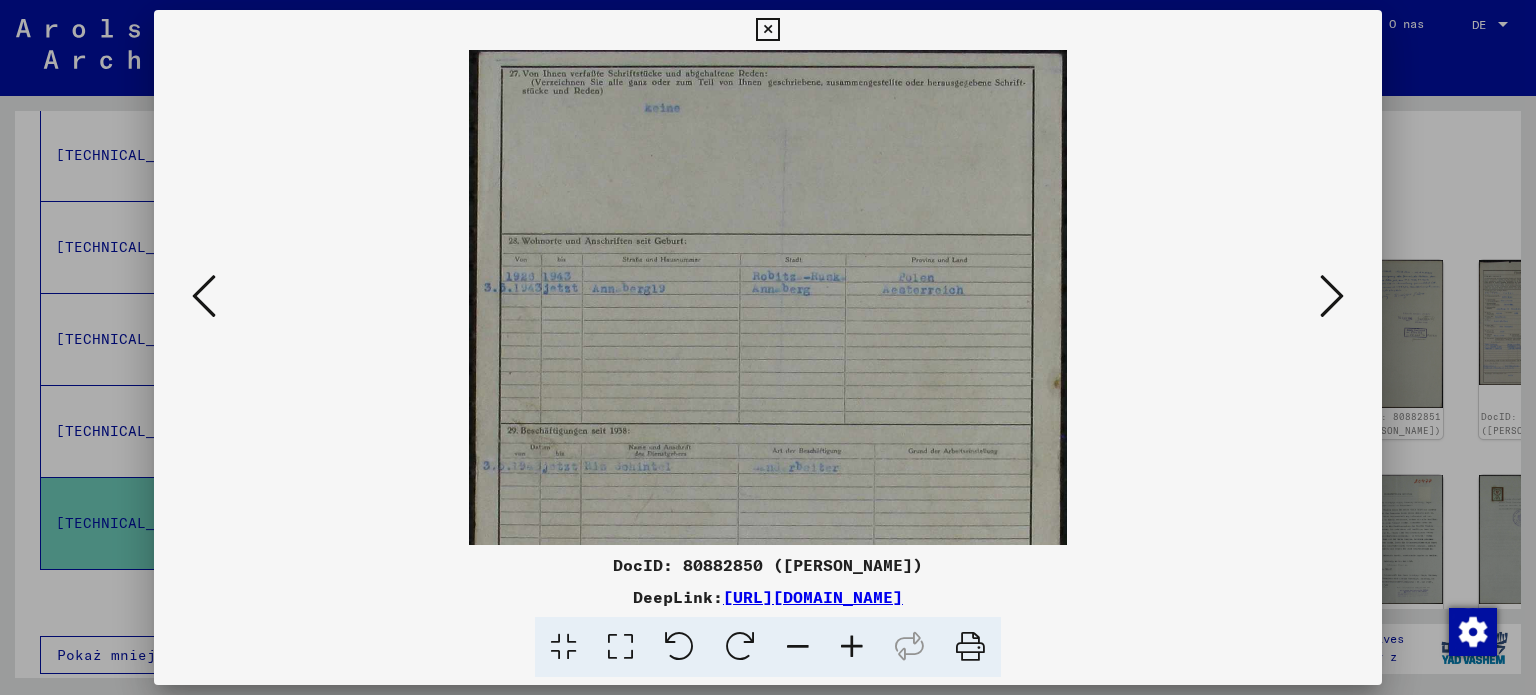 click at bounding box center (852, 647) 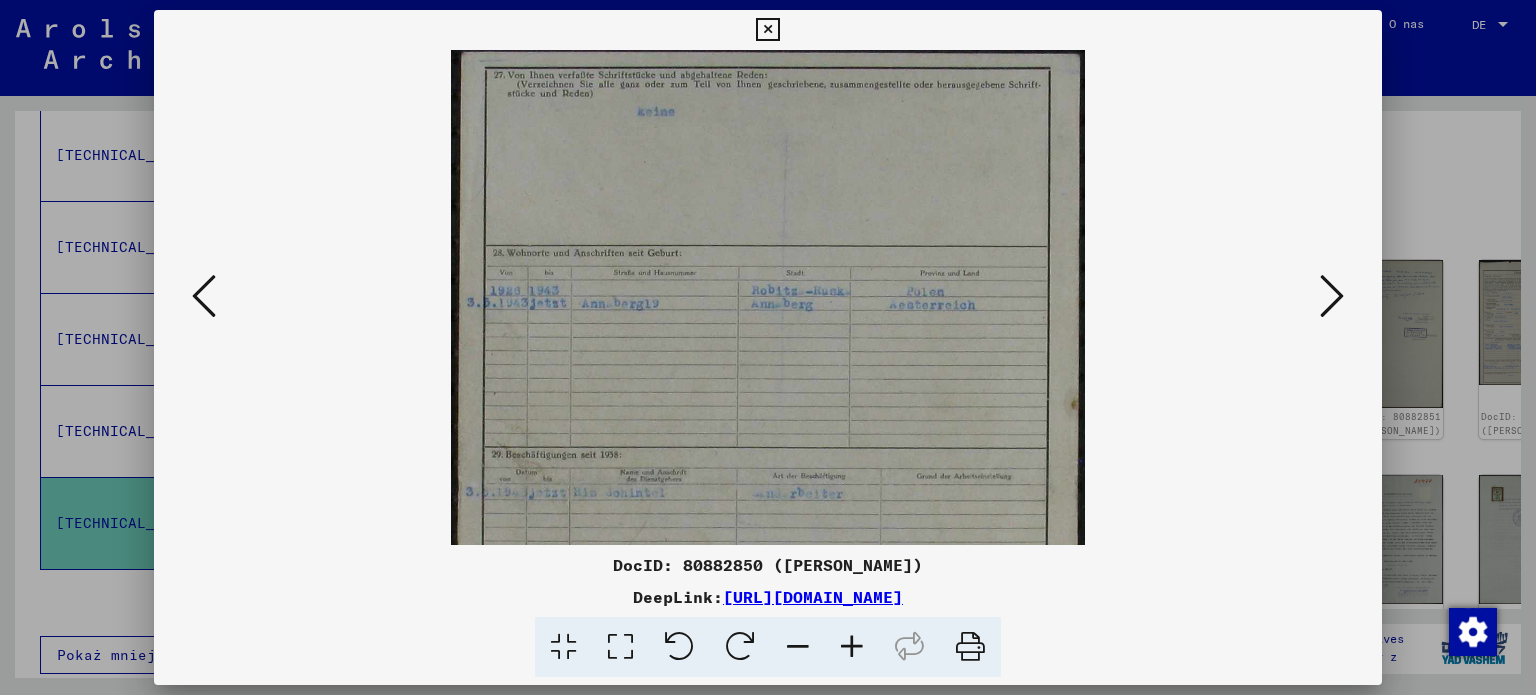 click at bounding box center [852, 647] 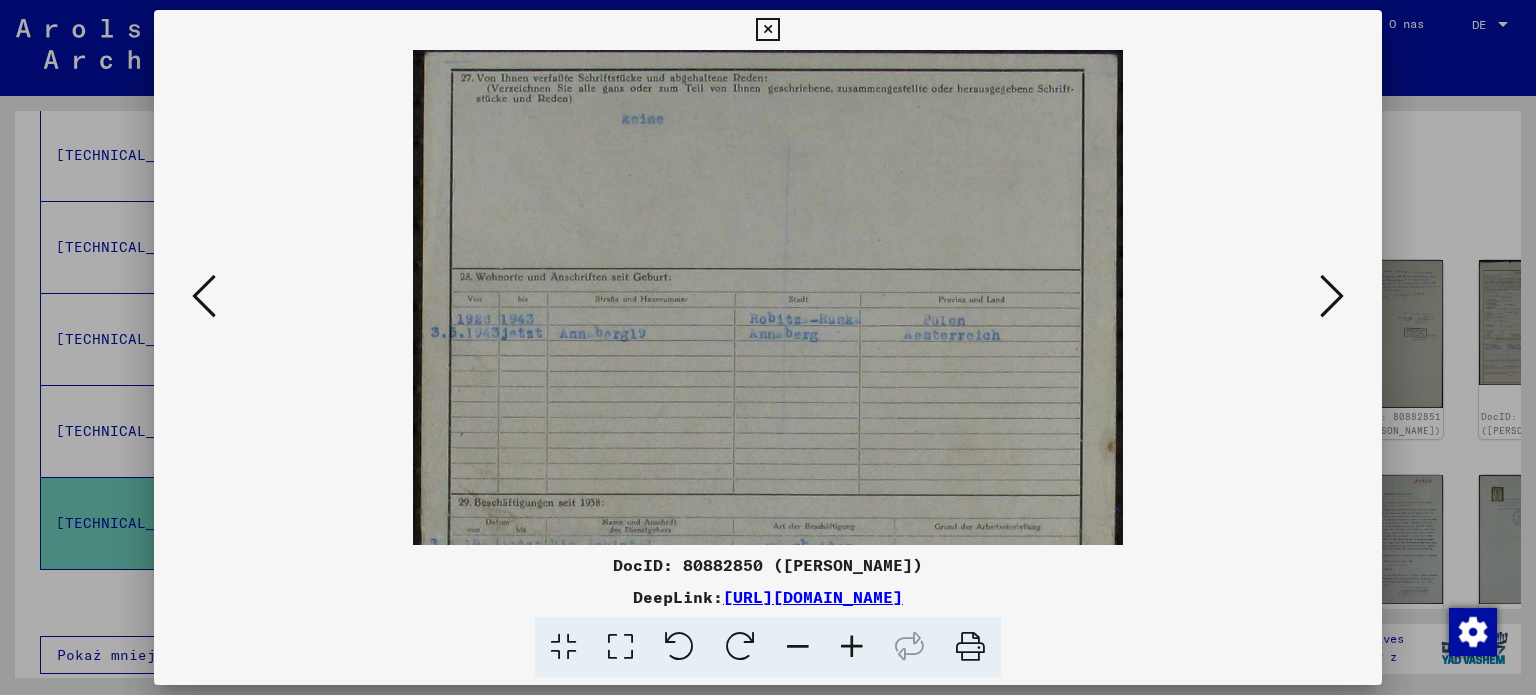 click at bounding box center [852, 647] 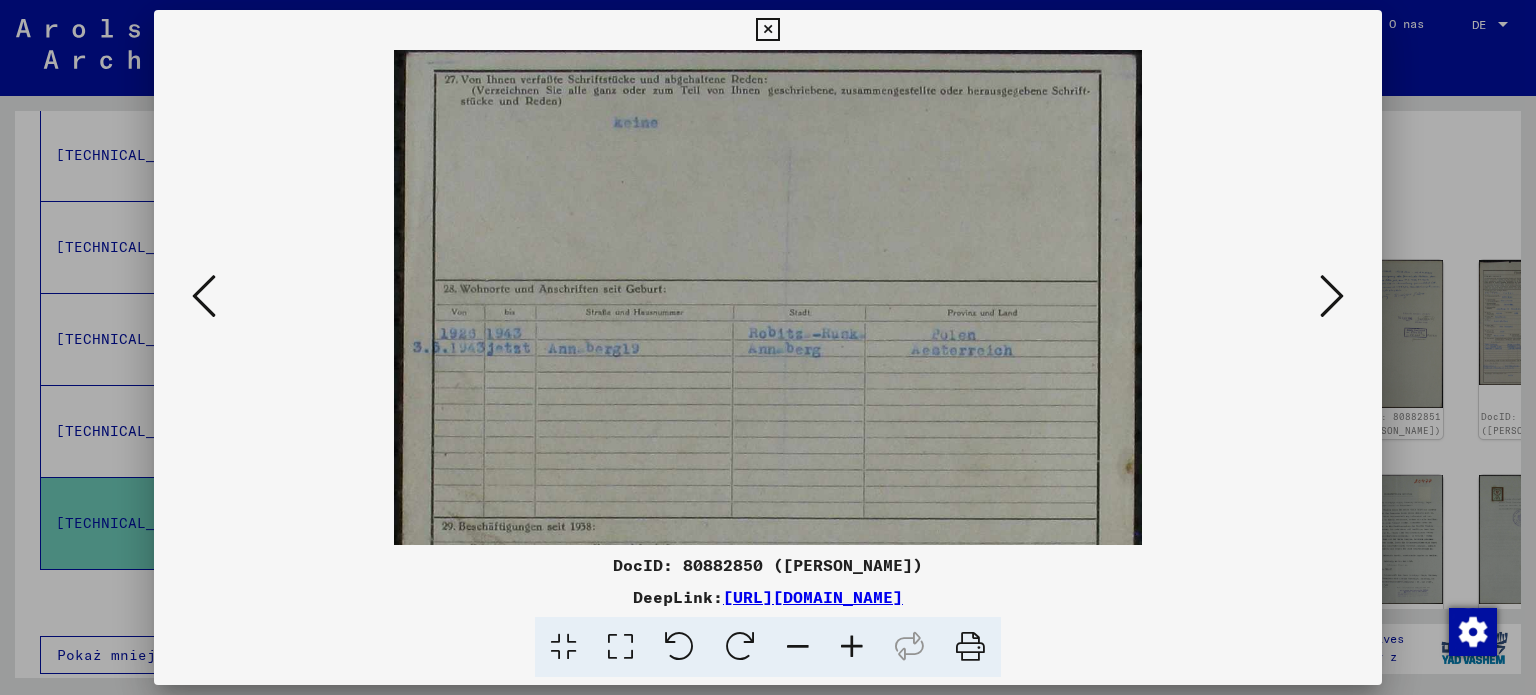 click at bounding box center (852, 647) 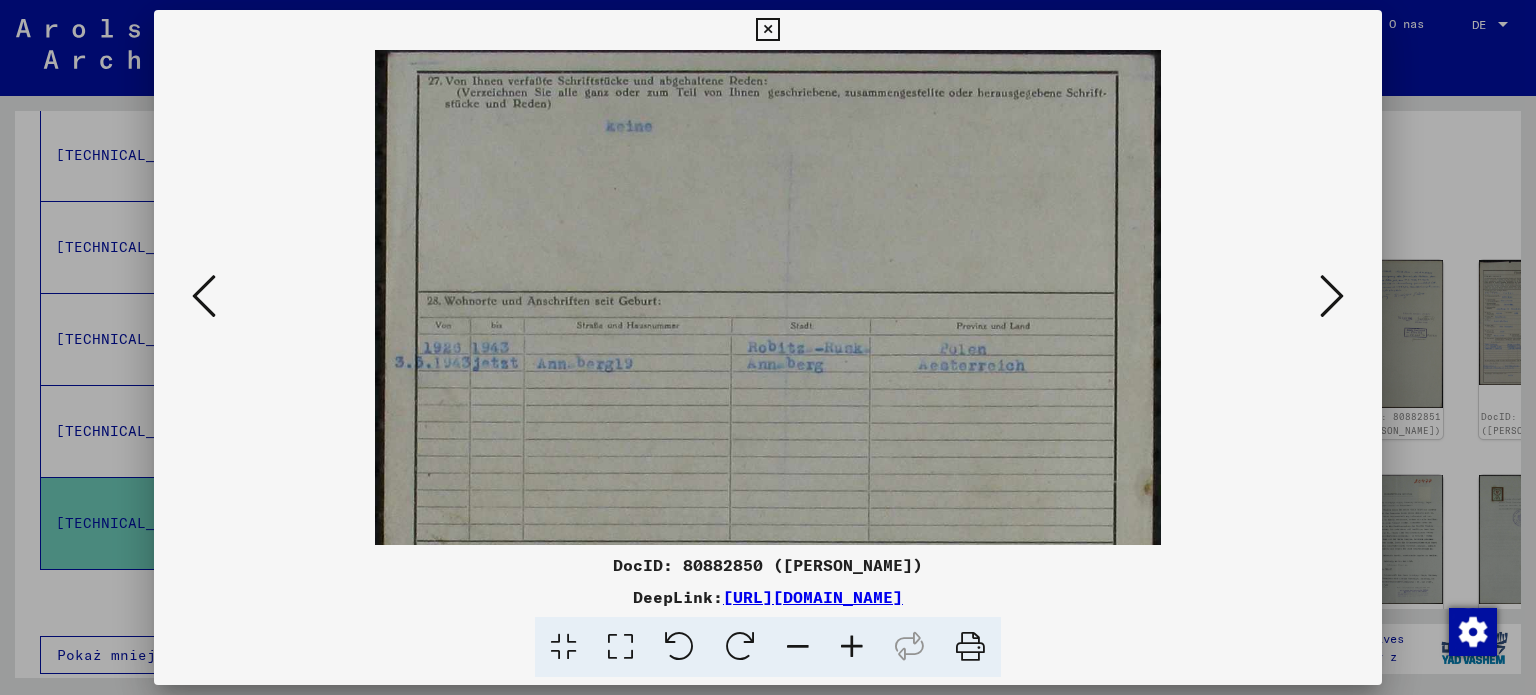 click at bounding box center [852, 647] 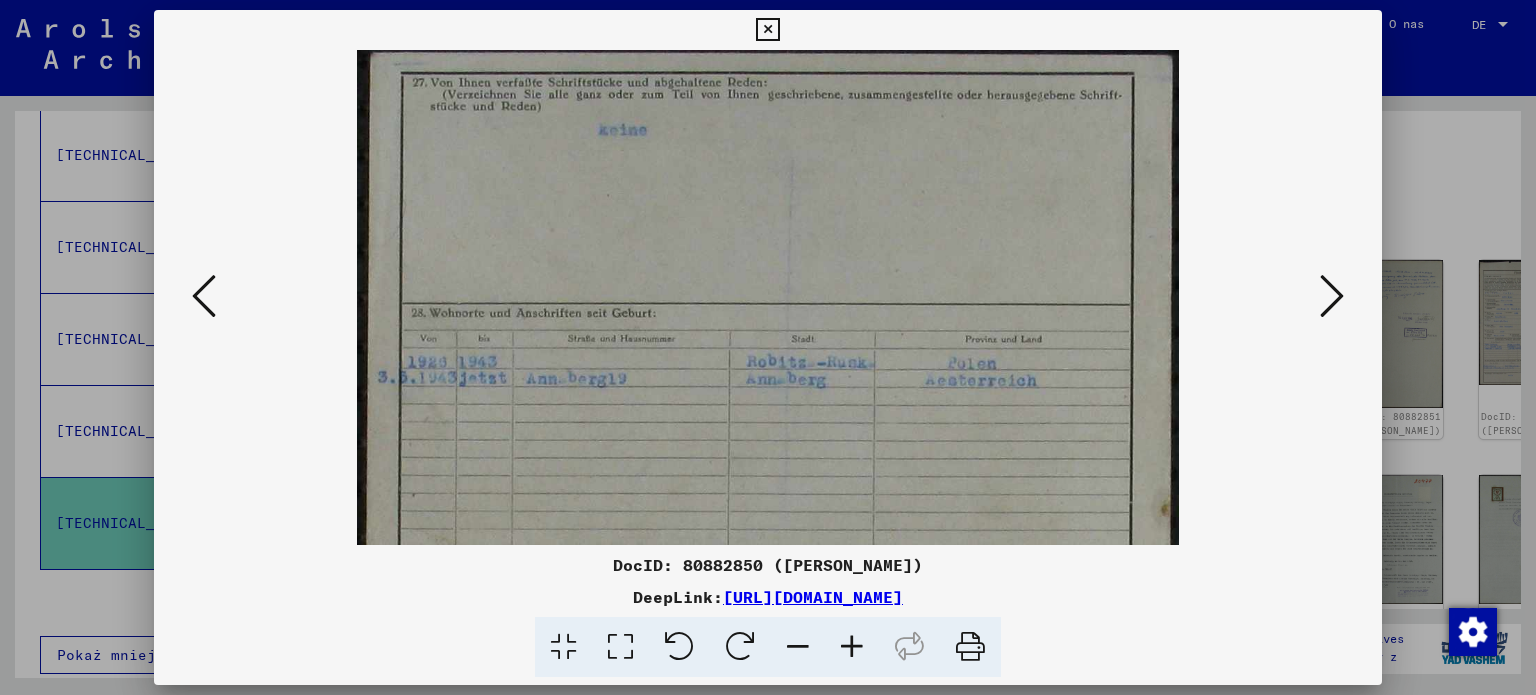 click at bounding box center (852, 647) 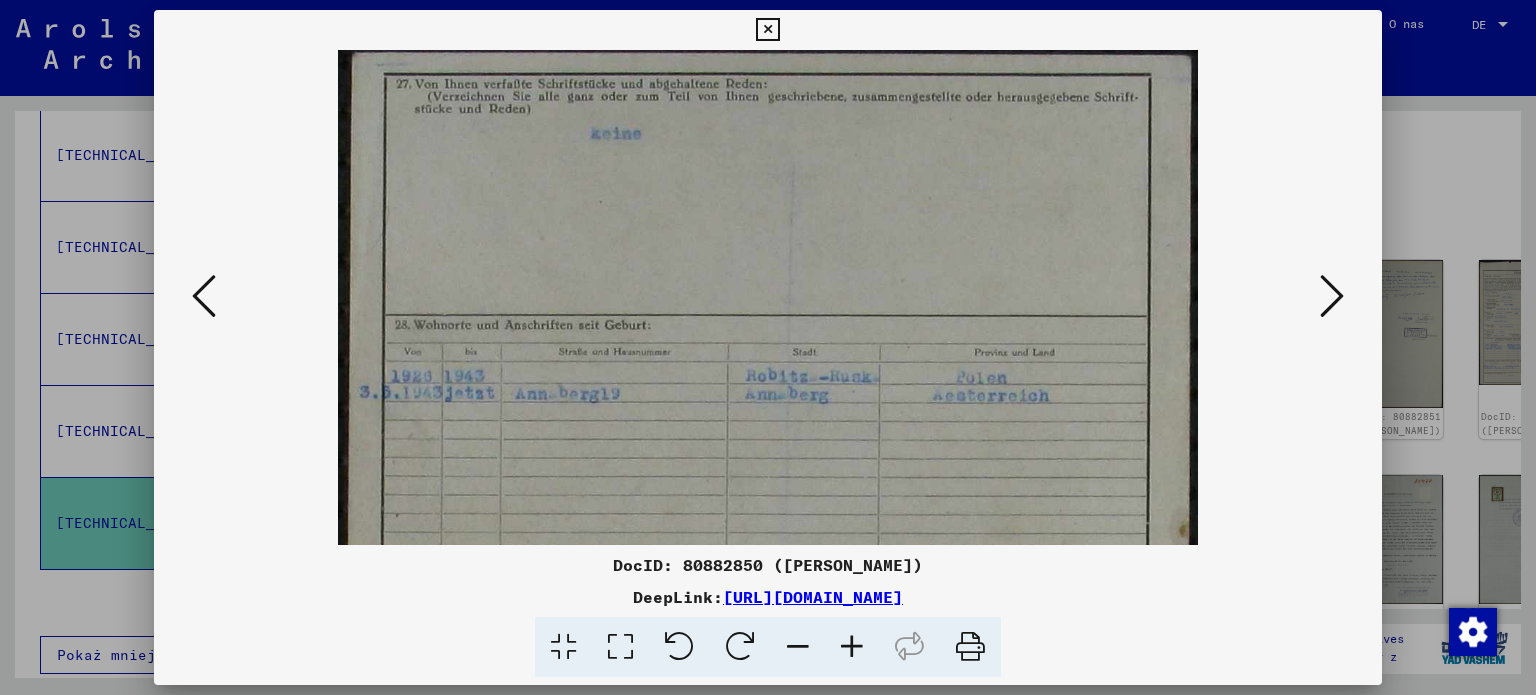 click at bounding box center [852, 647] 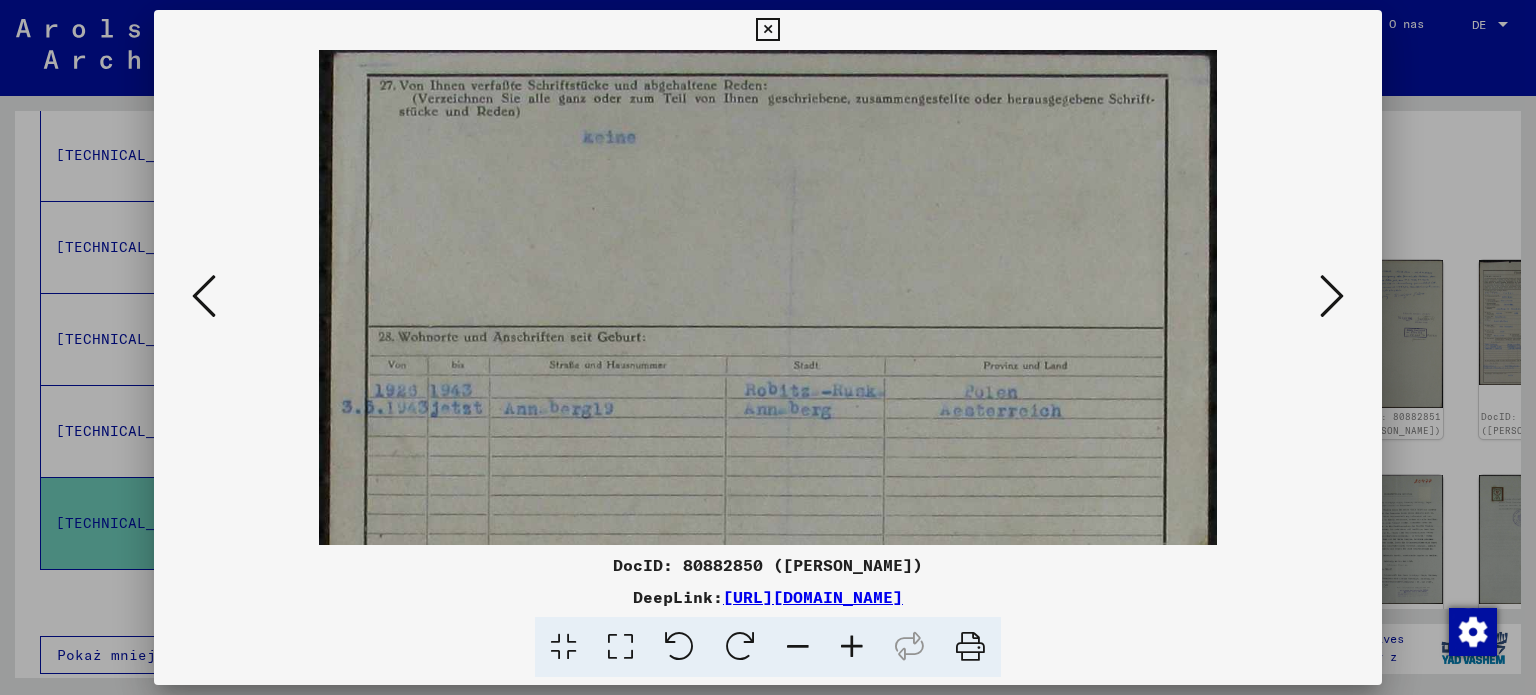 click at bounding box center [852, 647] 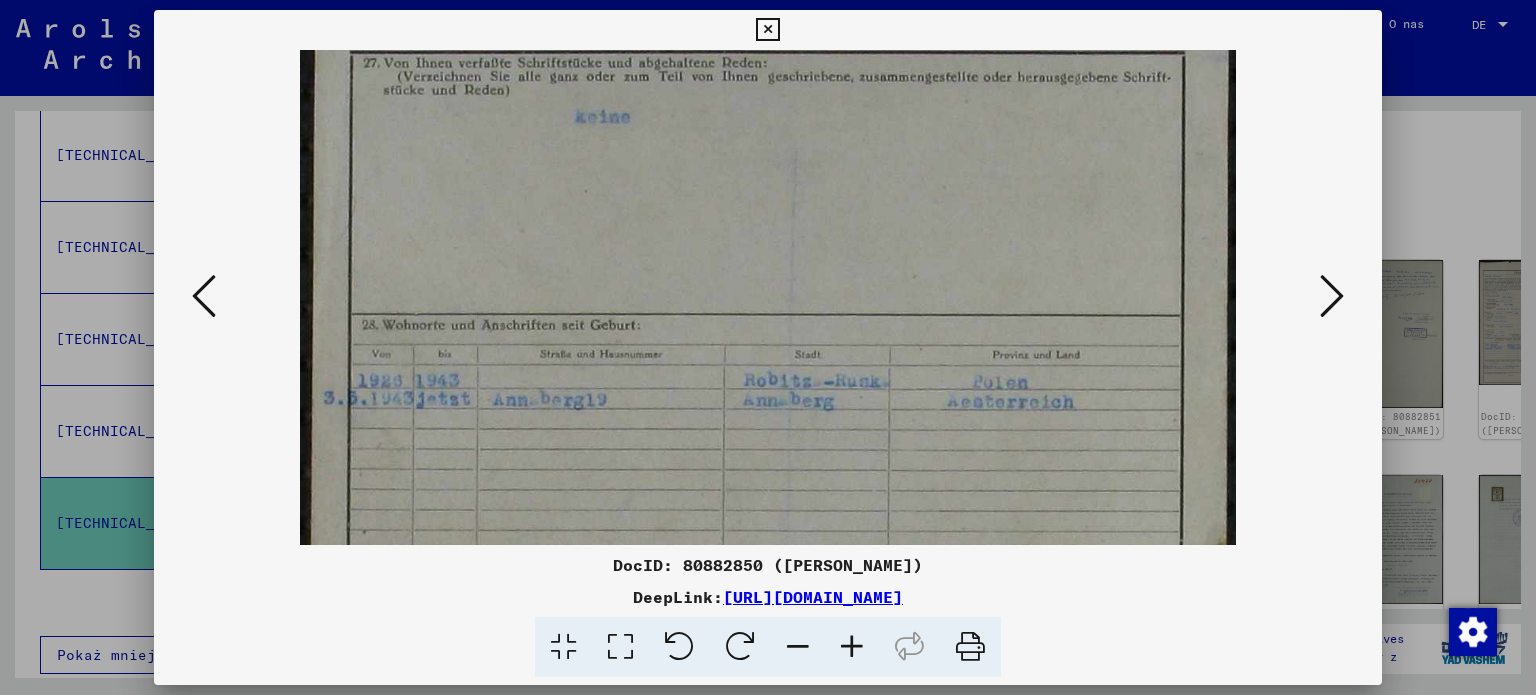 drag, startPoint x: 776, startPoint y: 491, endPoint x: 785, endPoint y: 468, distance: 24.698177 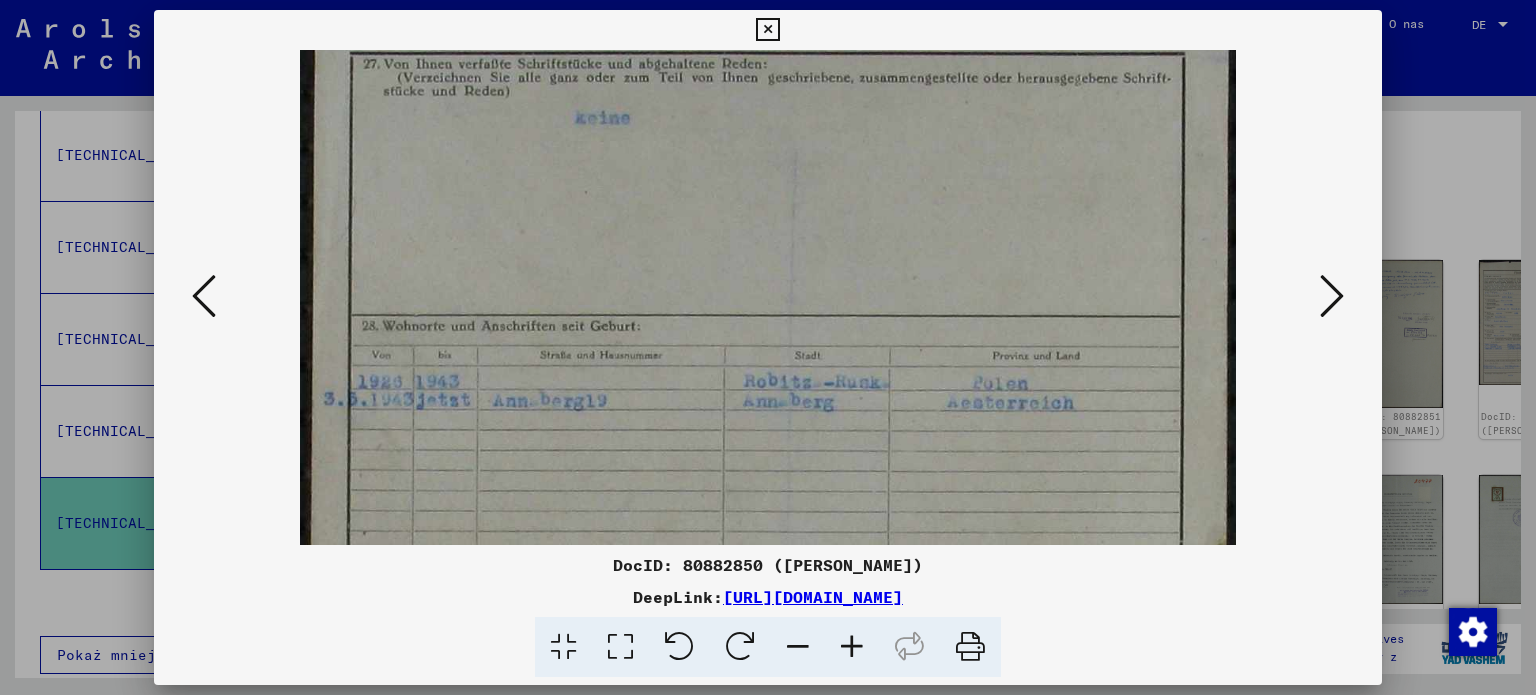 click at bounding box center (1332, 296) 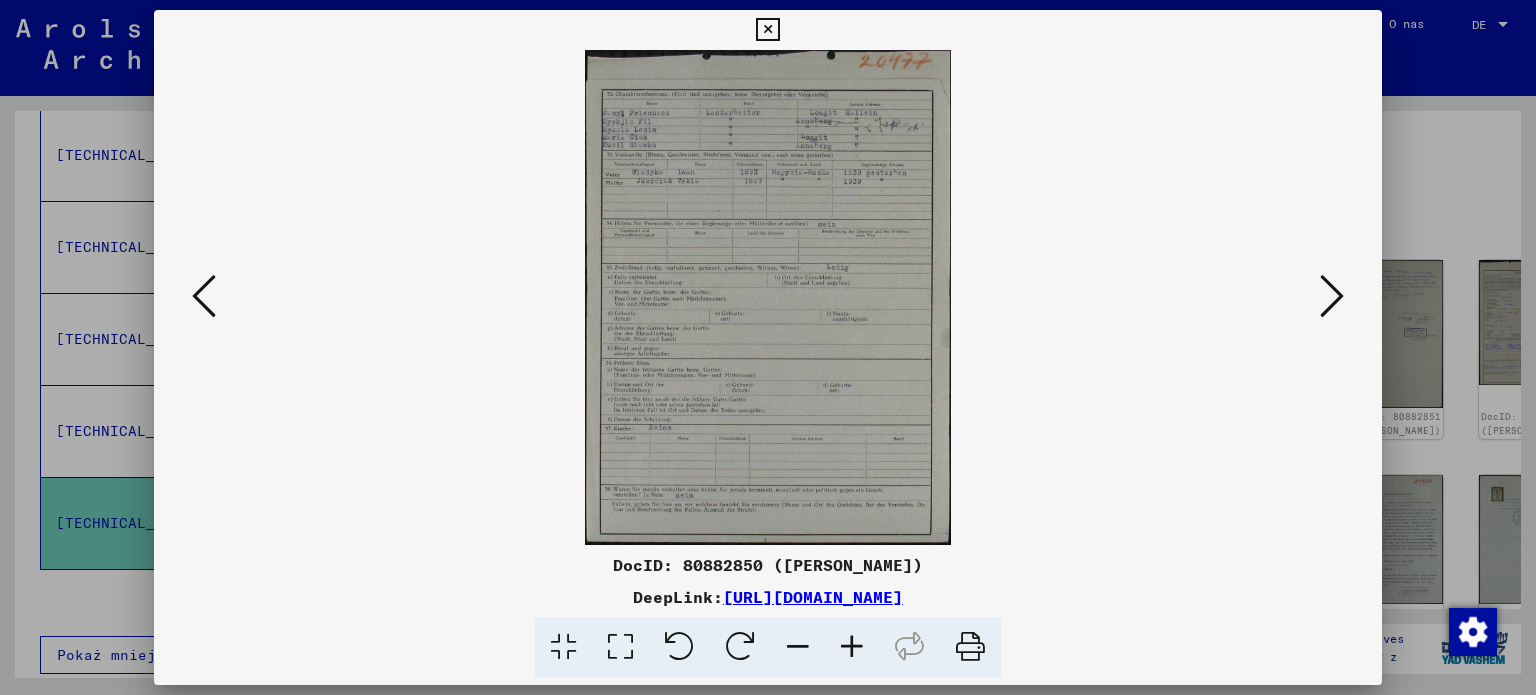 scroll, scrollTop: 0, scrollLeft: 0, axis: both 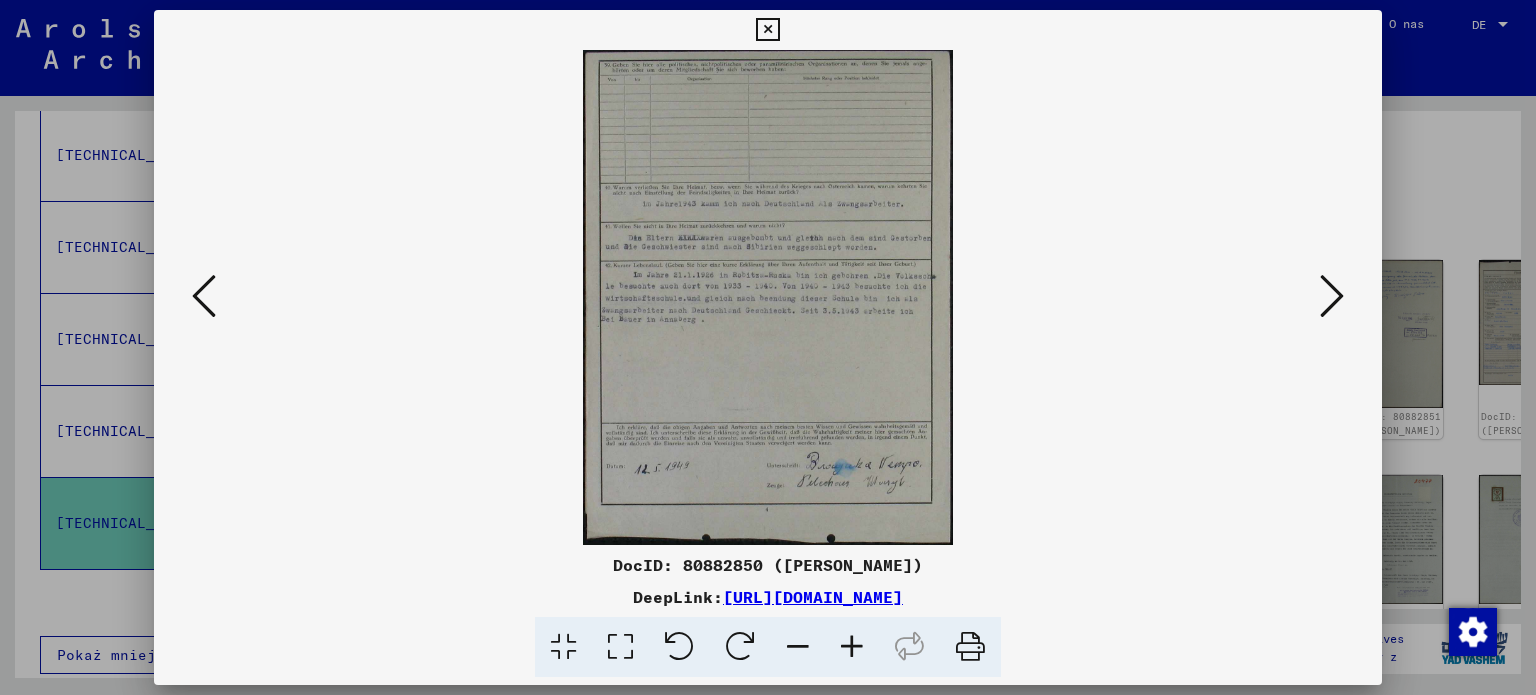 click at bounding box center [767, 30] 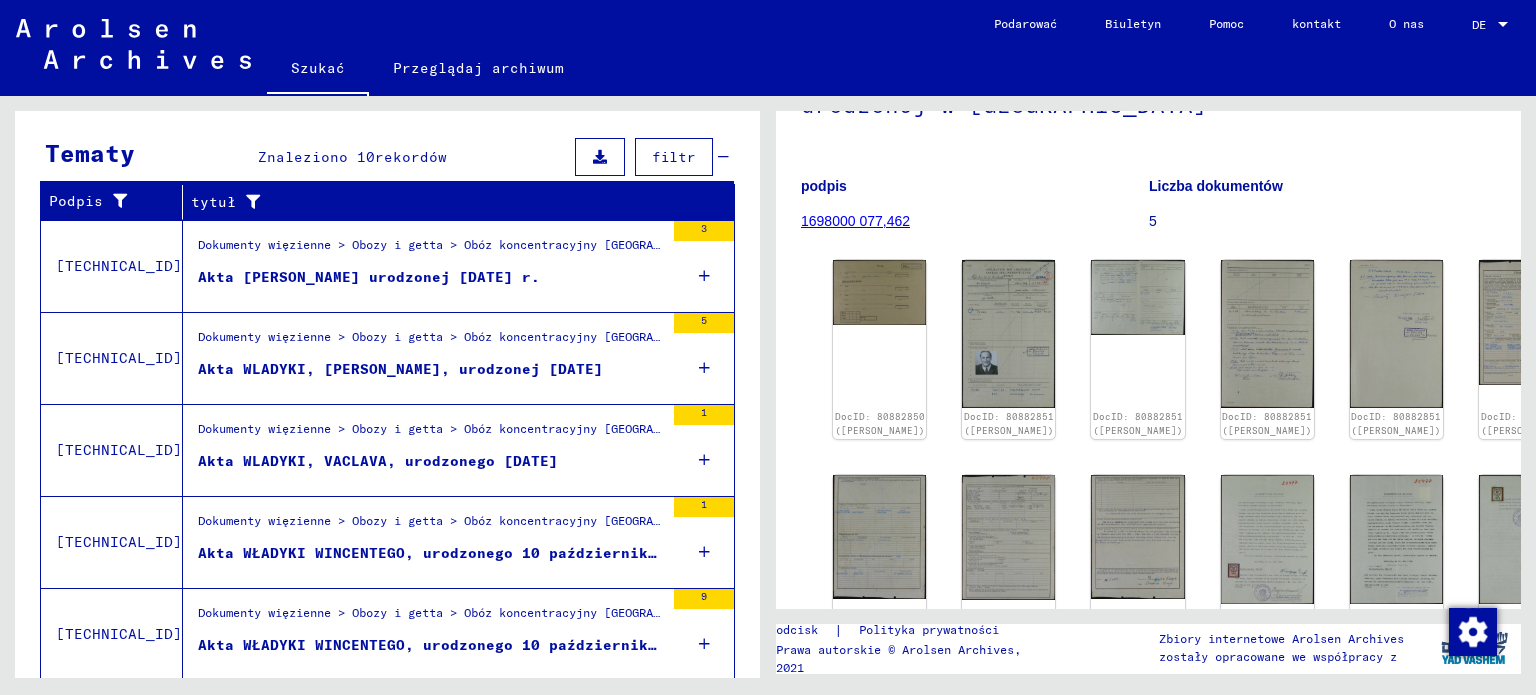 scroll, scrollTop: 173, scrollLeft: 0, axis: vertical 